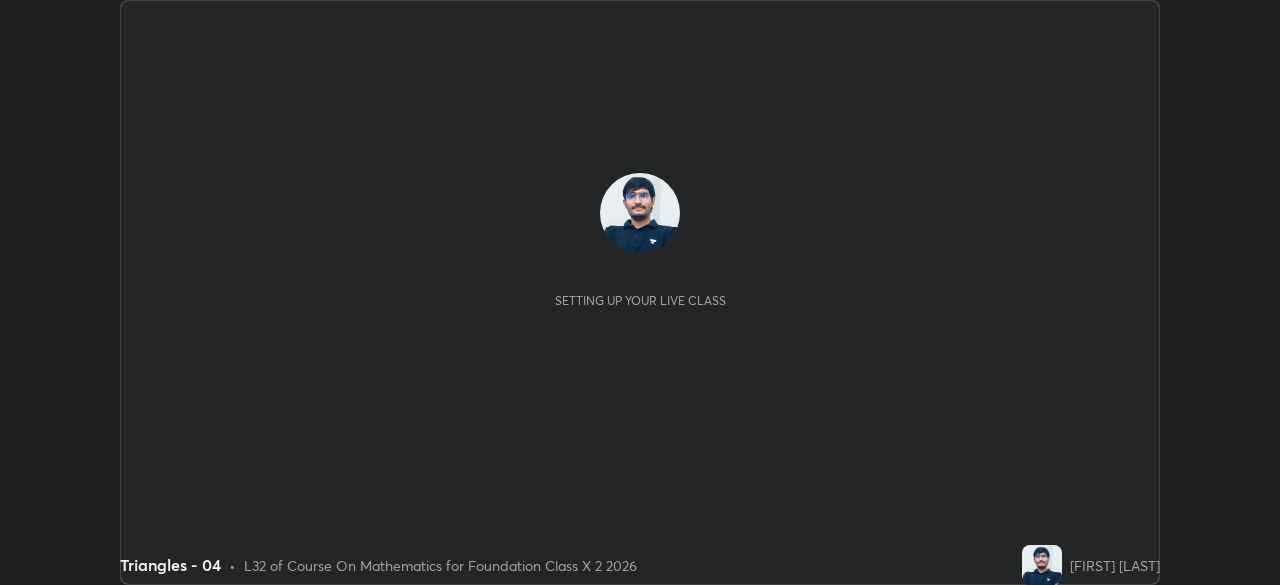 scroll, scrollTop: 0, scrollLeft: 0, axis: both 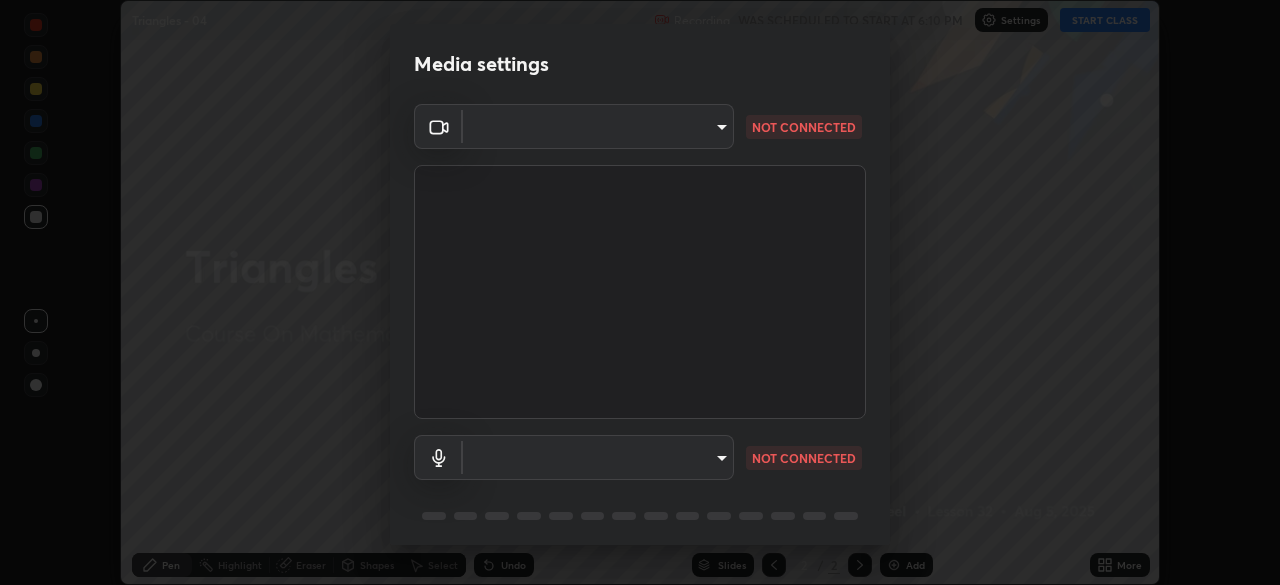 type on "b9219153a0306a92497924e6d1c14b422209ea729e4baec6921c14fd828569af" 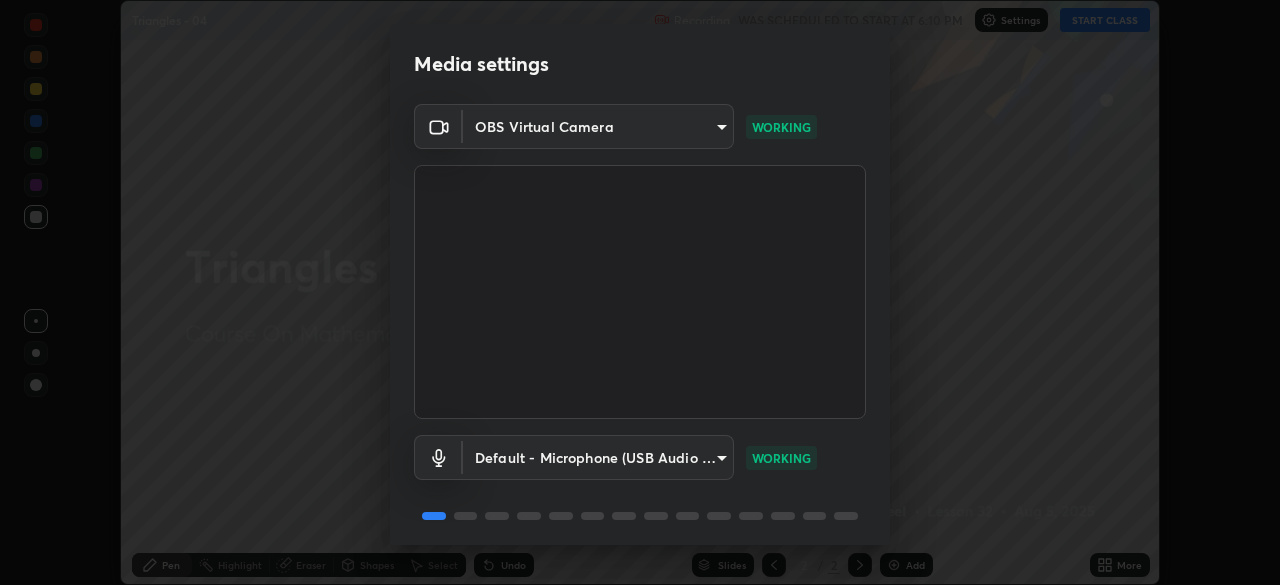 scroll, scrollTop: 71, scrollLeft: 0, axis: vertical 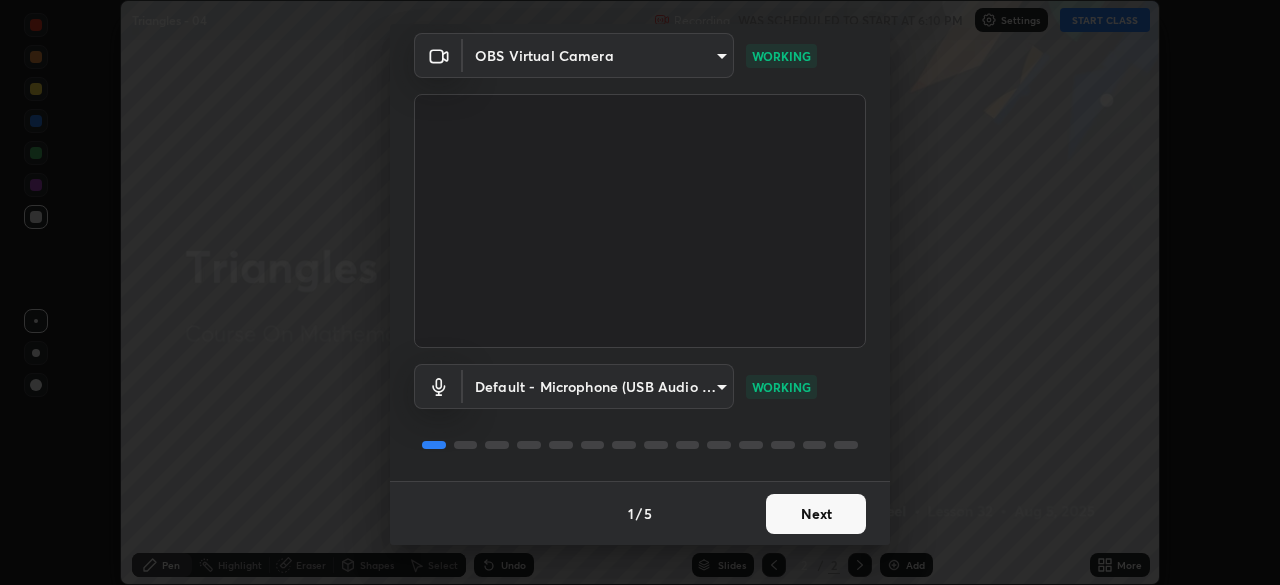 click on "Next" at bounding box center (816, 514) 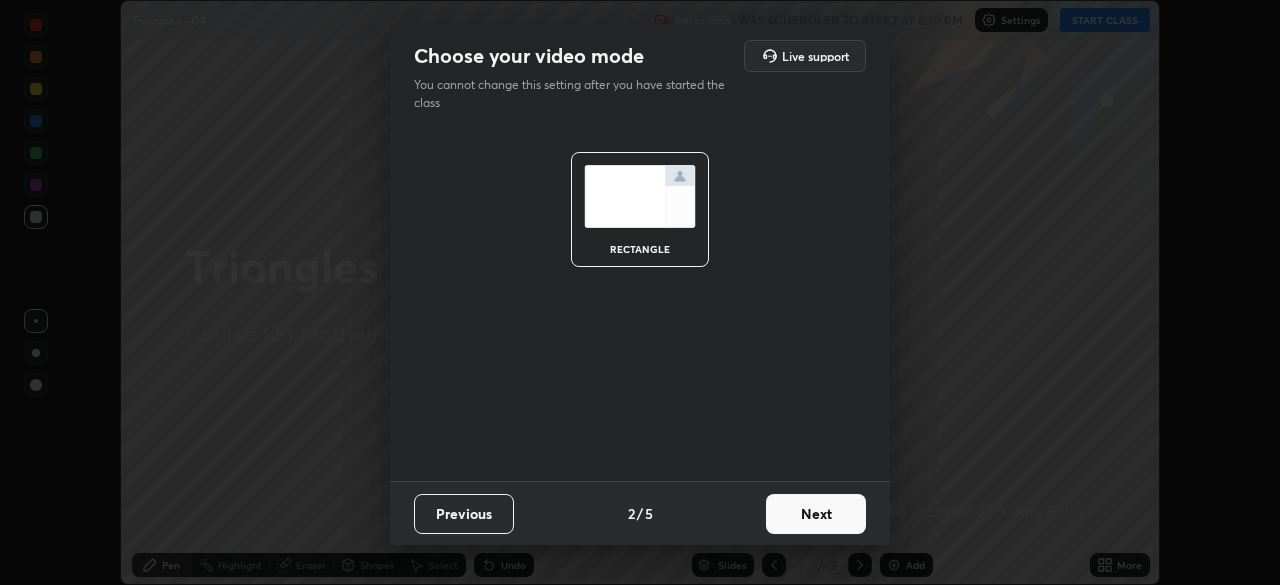 scroll, scrollTop: 0, scrollLeft: 0, axis: both 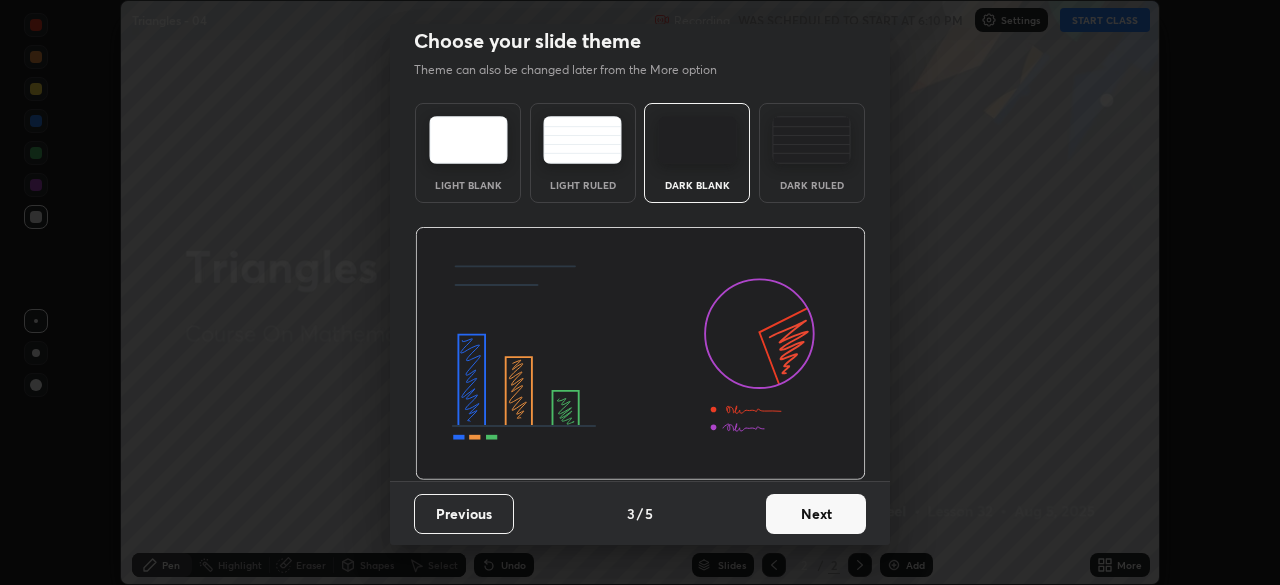 click on "Next" at bounding box center (816, 514) 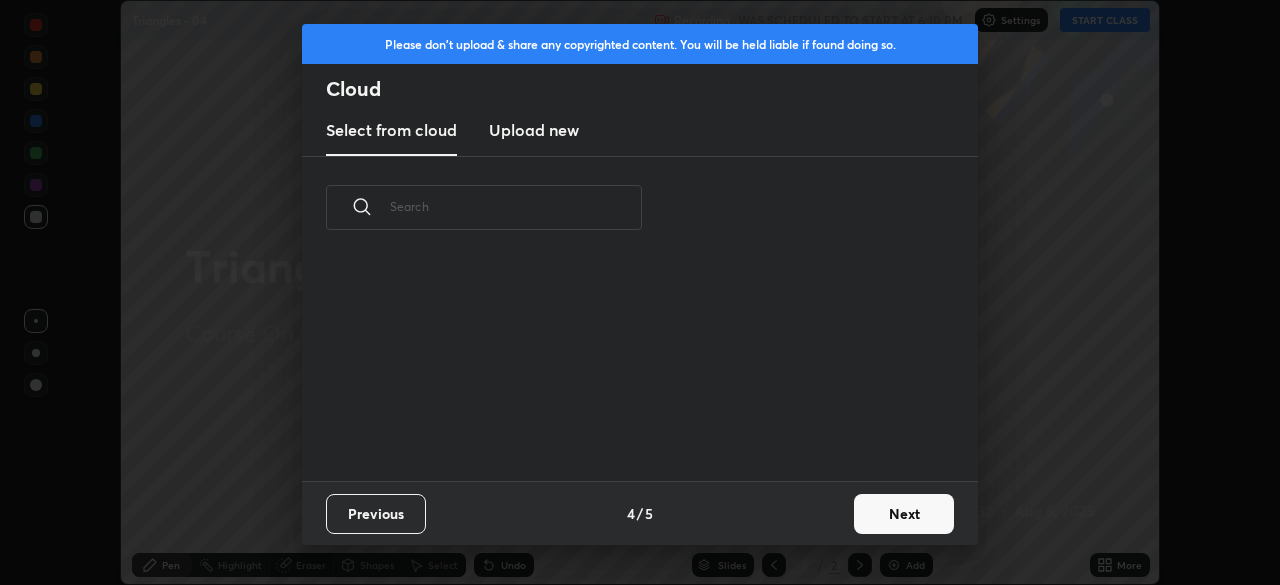 scroll, scrollTop: 0, scrollLeft: 0, axis: both 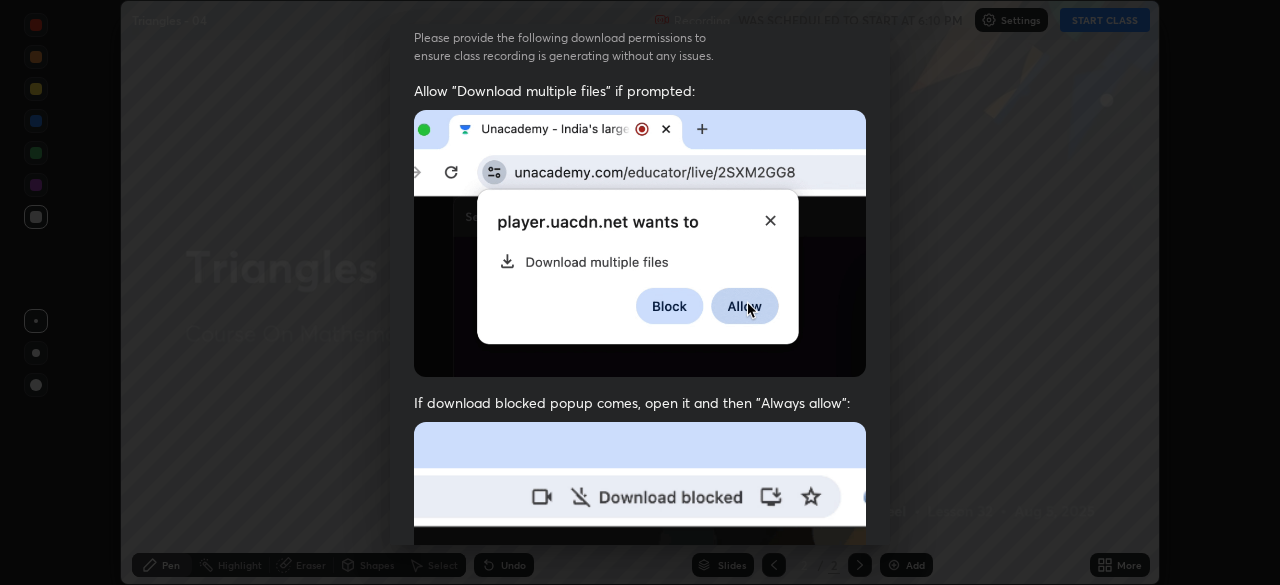 click at bounding box center [640, 640] 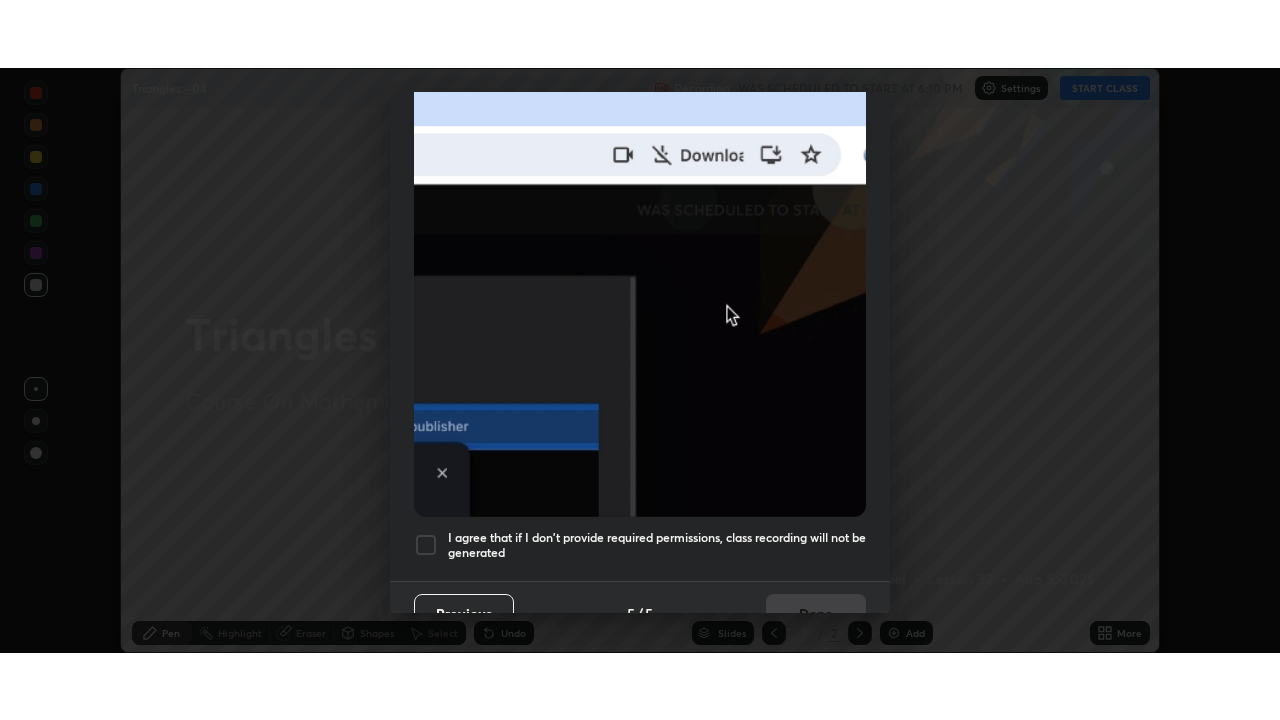 scroll, scrollTop: 479, scrollLeft: 0, axis: vertical 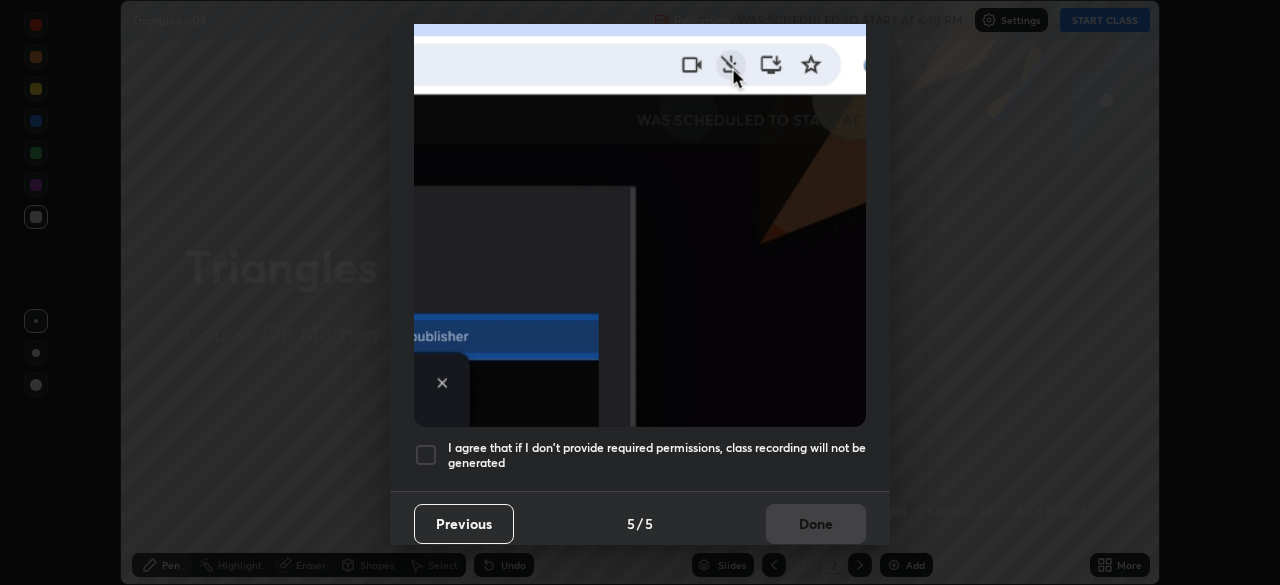 click at bounding box center [426, 455] 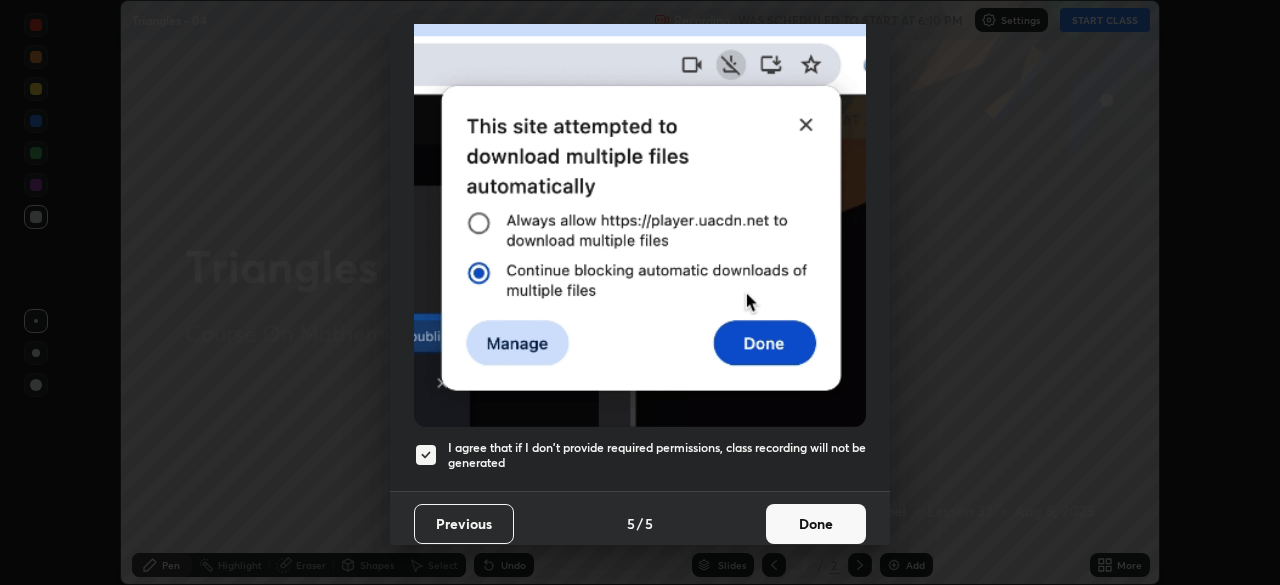 click on "Done" at bounding box center (816, 524) 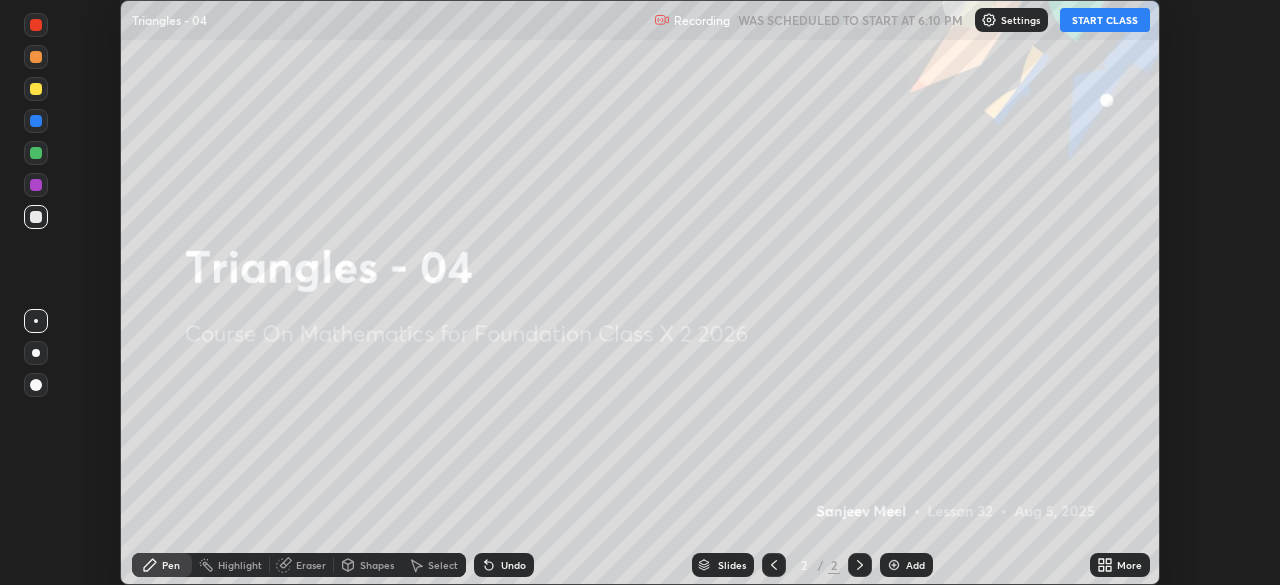 click on "More" at bounding box center (1129, 565) 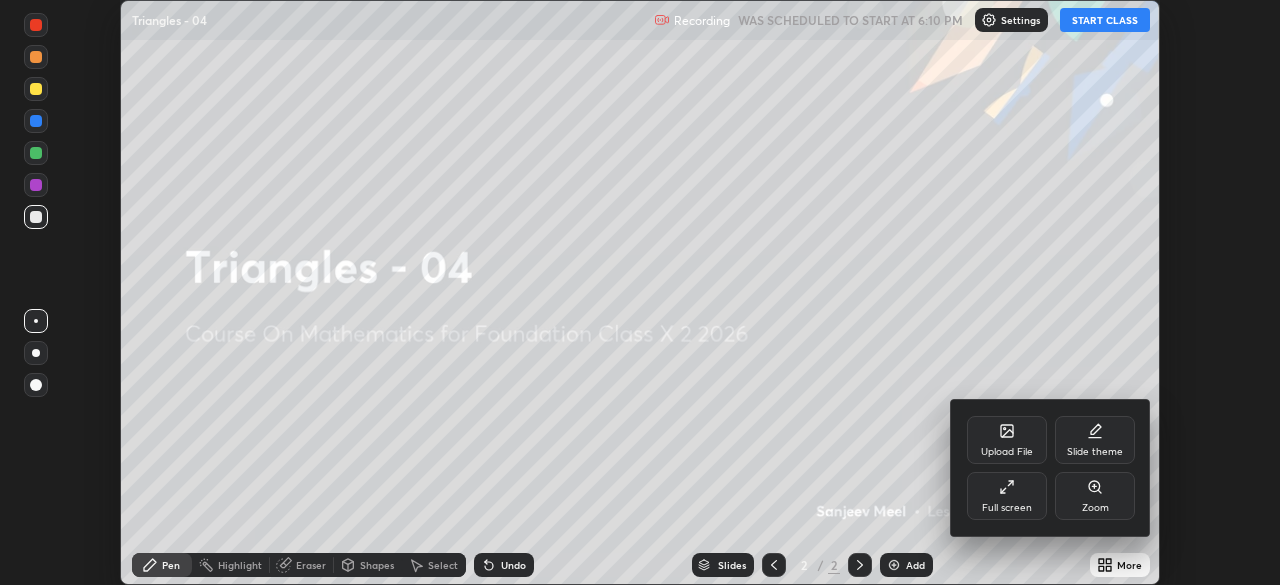 click on "Full screen" at bounding box center [1007, 496] 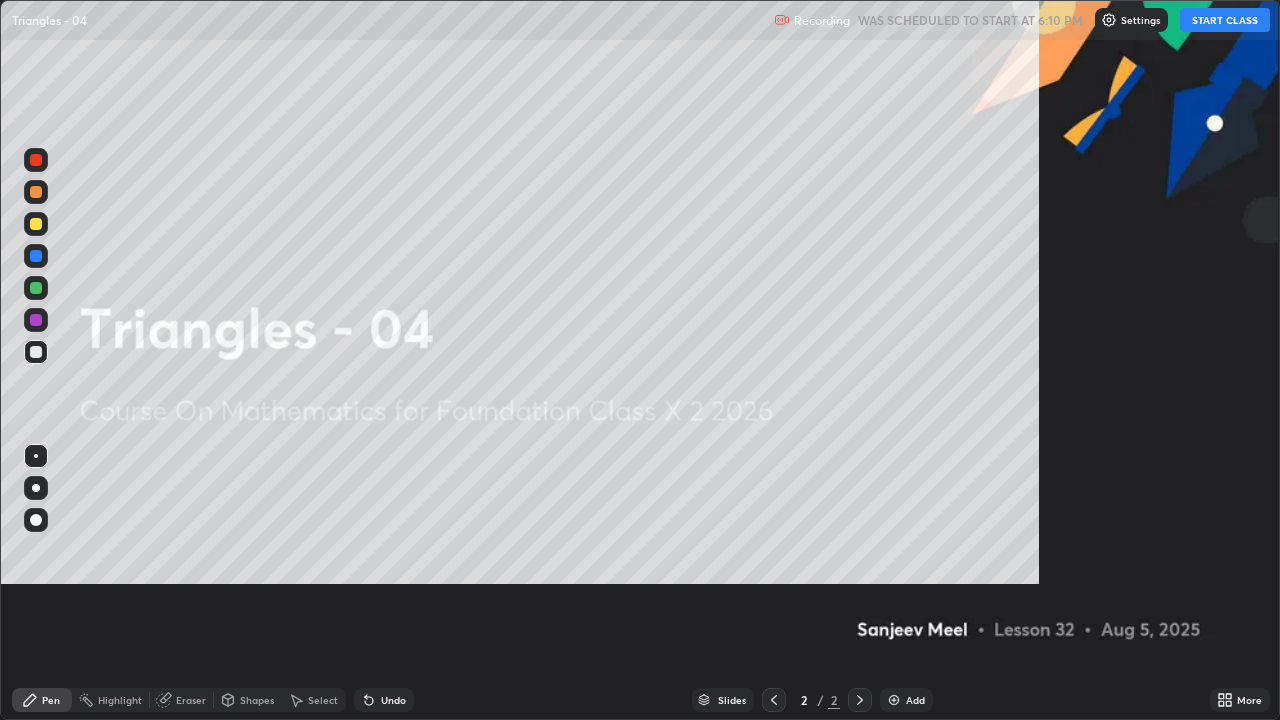 scroll, scrollTop: 99280, scrollLeft: 98720, axis: both 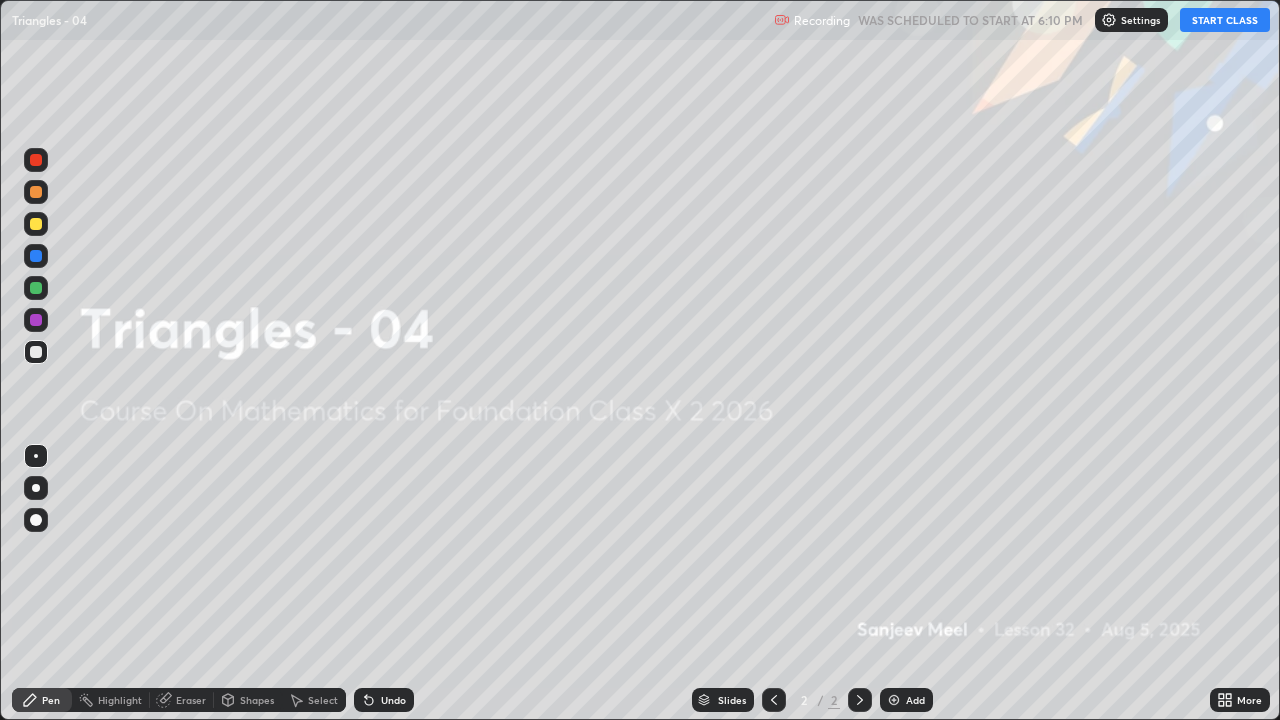 click on "START CLASS" at bounding box center [1225, 20] 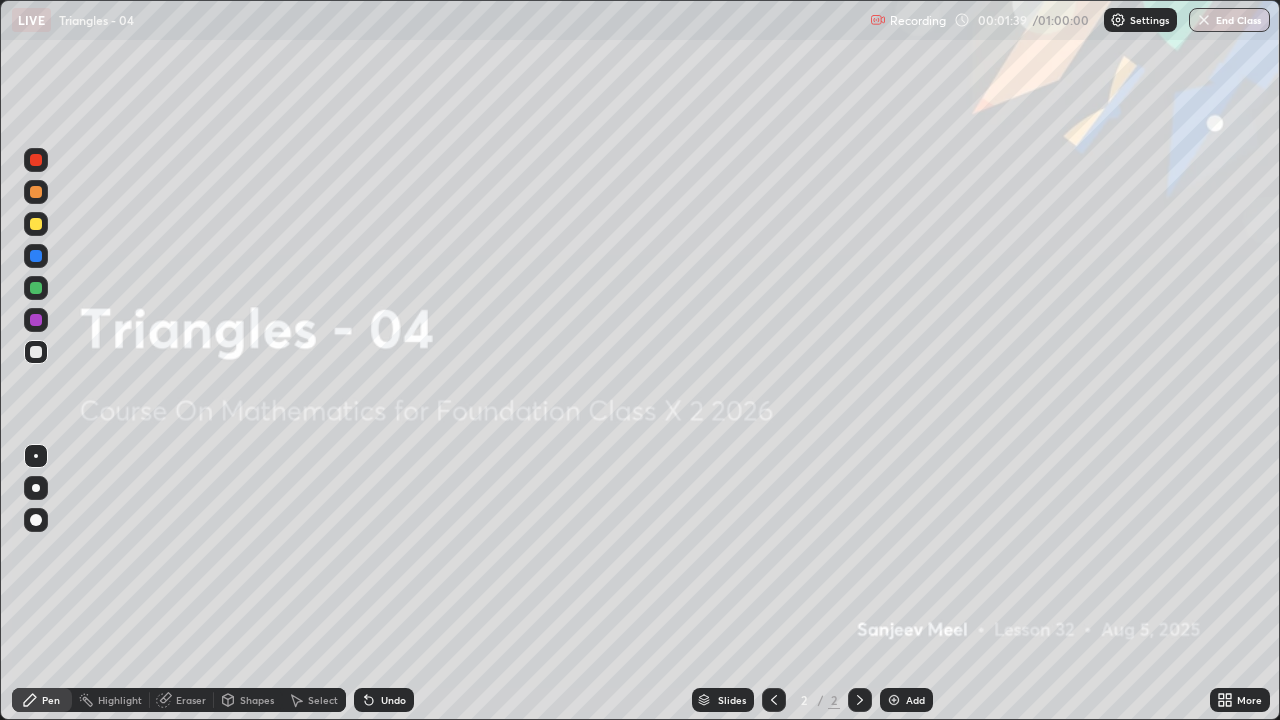 click at bounding box center [894, 700] 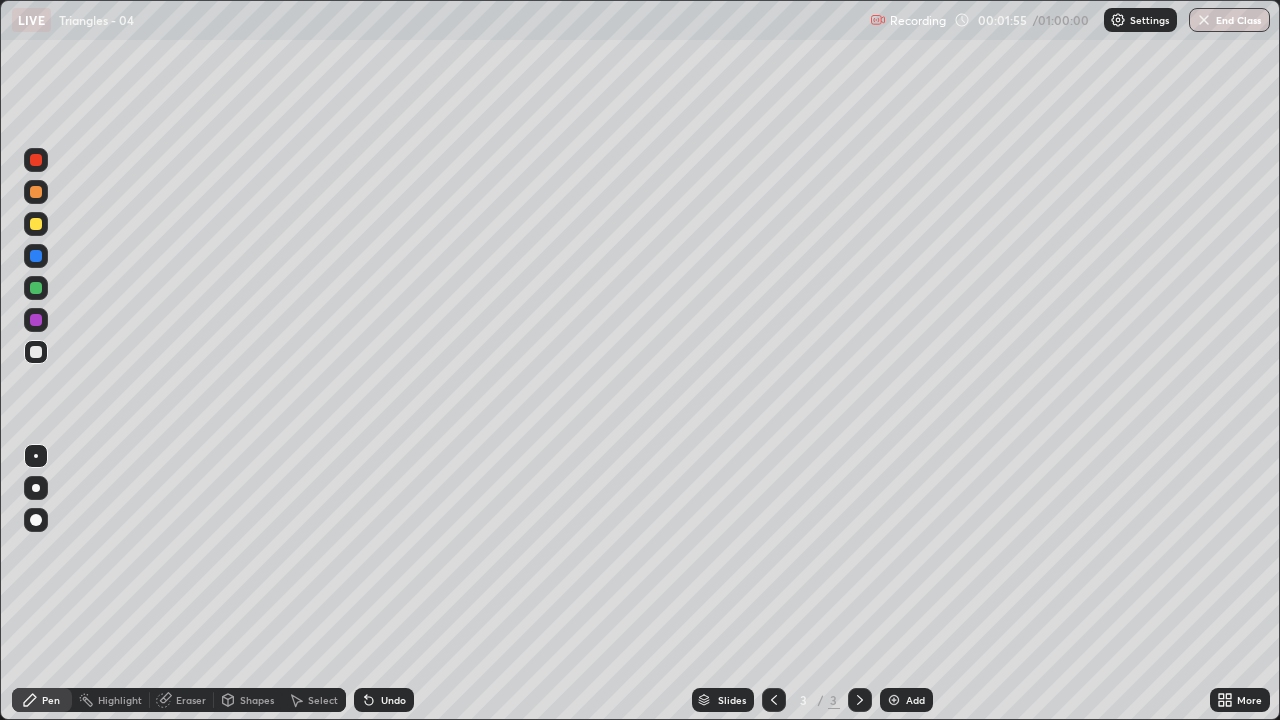 click at bounding box center [36, 320] 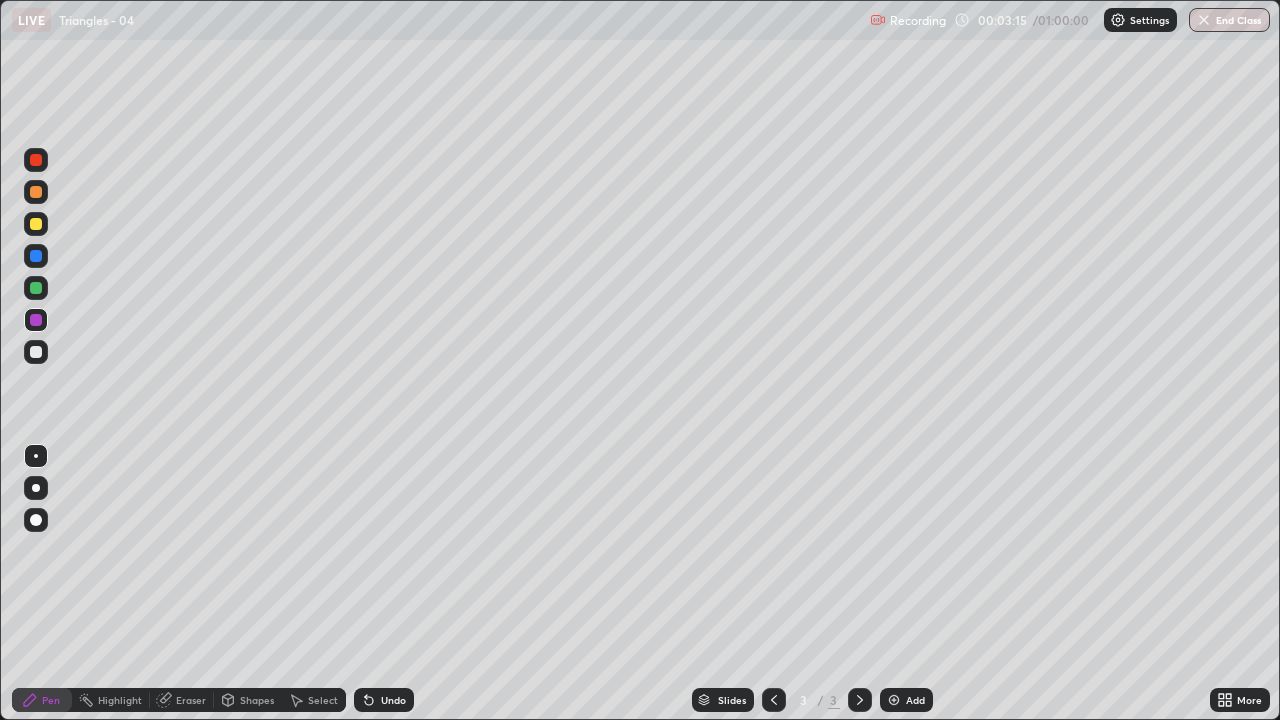 click 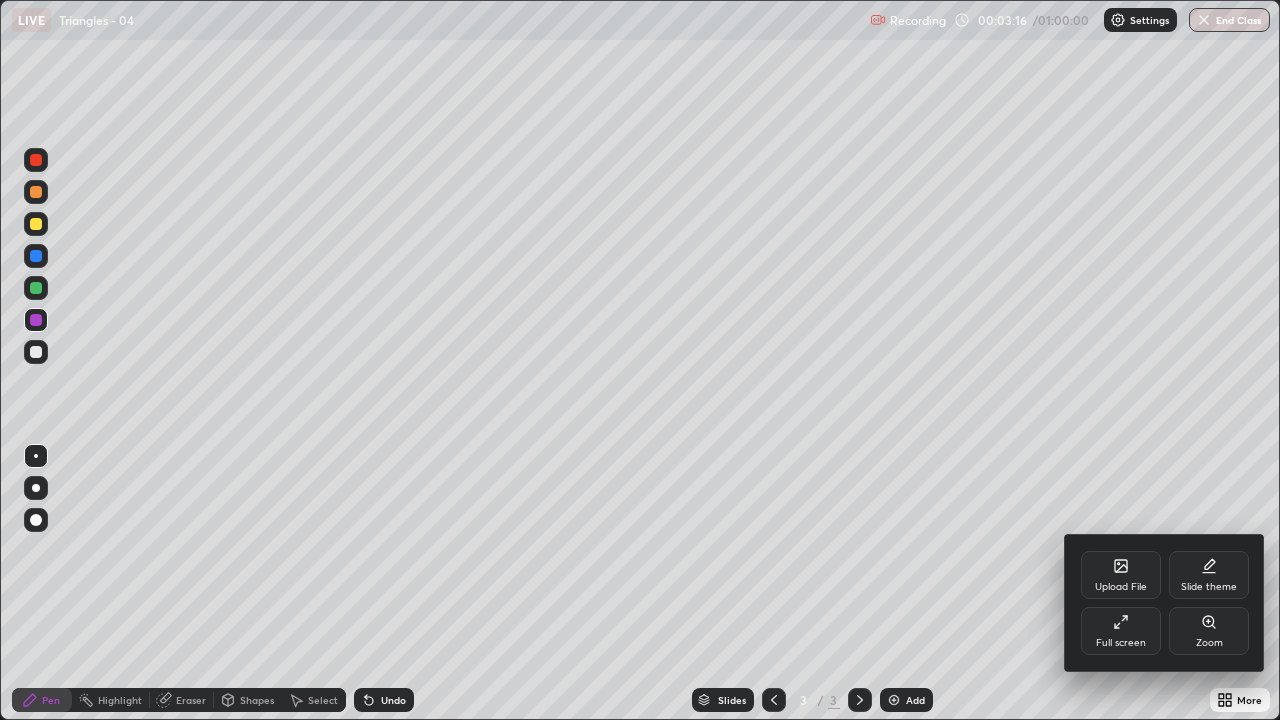 click on "Full screen" at bounding box center [1121, 631] 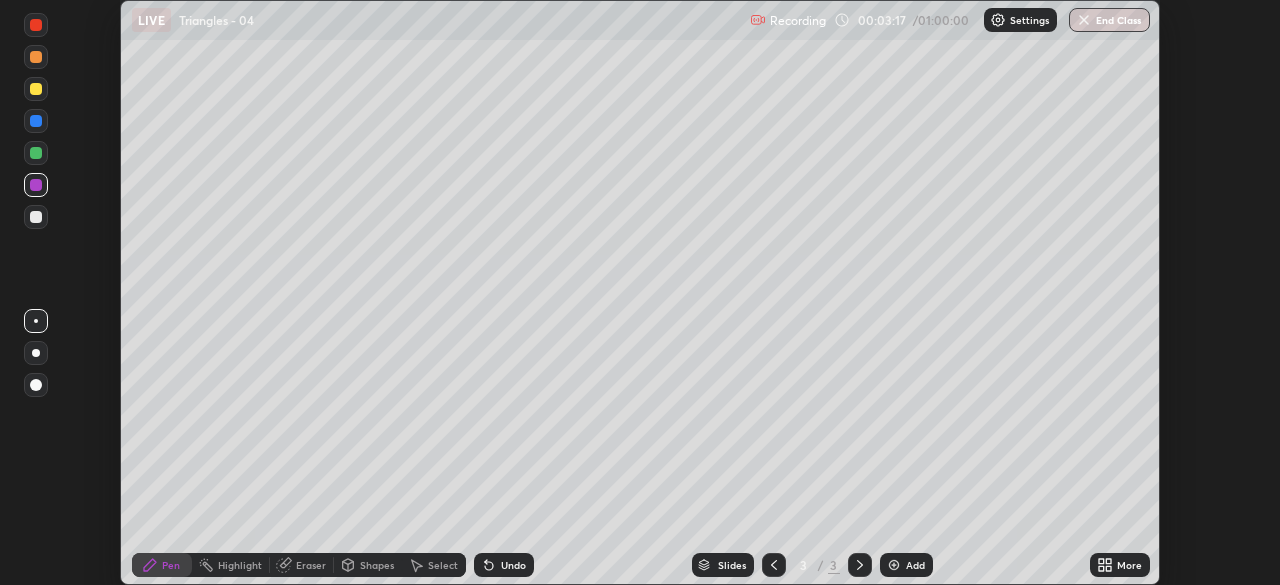 scroll, scrollTop: 585, scrollLeft: 1280, axis: both 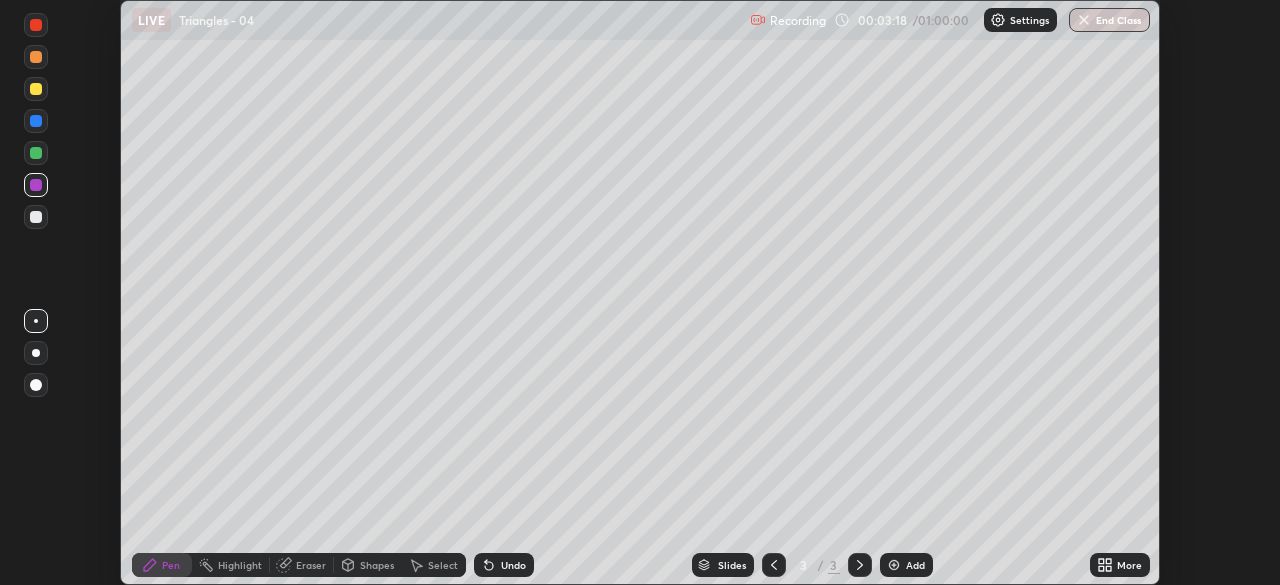 click on "More" at bounding box center [1129, 565] 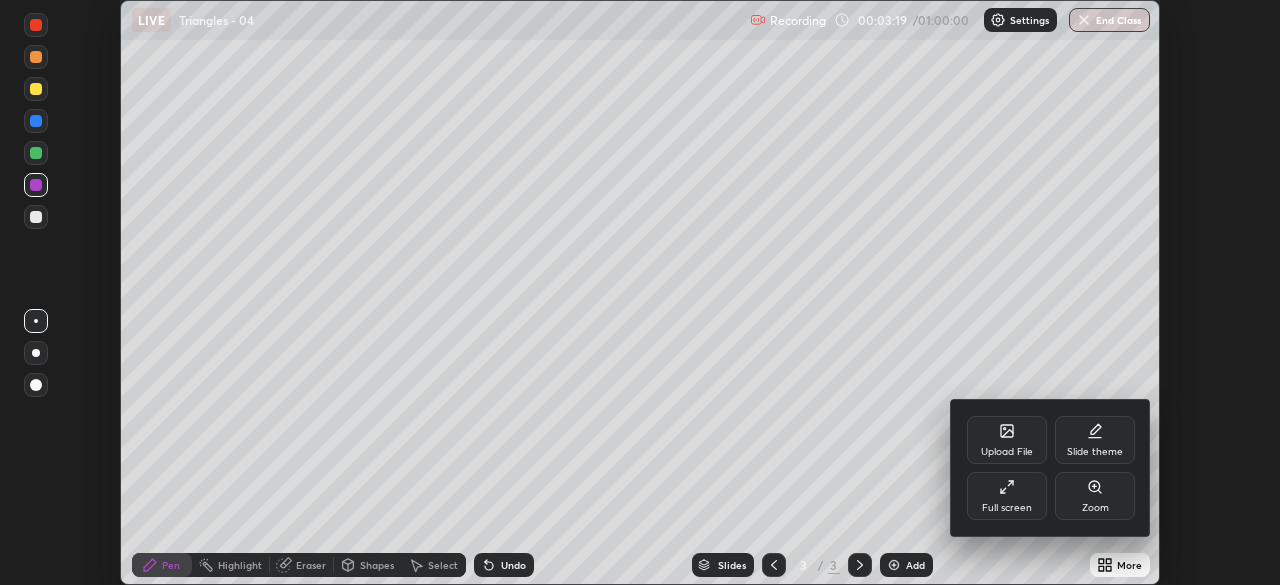 click on "Full screen" at bounding box center [1007, 496] 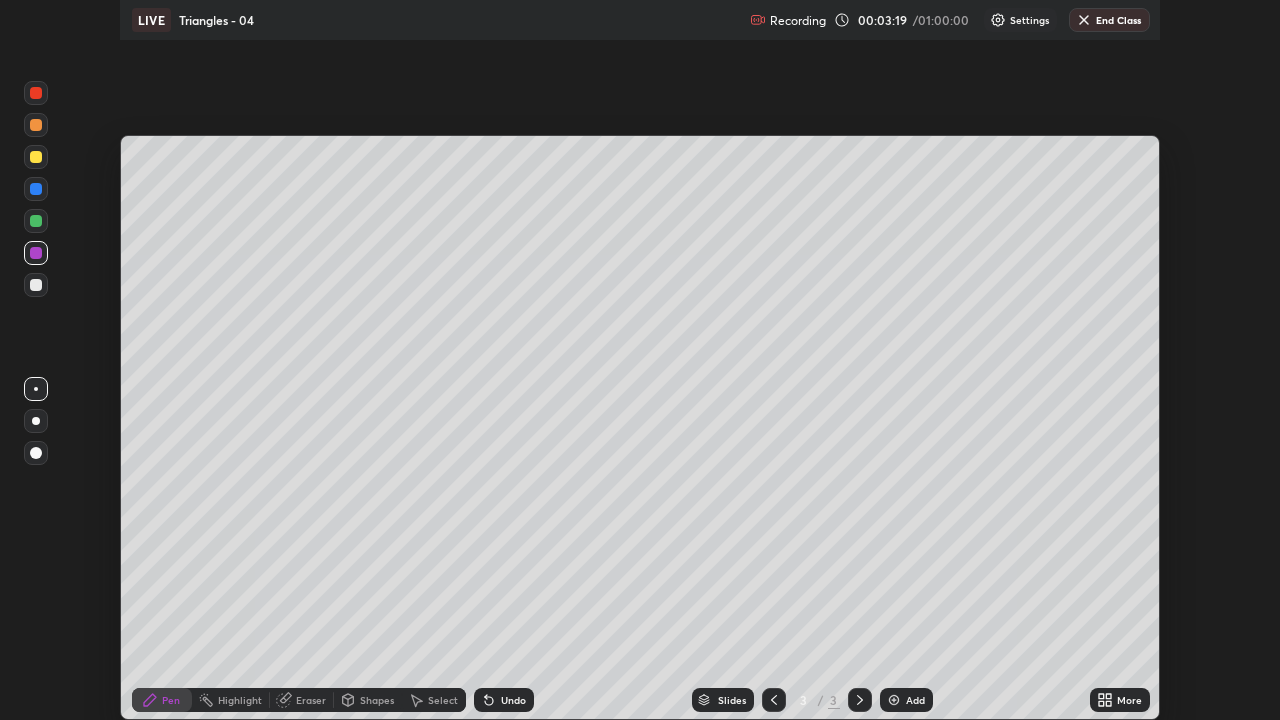 scroll, scrollTop: 99280, scrollLeft: 98720, axis: both 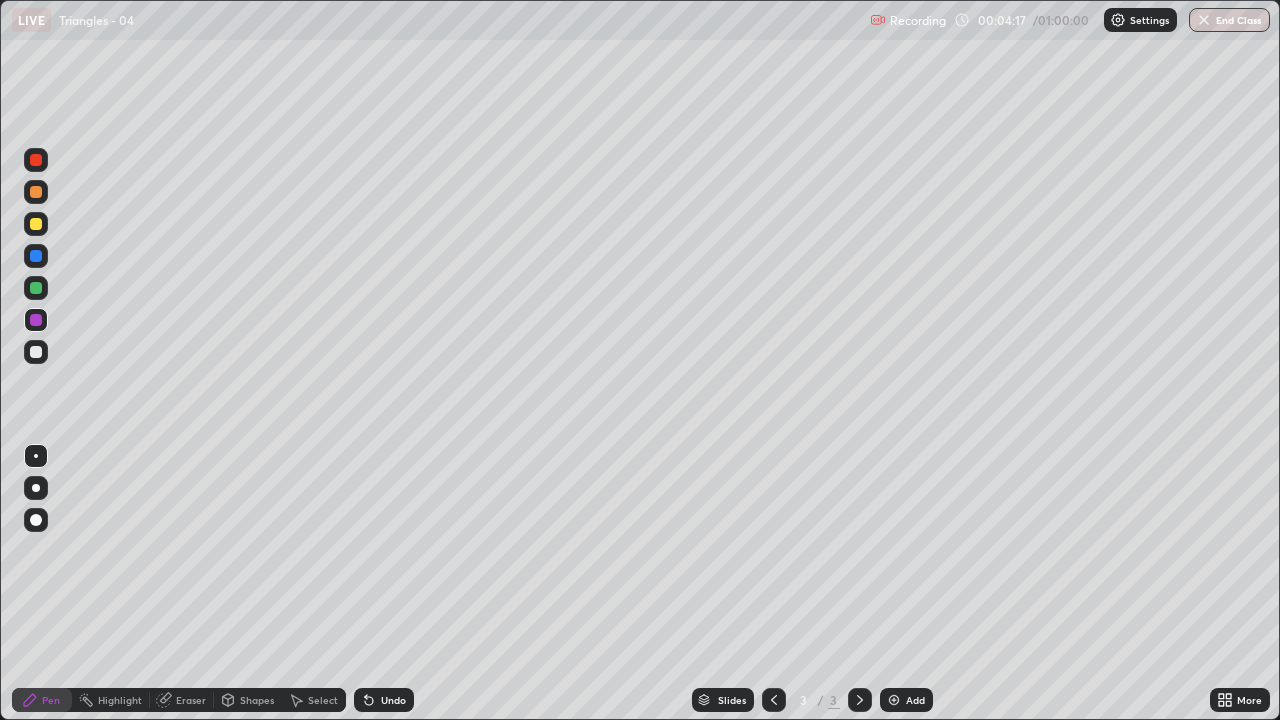 click at bounding box center (36, 352) 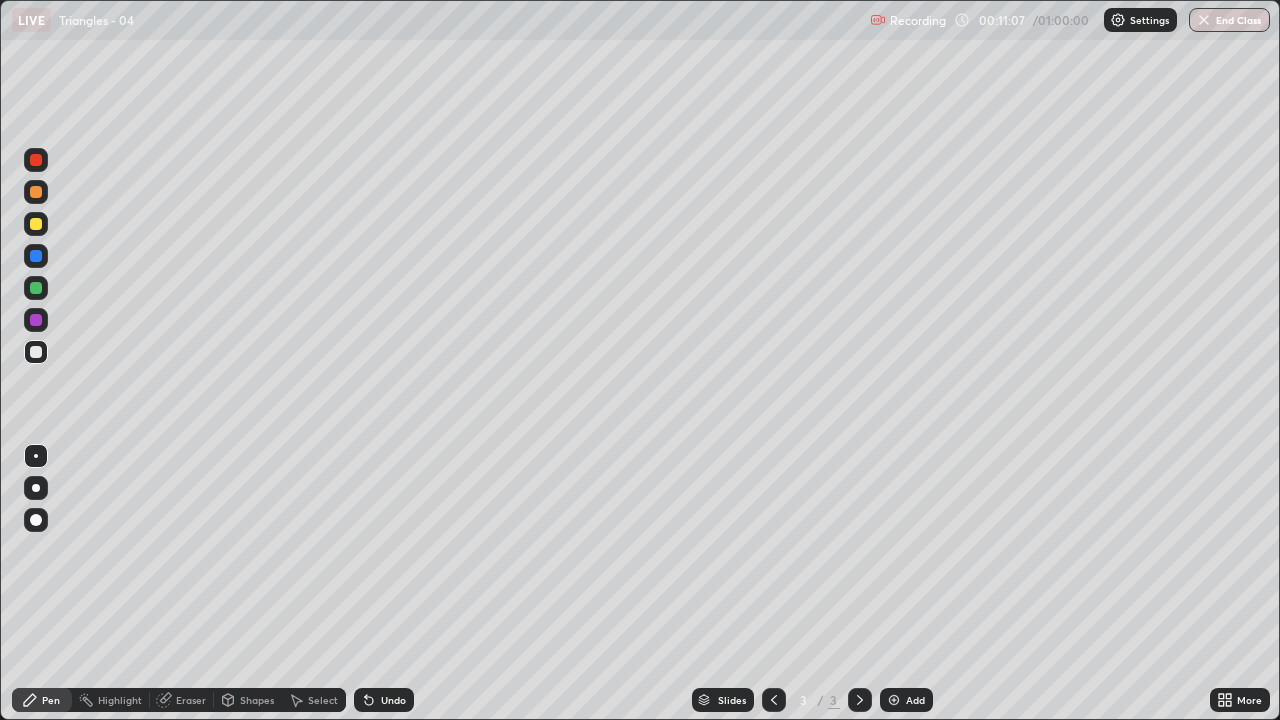 click on "Add" at bounding box center [915, 700] 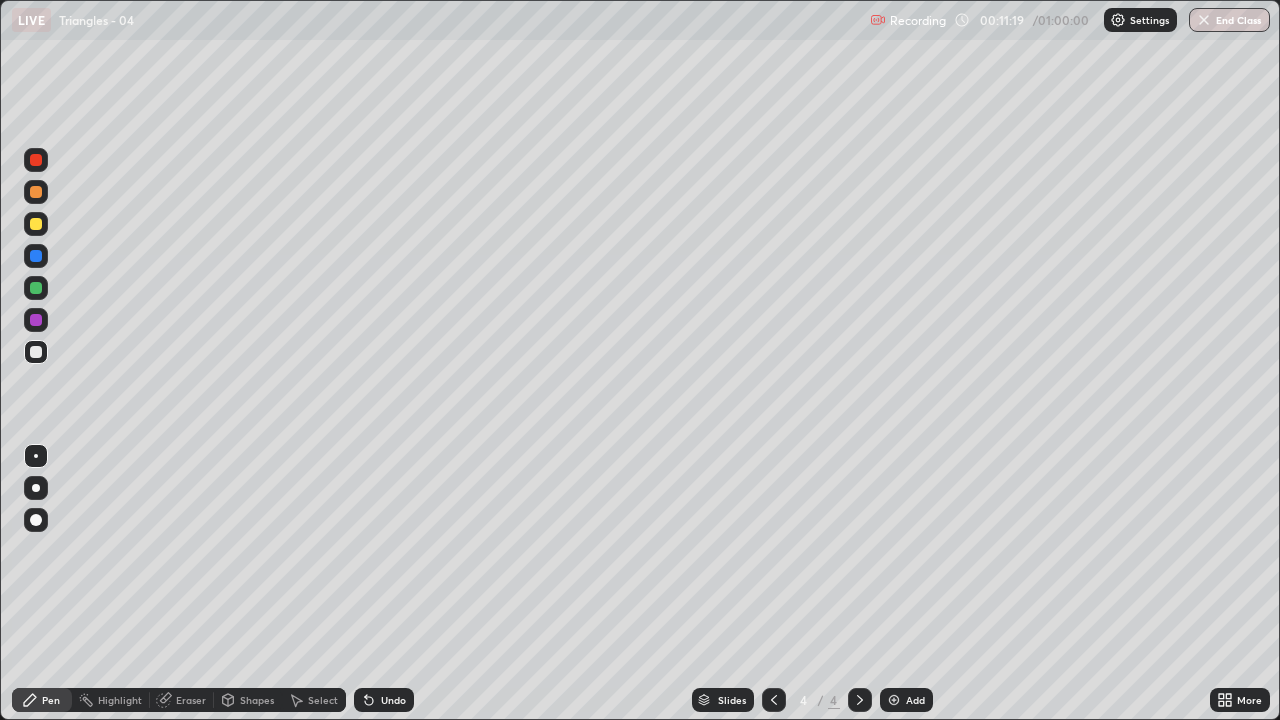 click 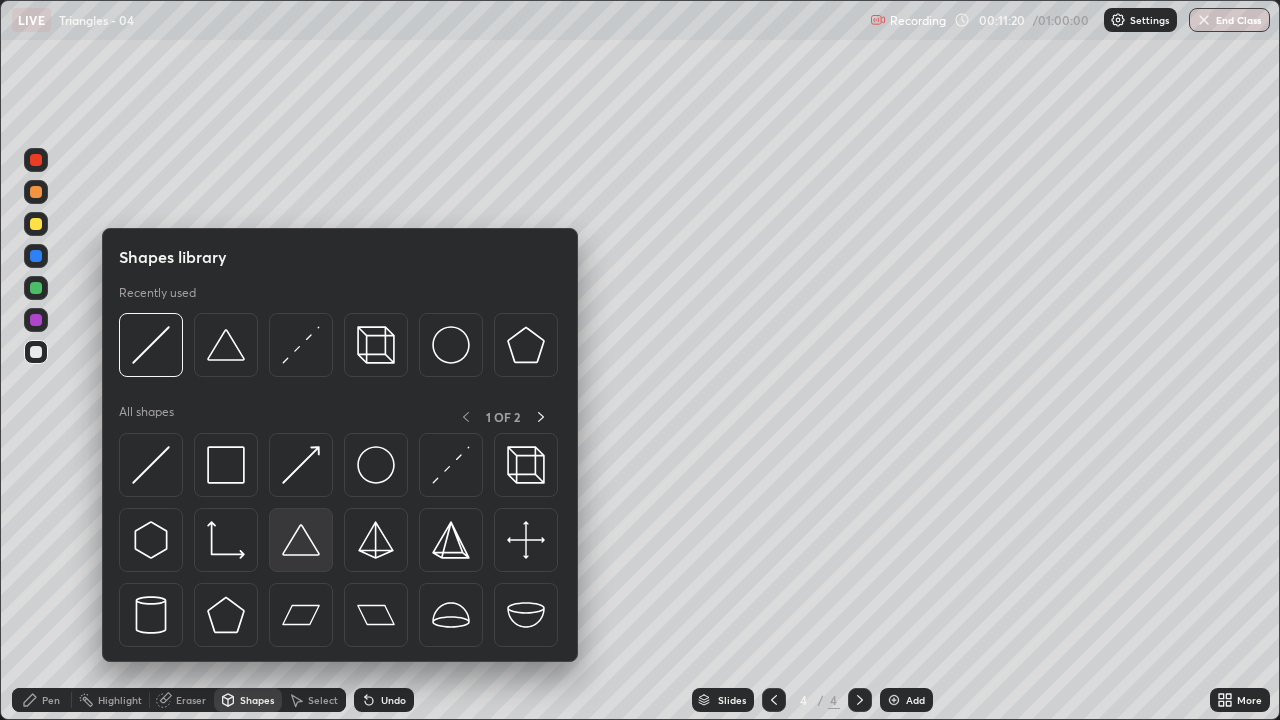click at bounding box center (301, 540) 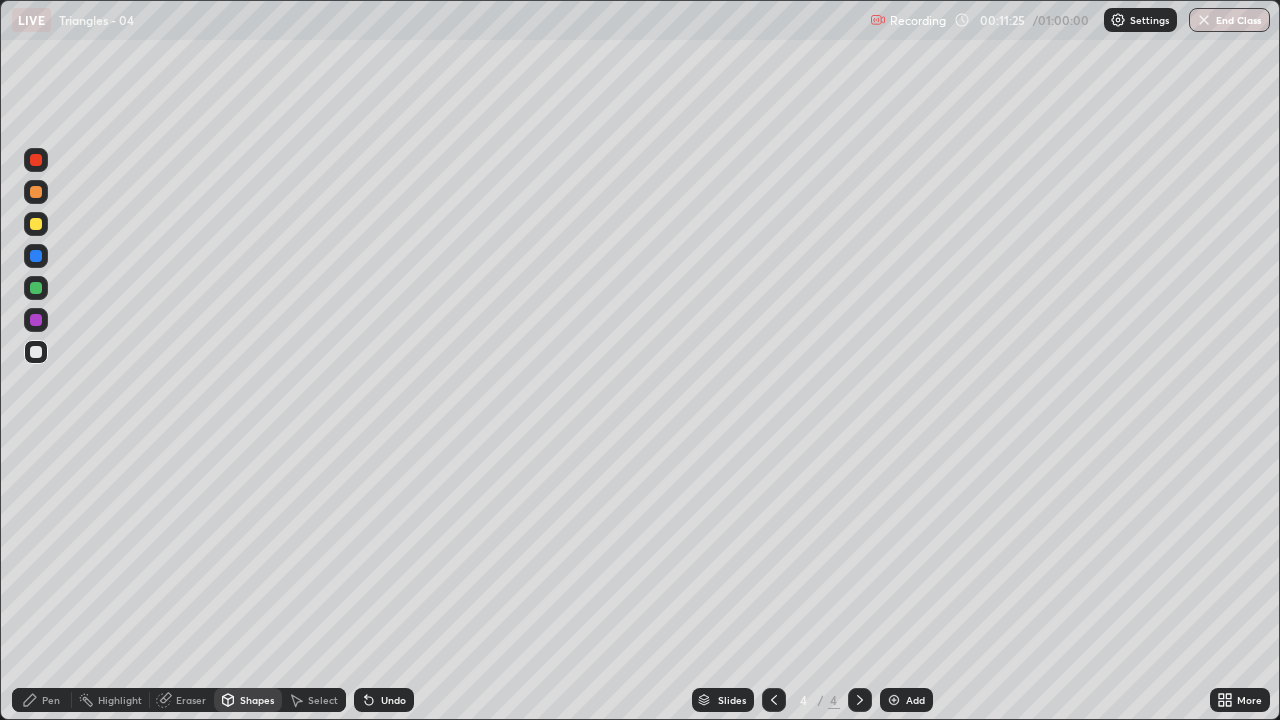 click on "Pen" at bounding box center [51, 700] 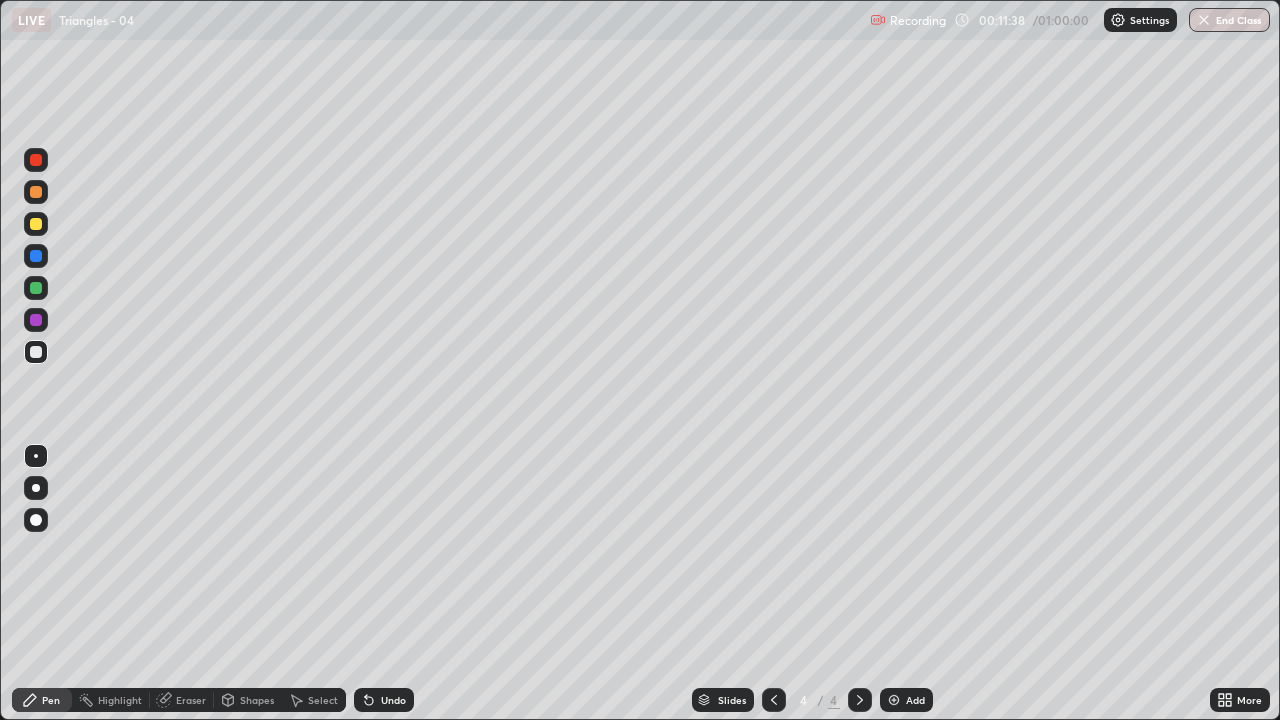 click at bounding box center (36, 320) 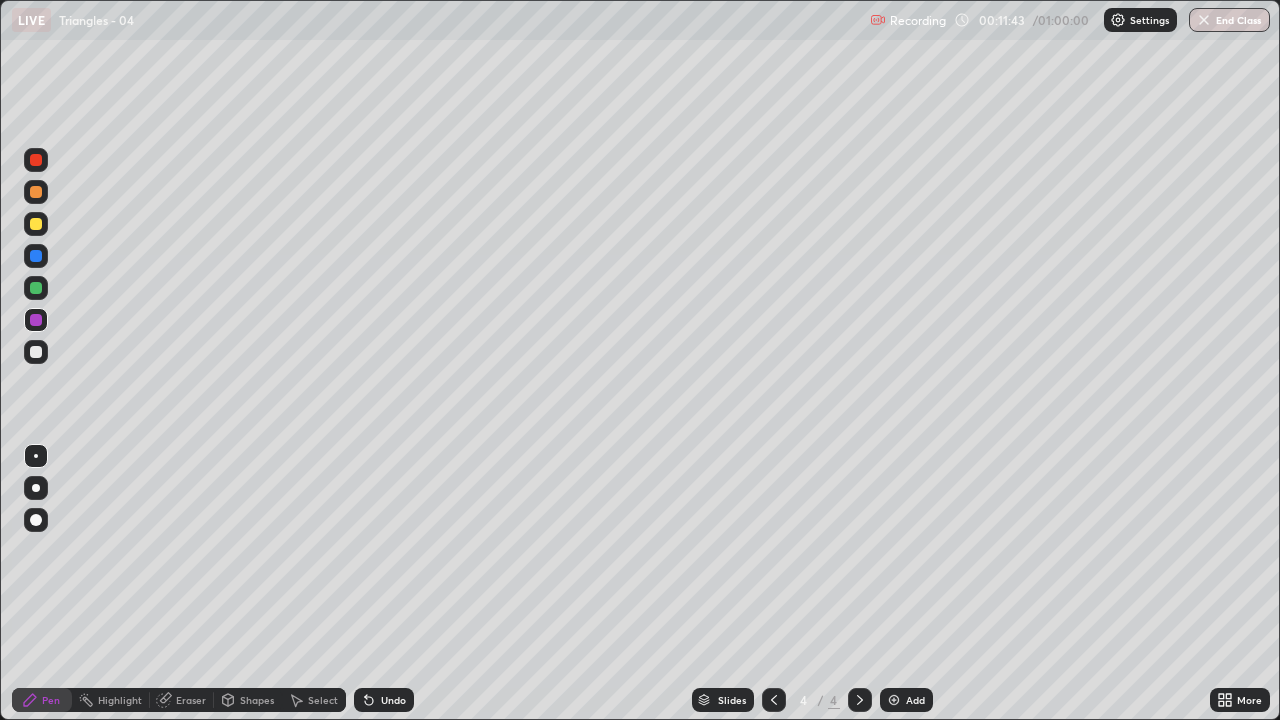 click at bounding box center [36, 352] 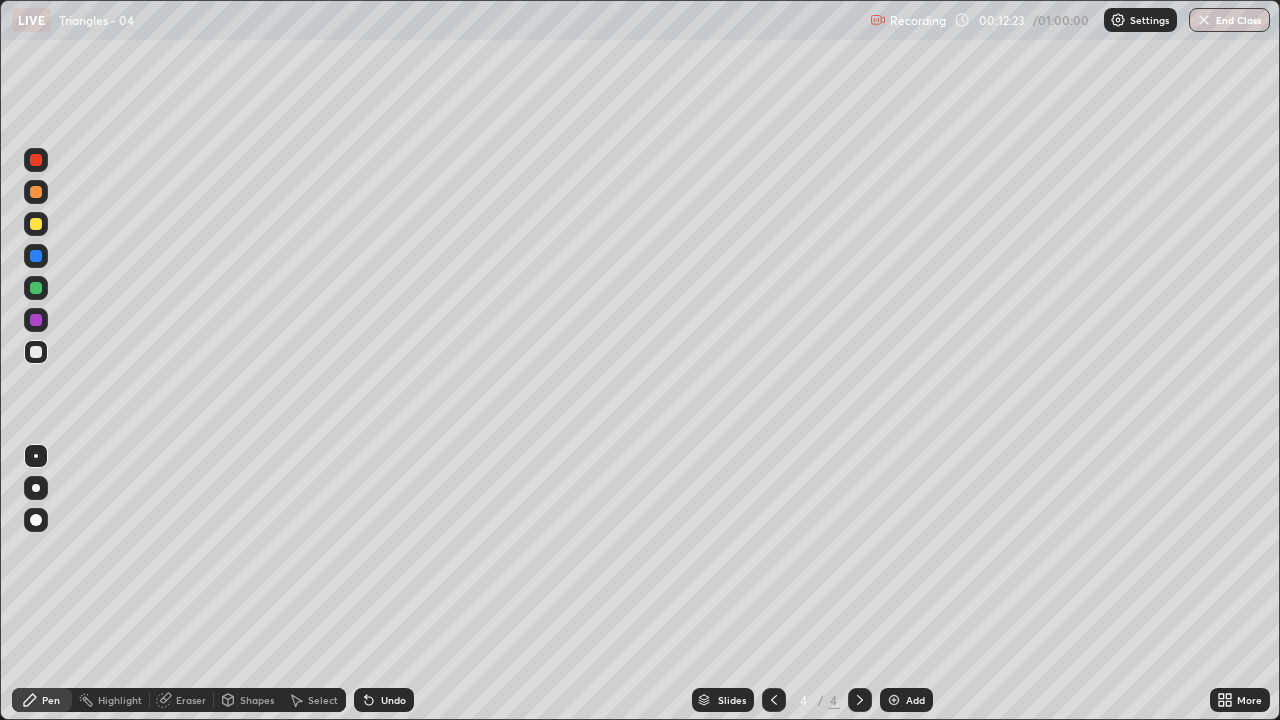 click at bounding box center (36, 320) 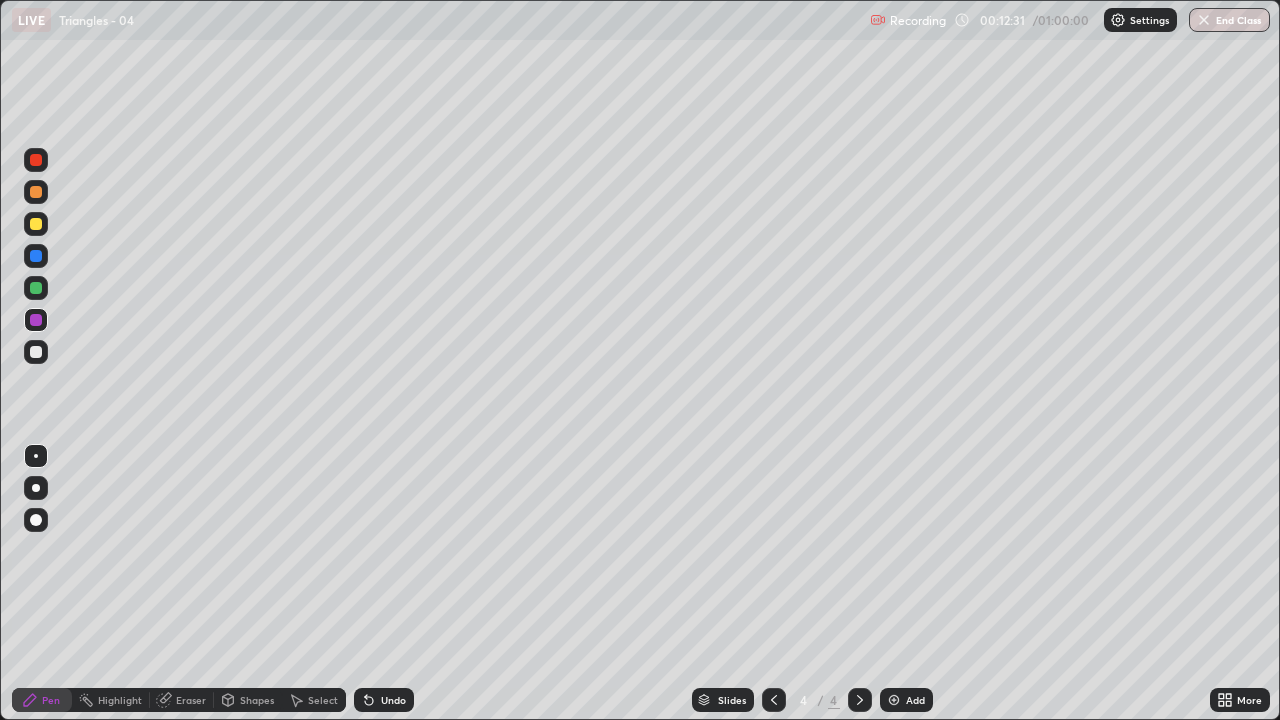click 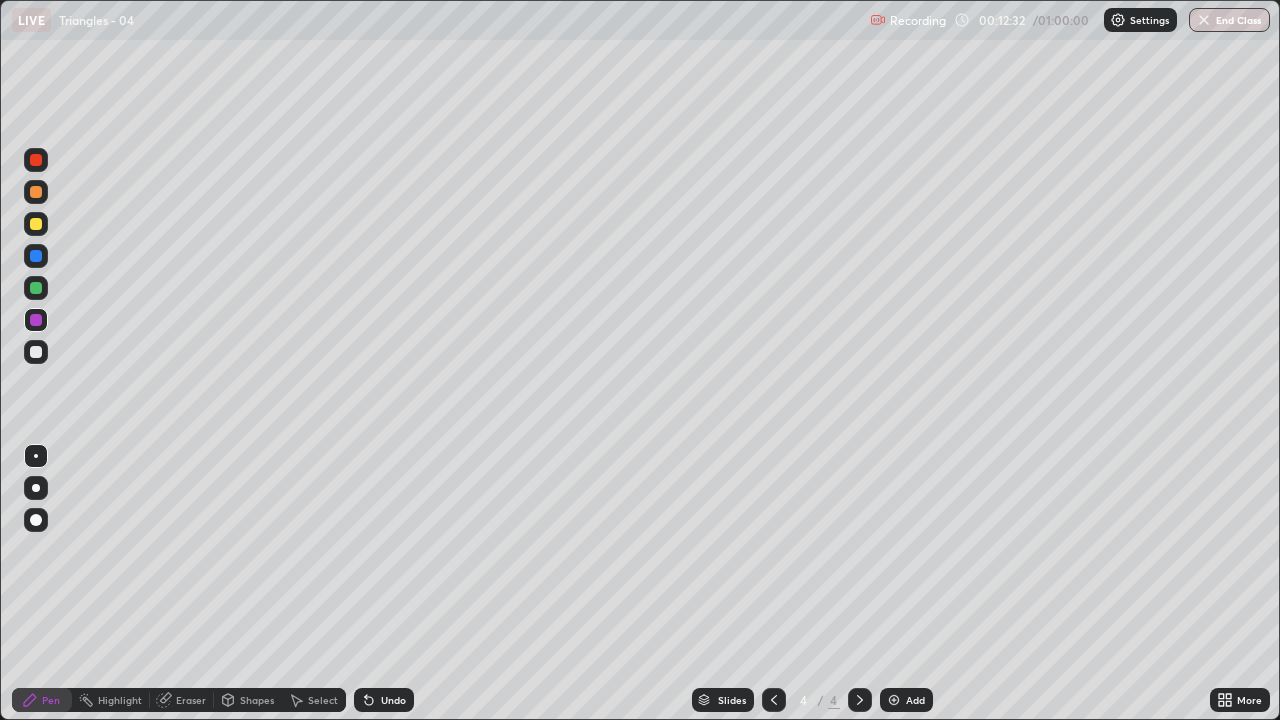 click at bounding box center (36, 352) 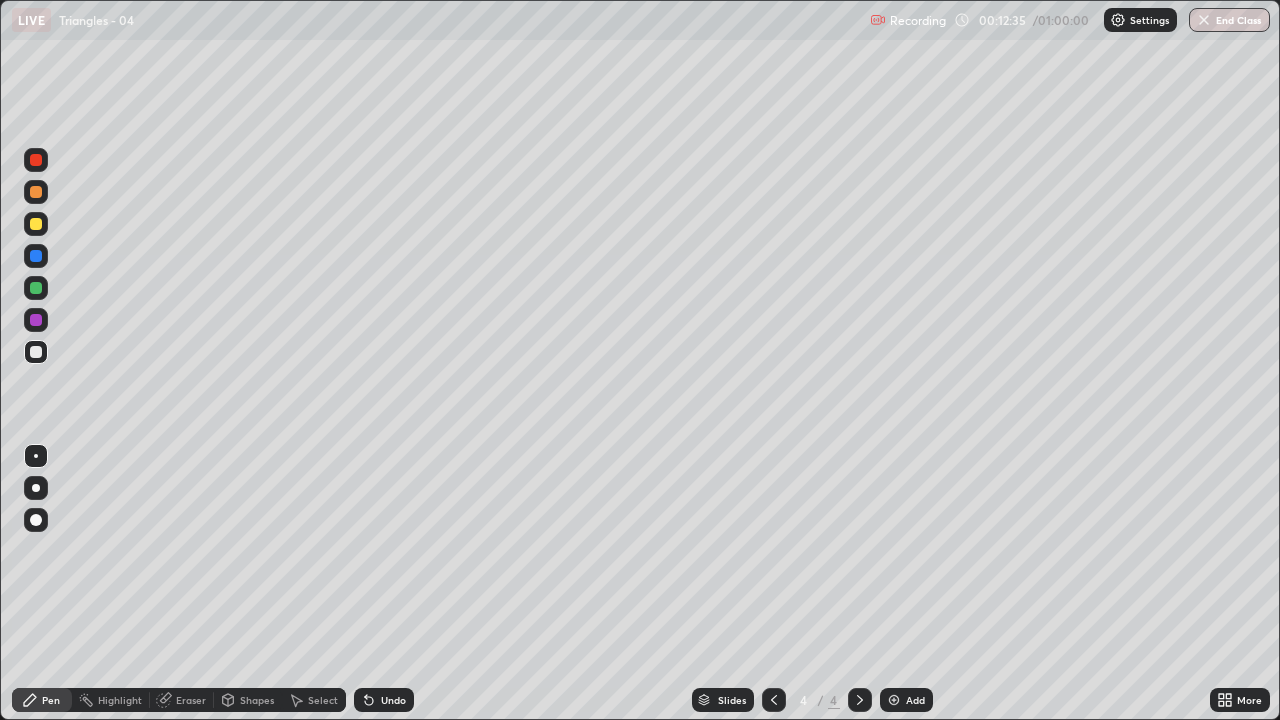 click 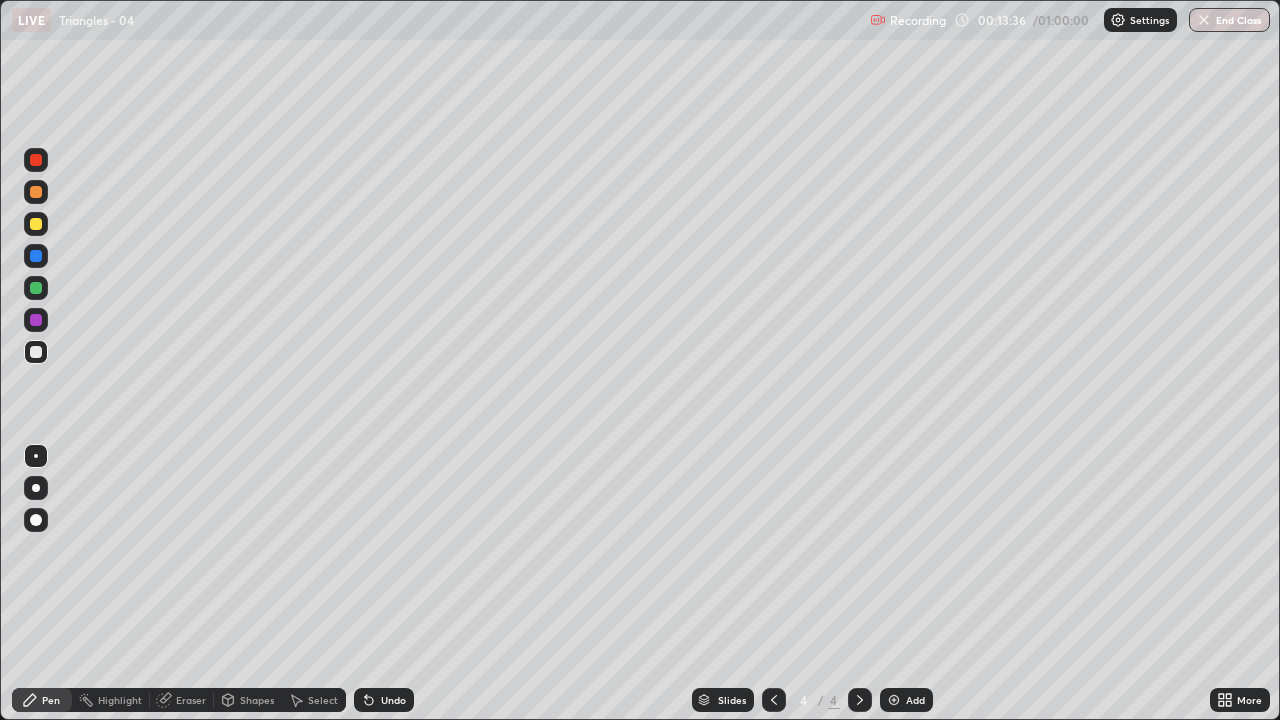 click 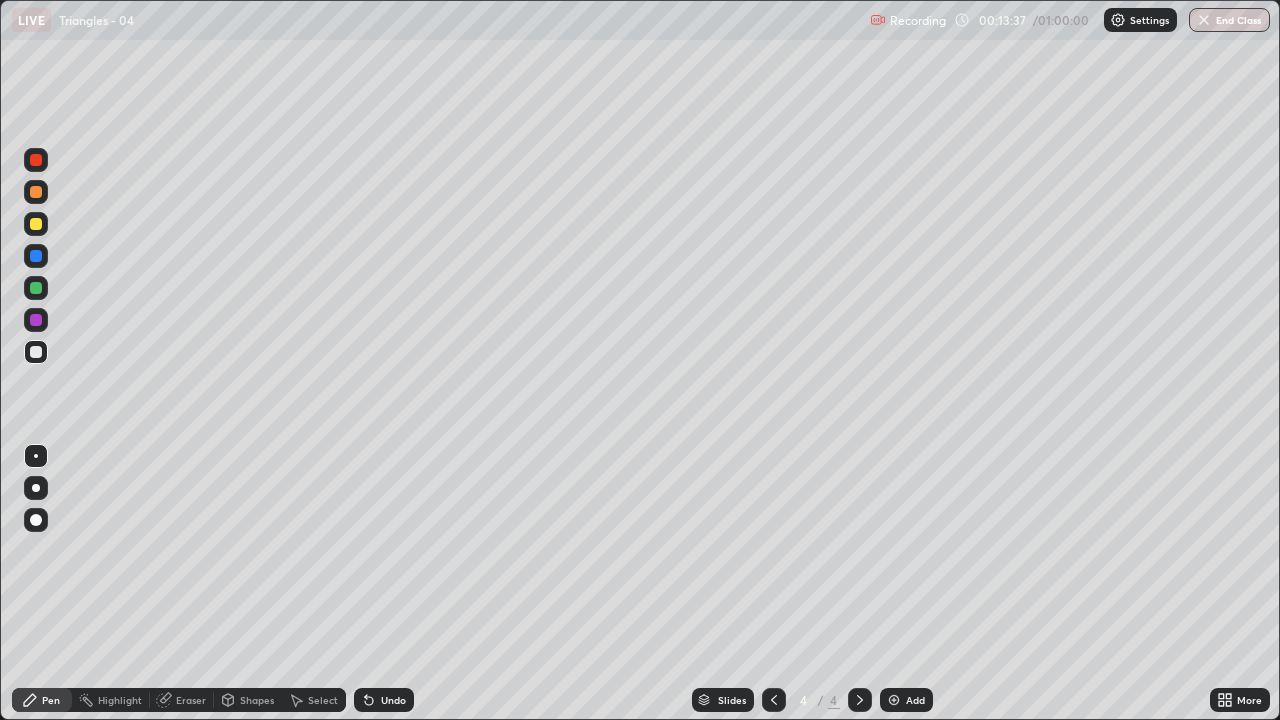 click on "Undo" at bounding box center (384, 700) 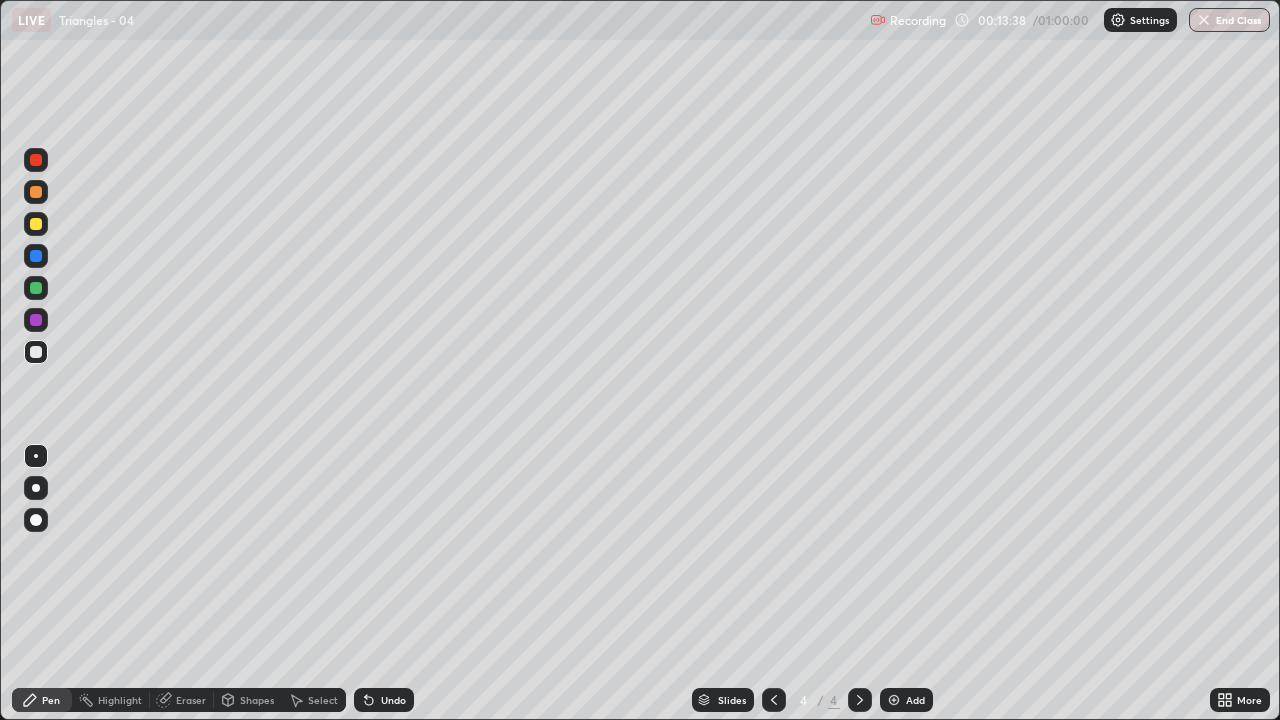 click on "Undo" at bounding box center [393, 700] 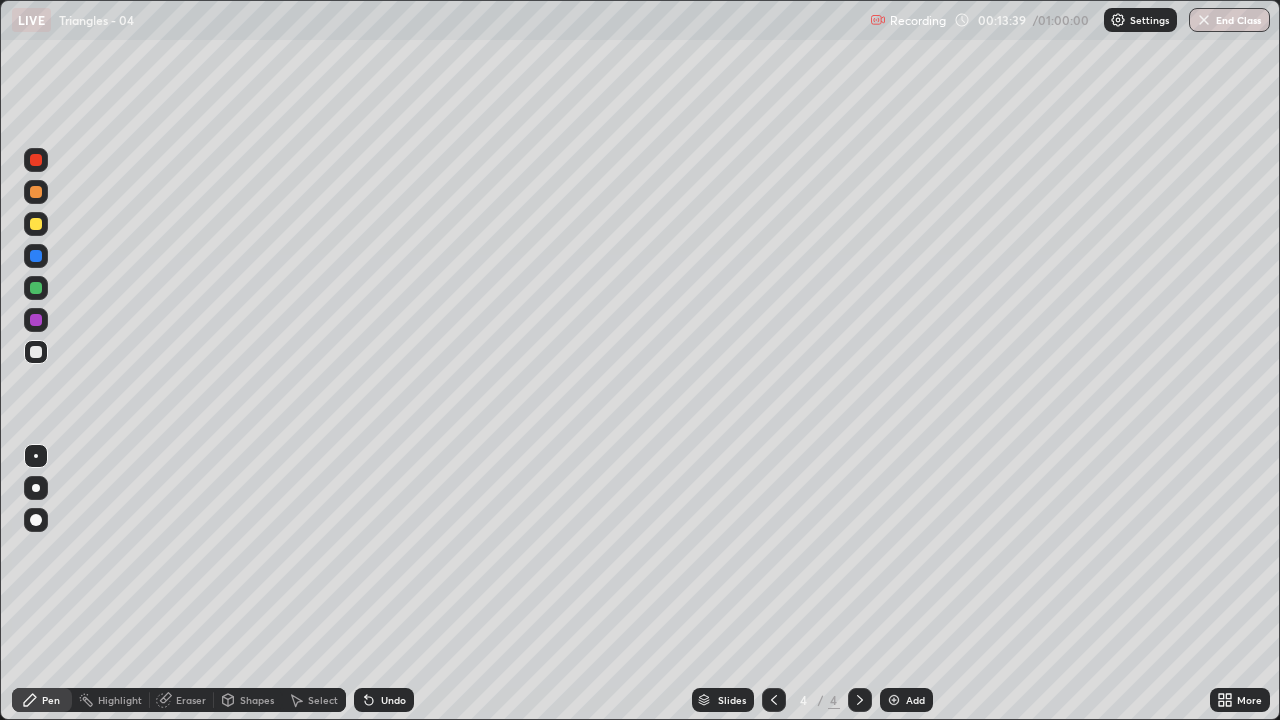 click on "Undo" at bounding box center [384, 700] 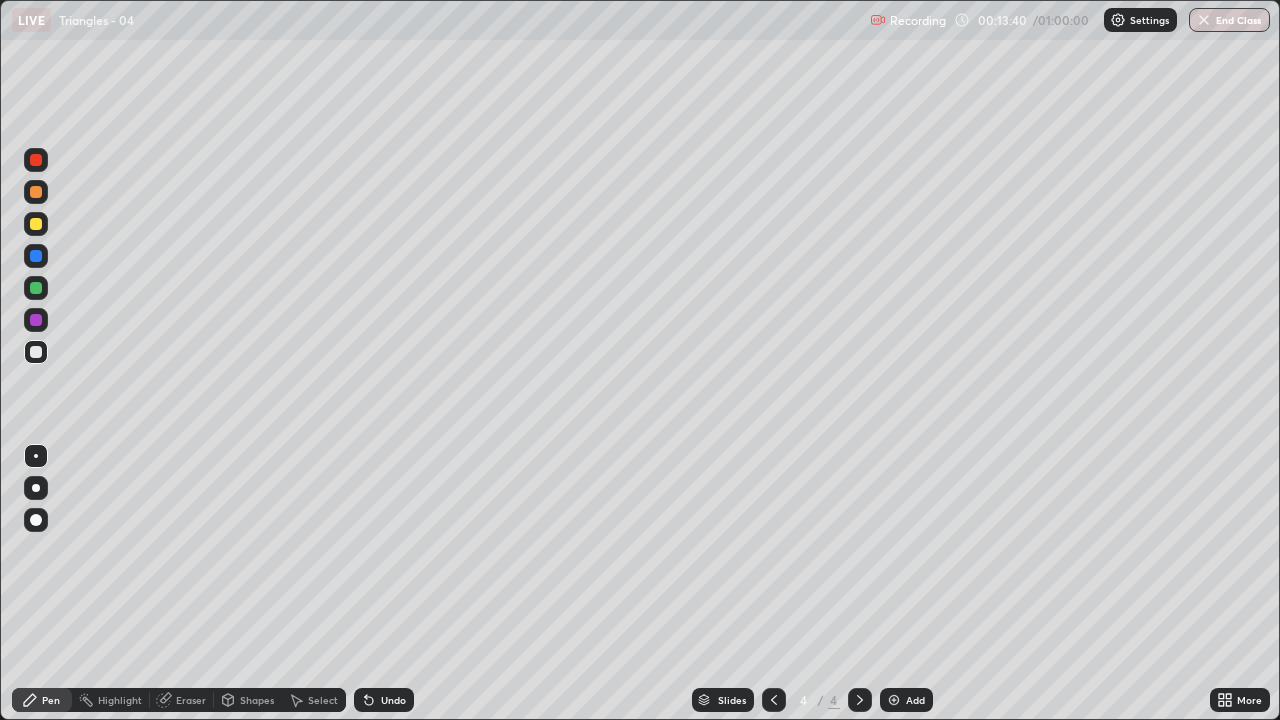 click 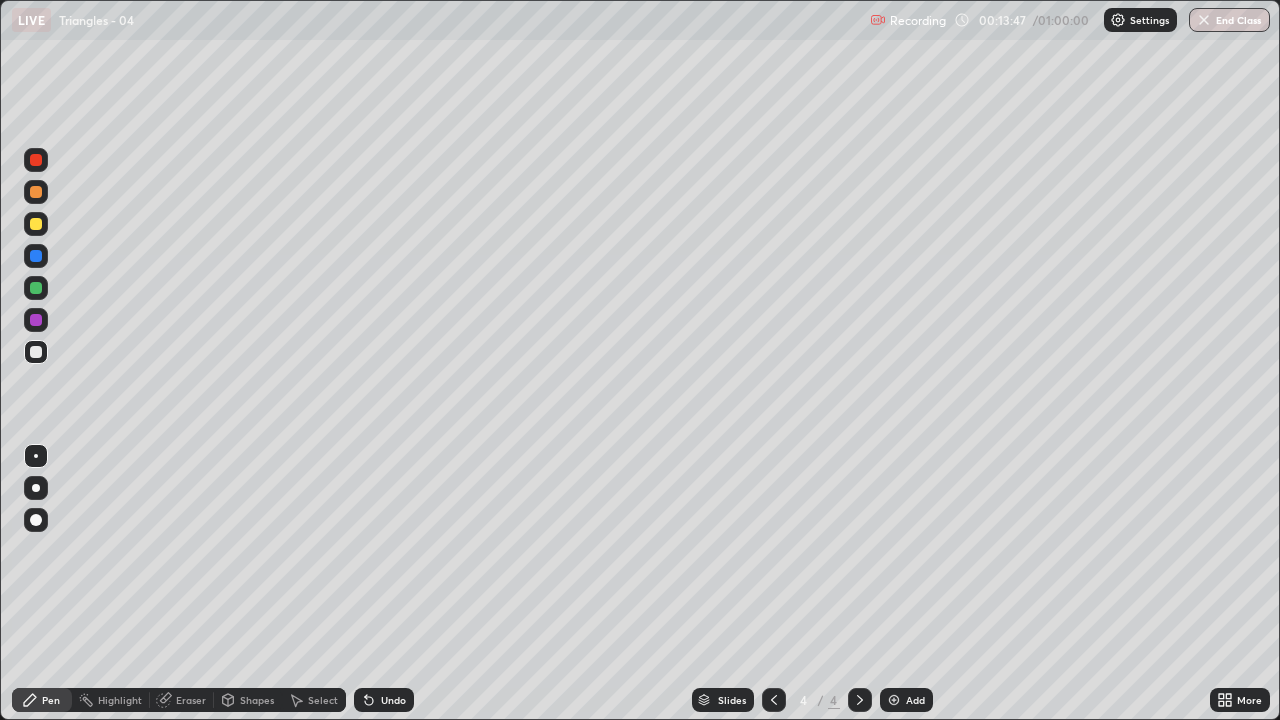 click at bounding box center (36, 320) 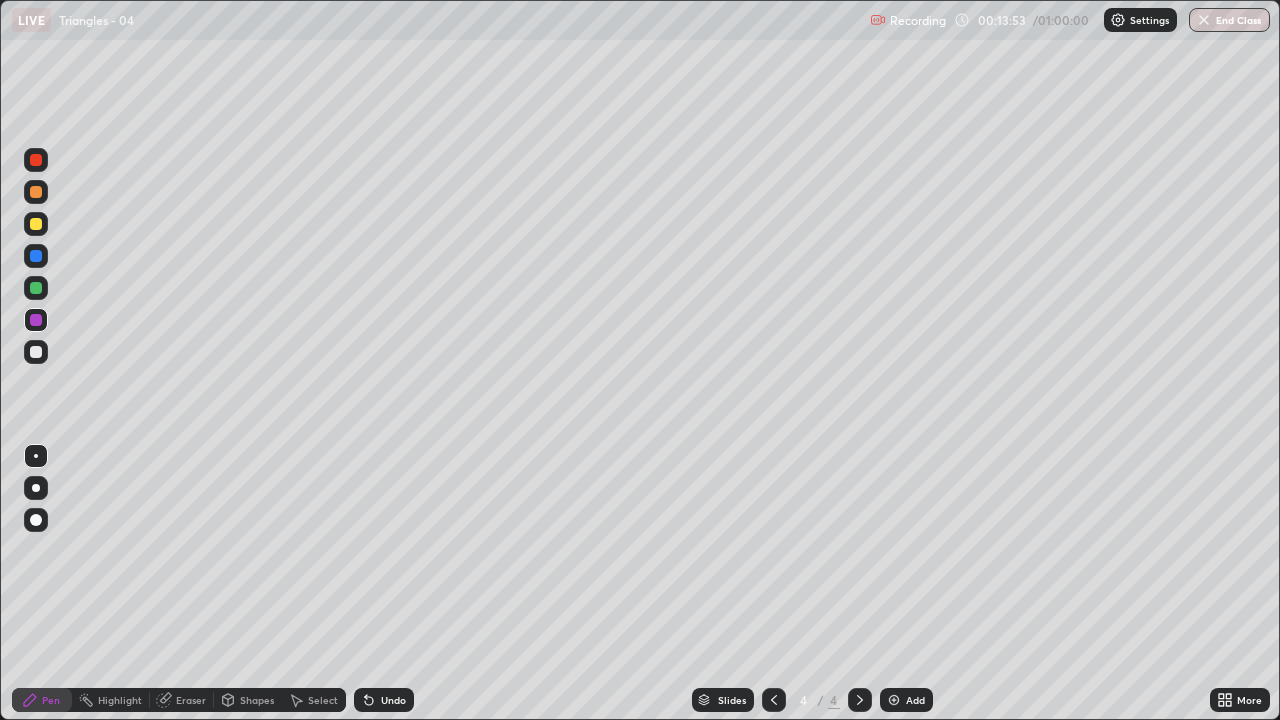 click at bounding box center (36, 352) 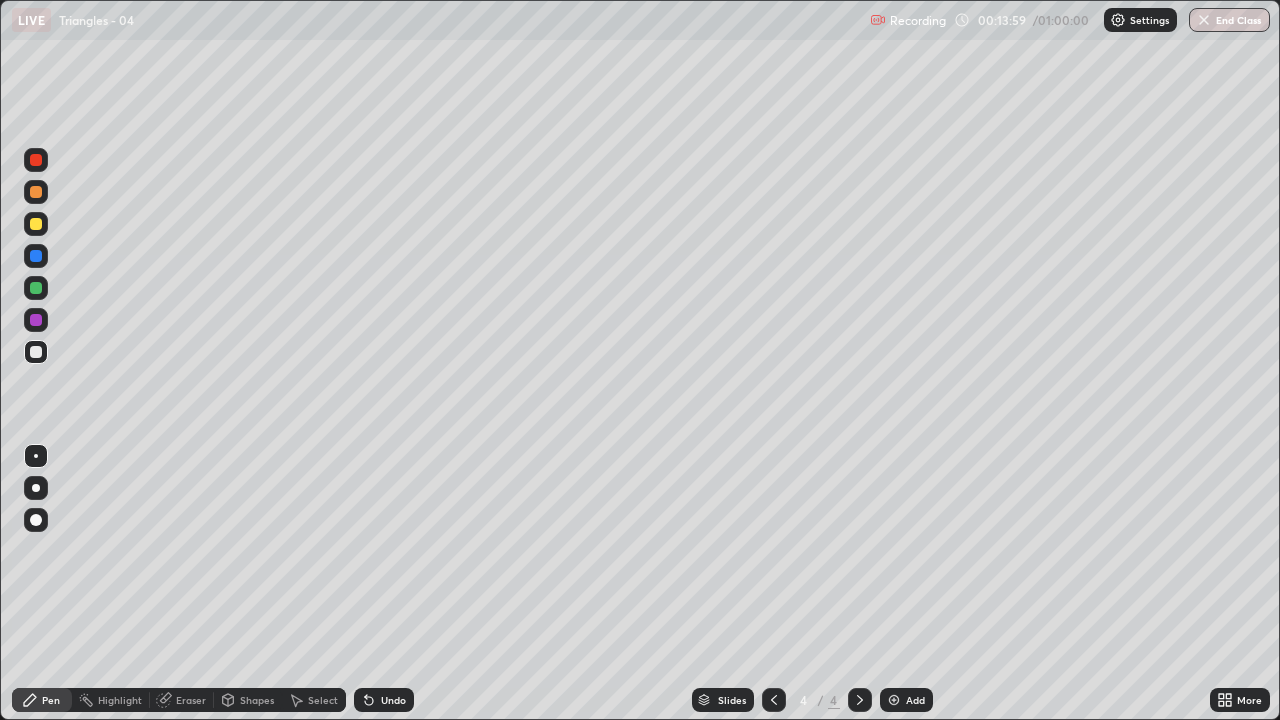 click on "Shapes" at bounding box center (248, 700) 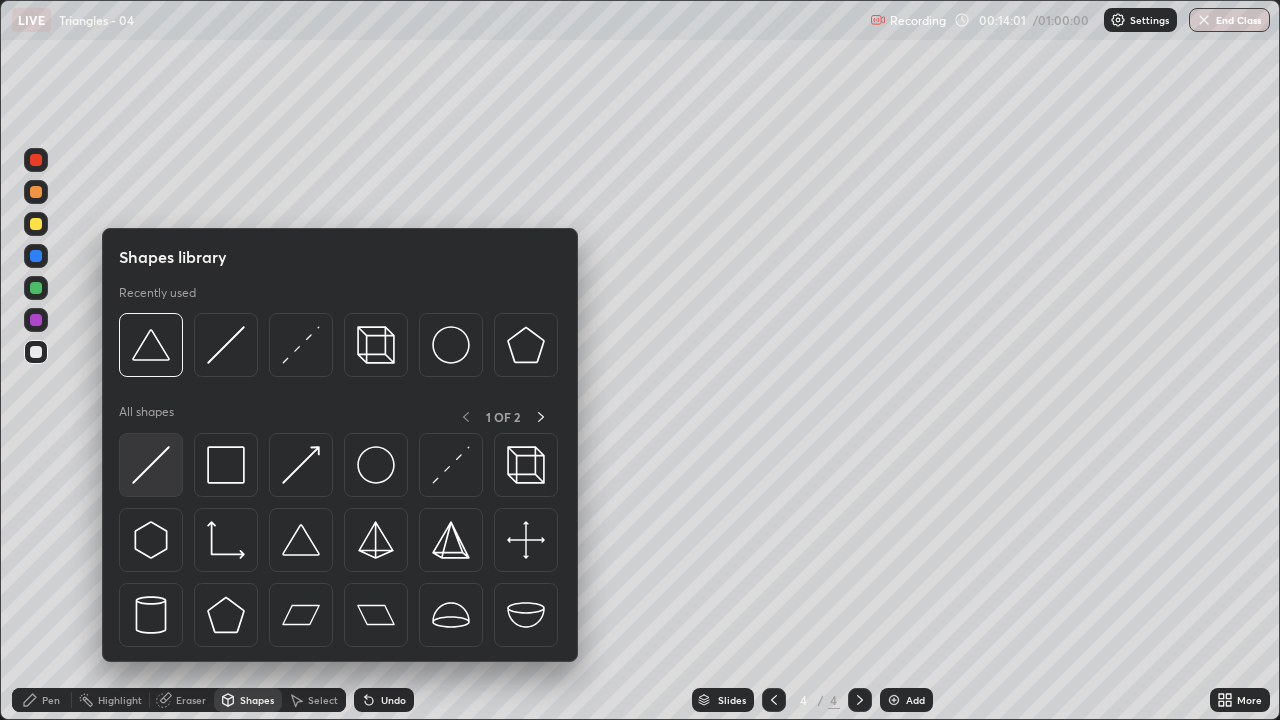 click at bounding box center (151, 465) 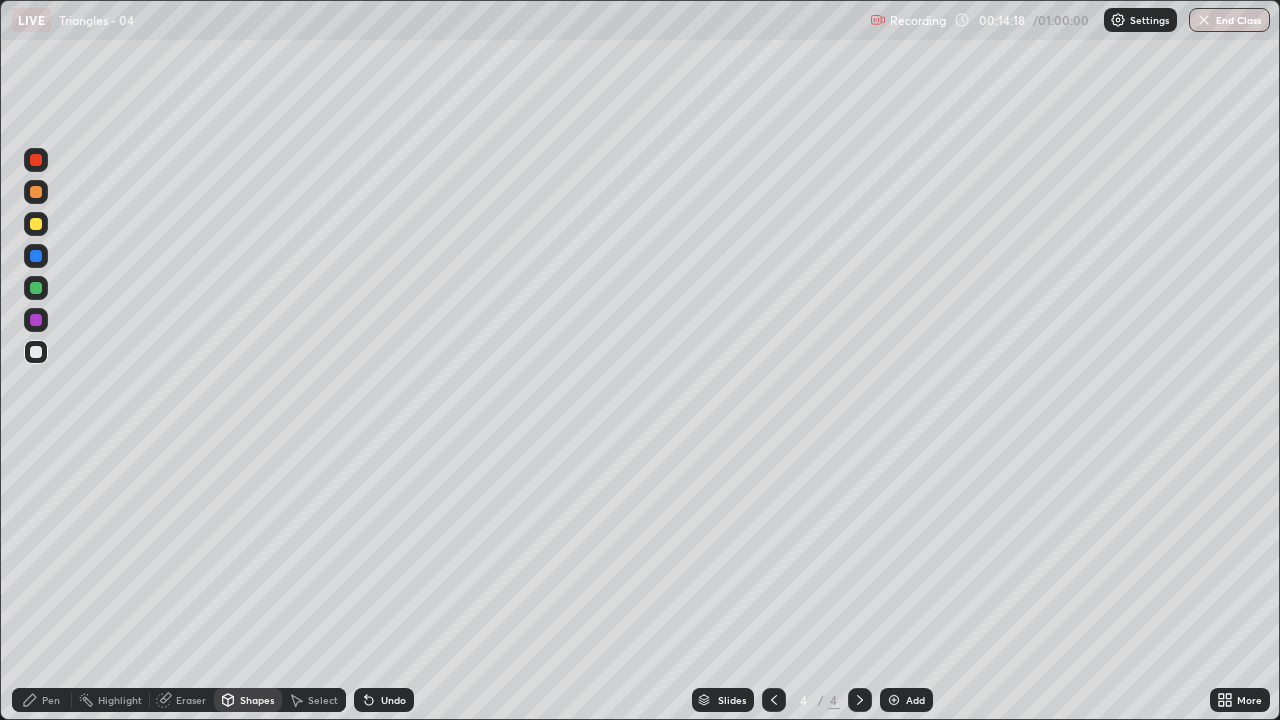 click on "Shapes" at bounding box center [257, 700] 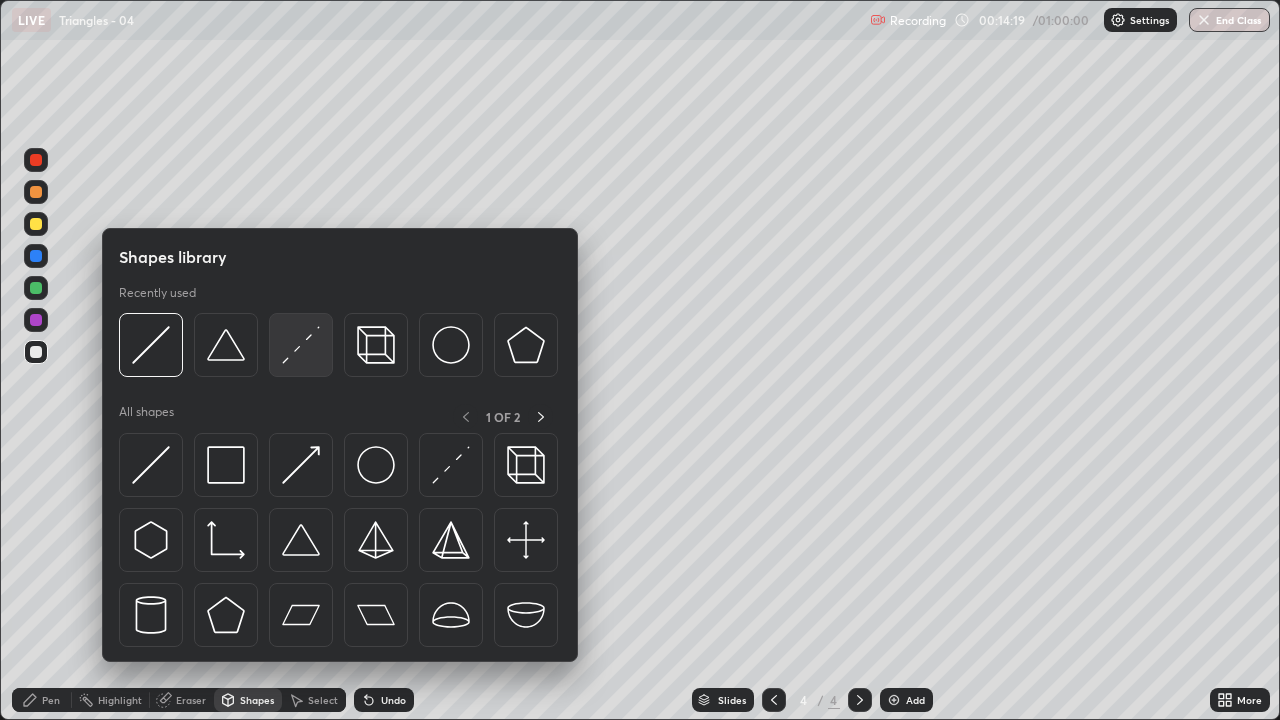 click at bounding box center (301, 345) 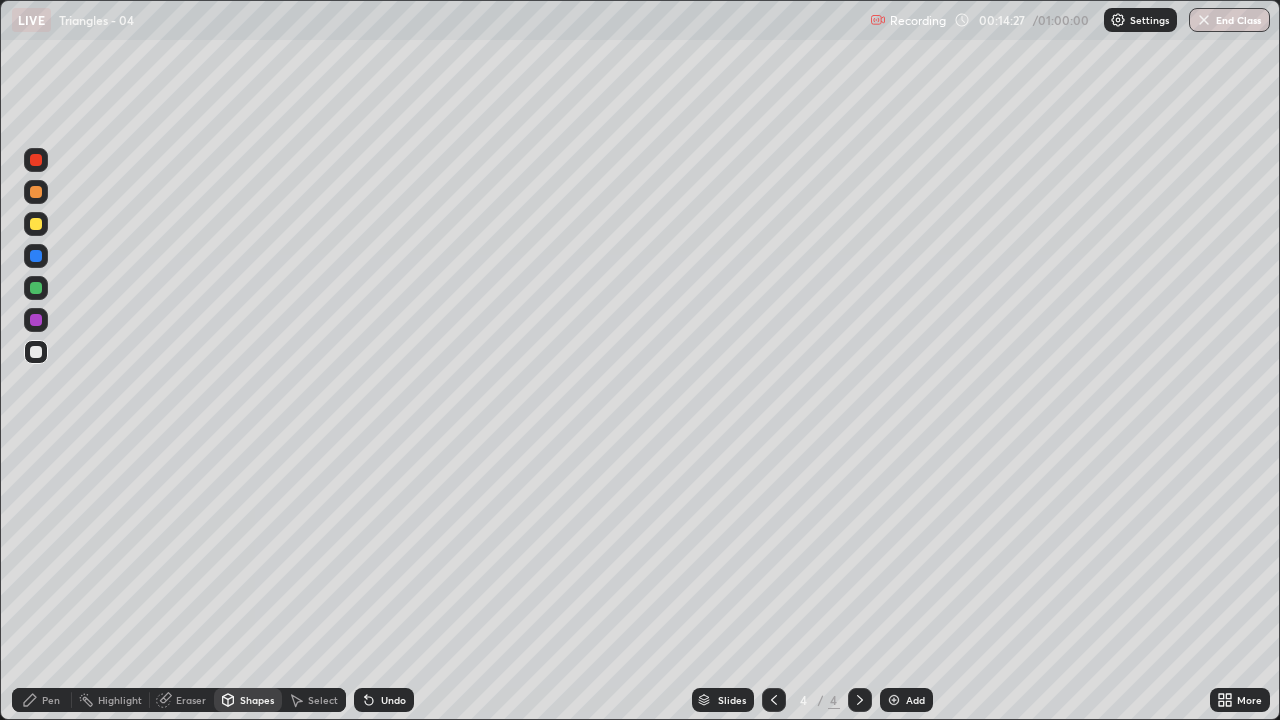 click on "Pen" at bounding box center (51, 700) 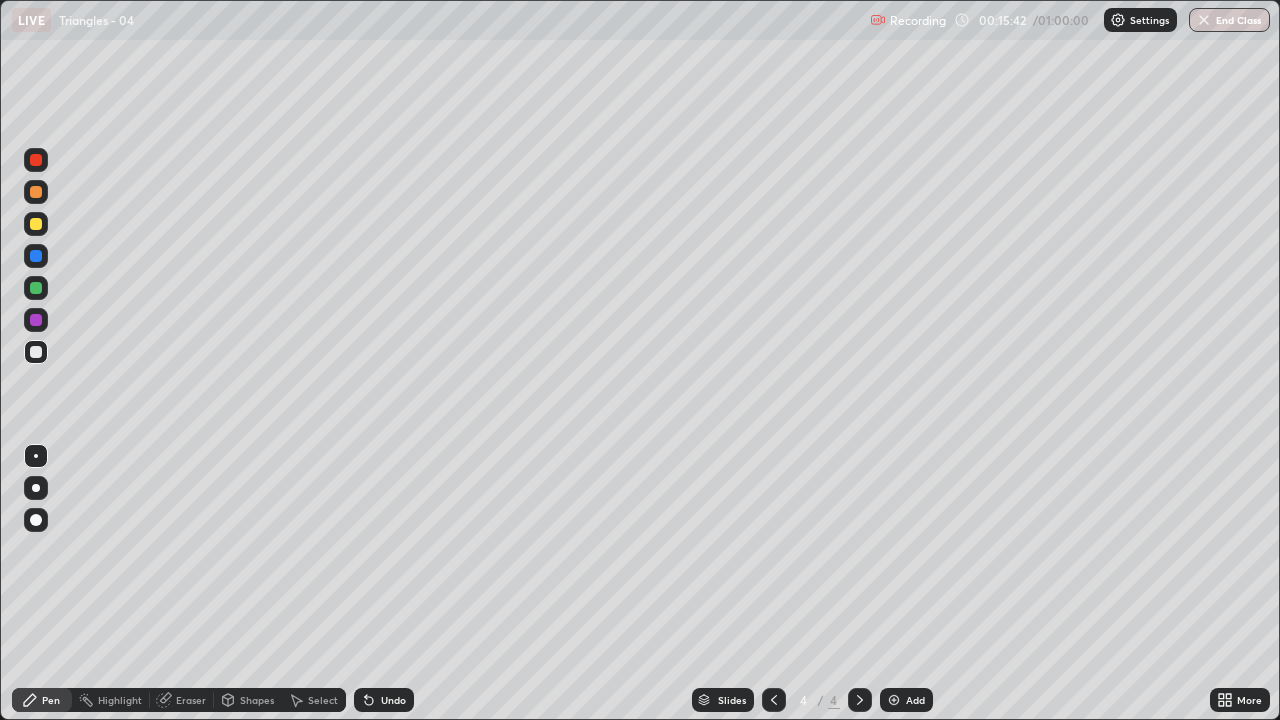 click at bounding box center [36, 320] 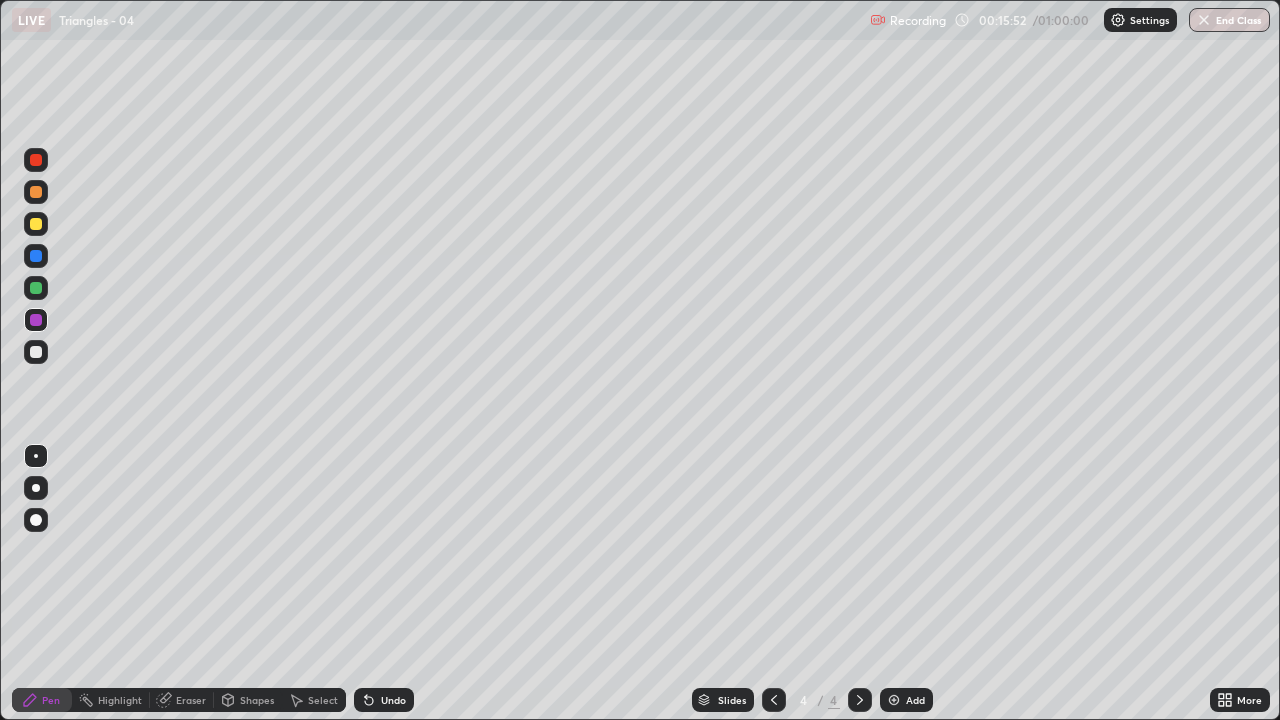 click at bounding box center [36, 352] 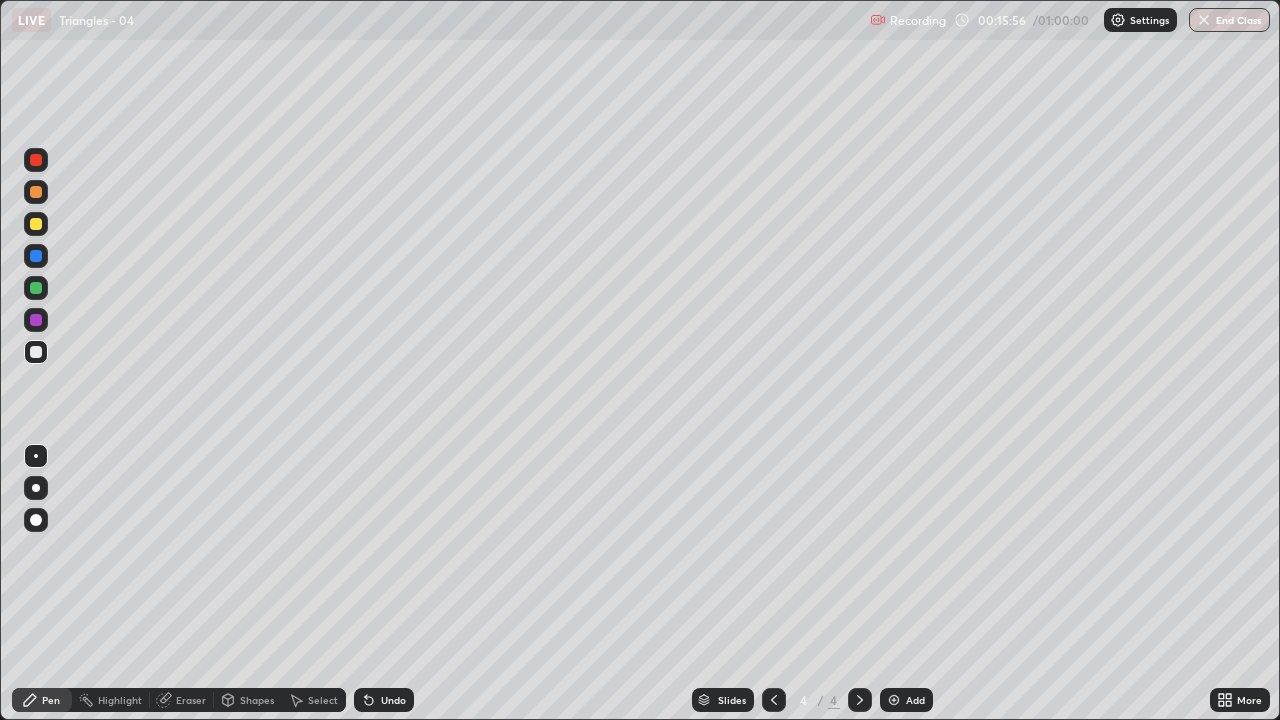 click on "Highlight" at bounding box center [120, 700] 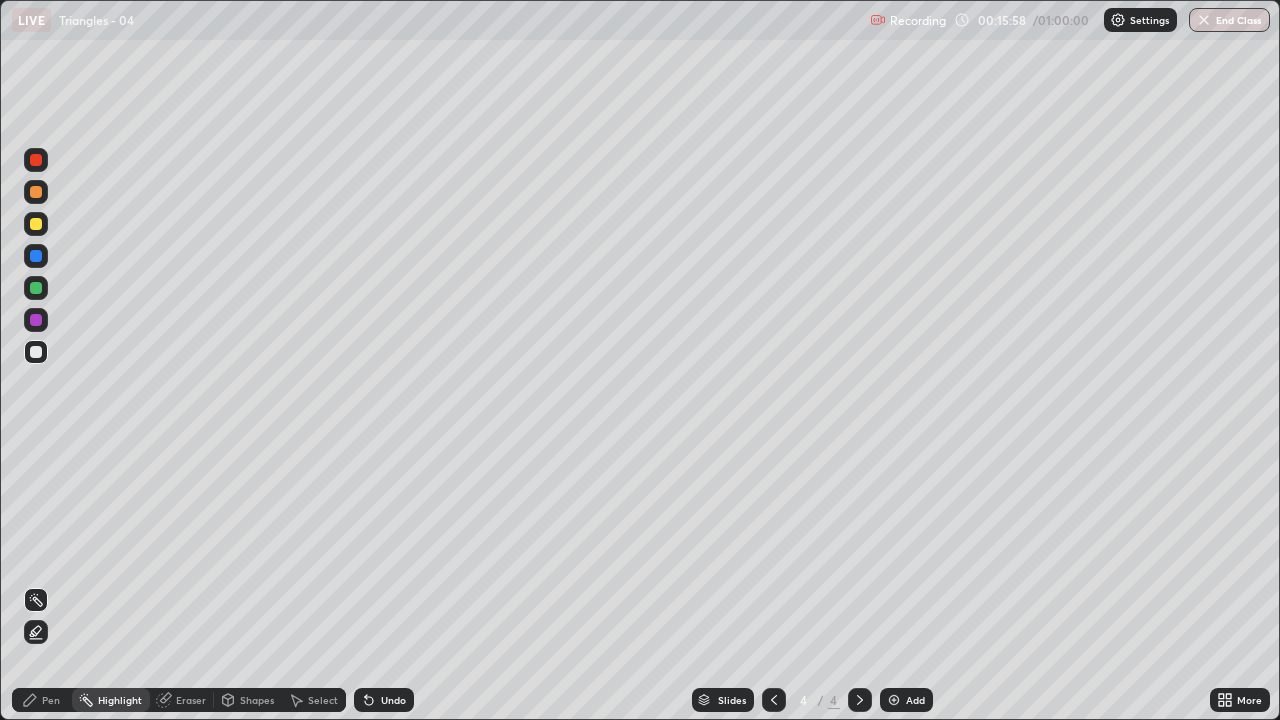 click 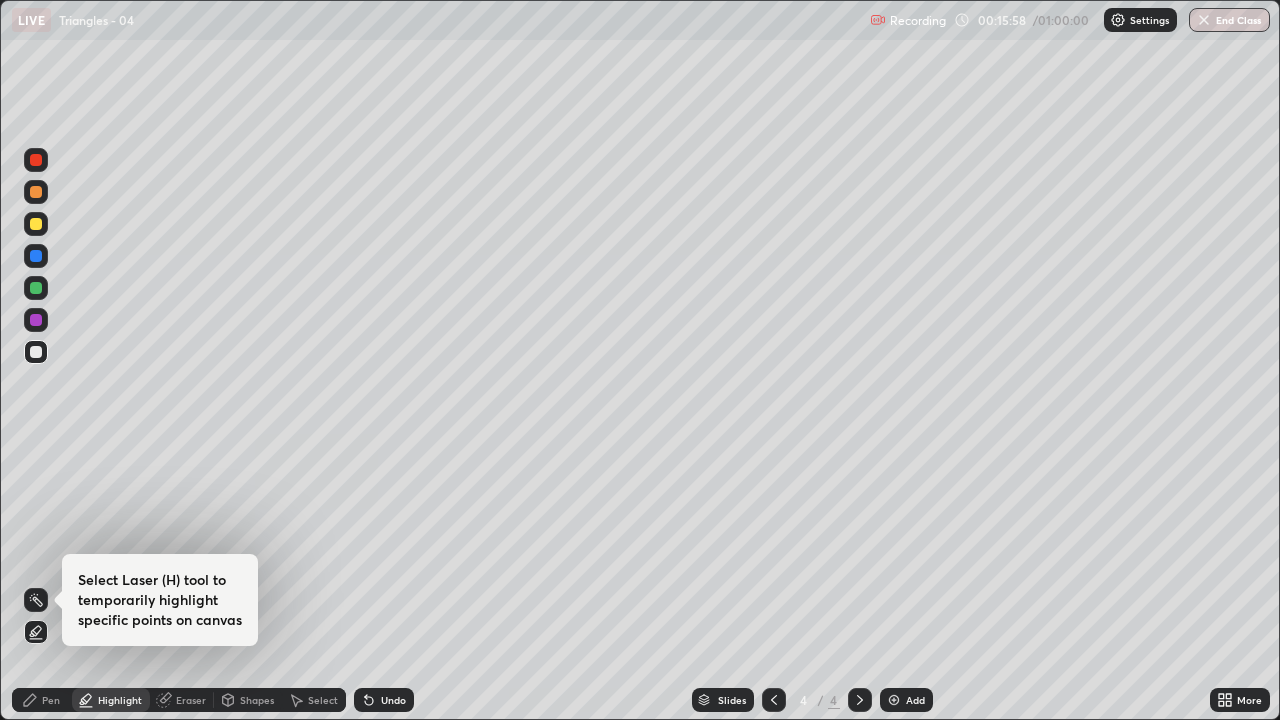 click at bounding box center [36, 320] 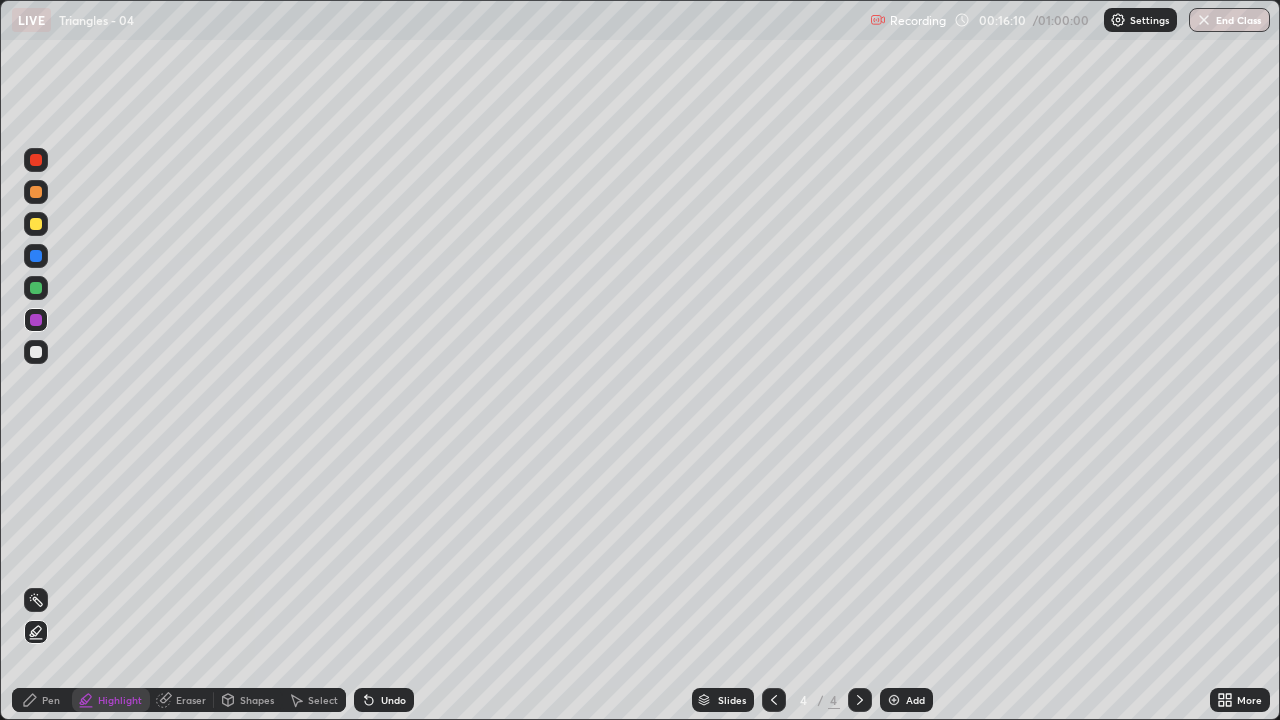 click on "Undo" at bounding box center [393, 700] 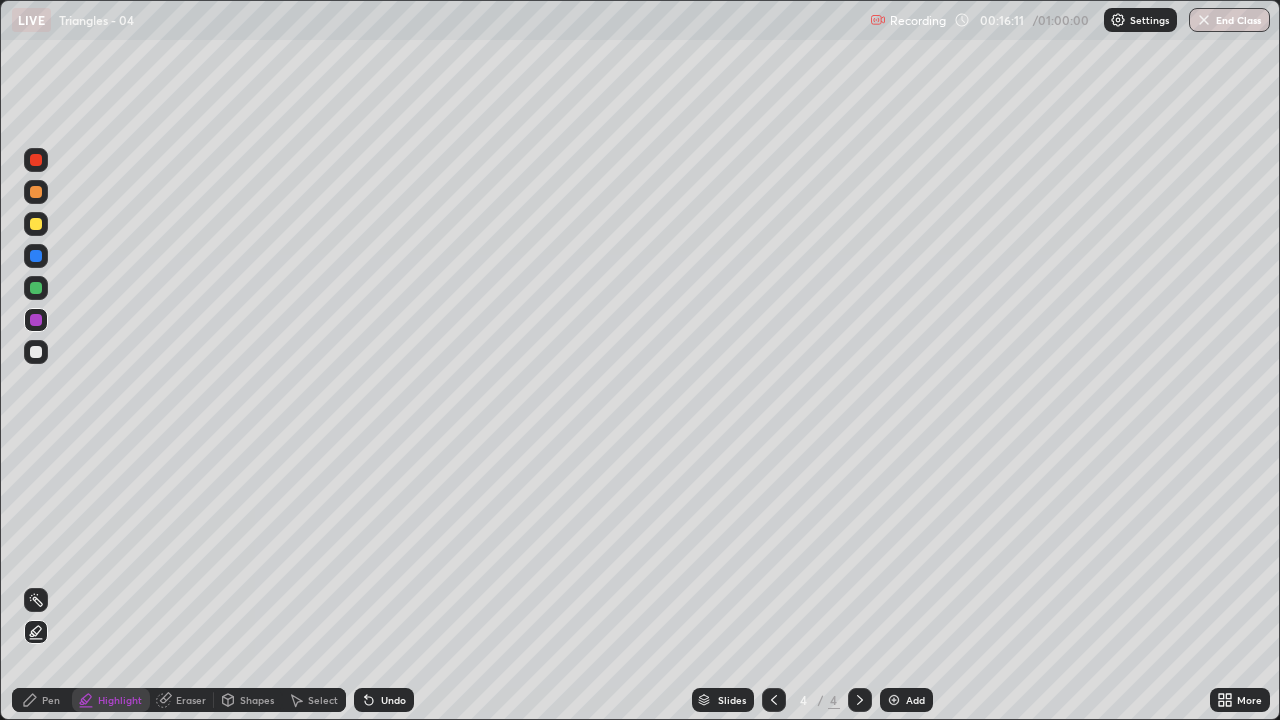 click on "Pen" at bounding box center [51, 700] 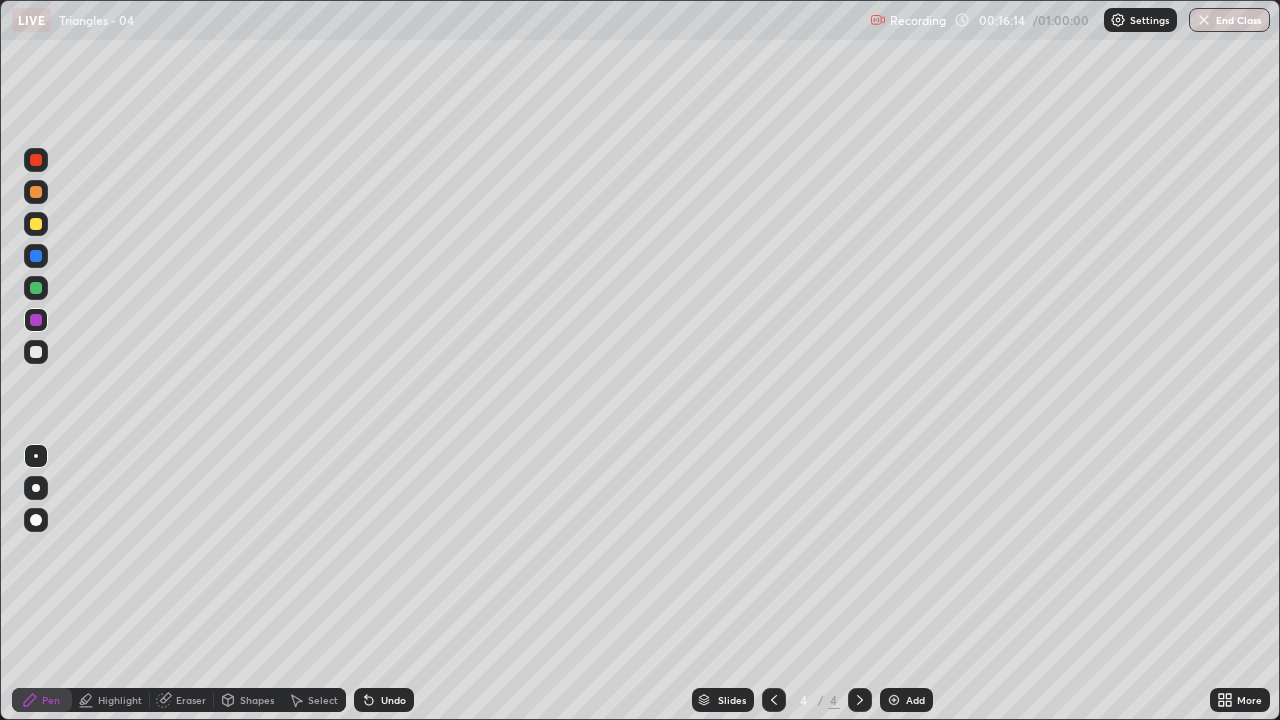 click at bounding box center [36, 352] 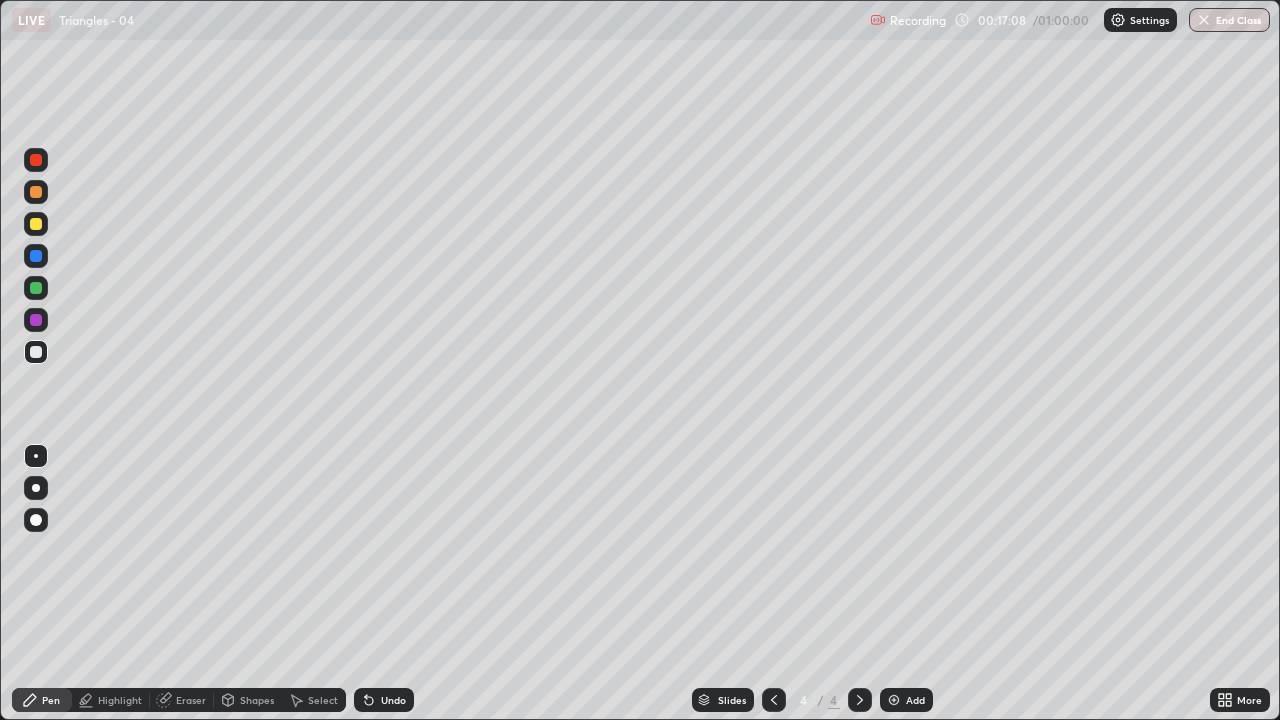 click on "Undo" at bounding box center [393, 700] 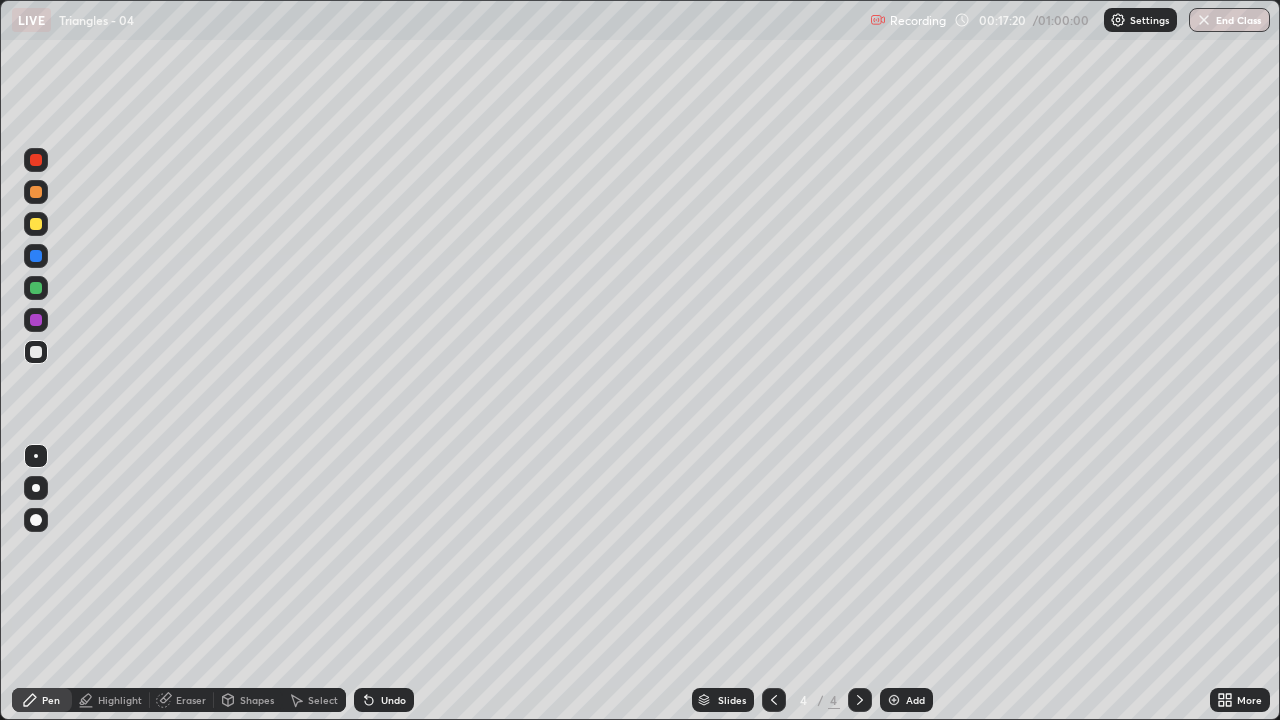 click at bounding box center (36, 320) 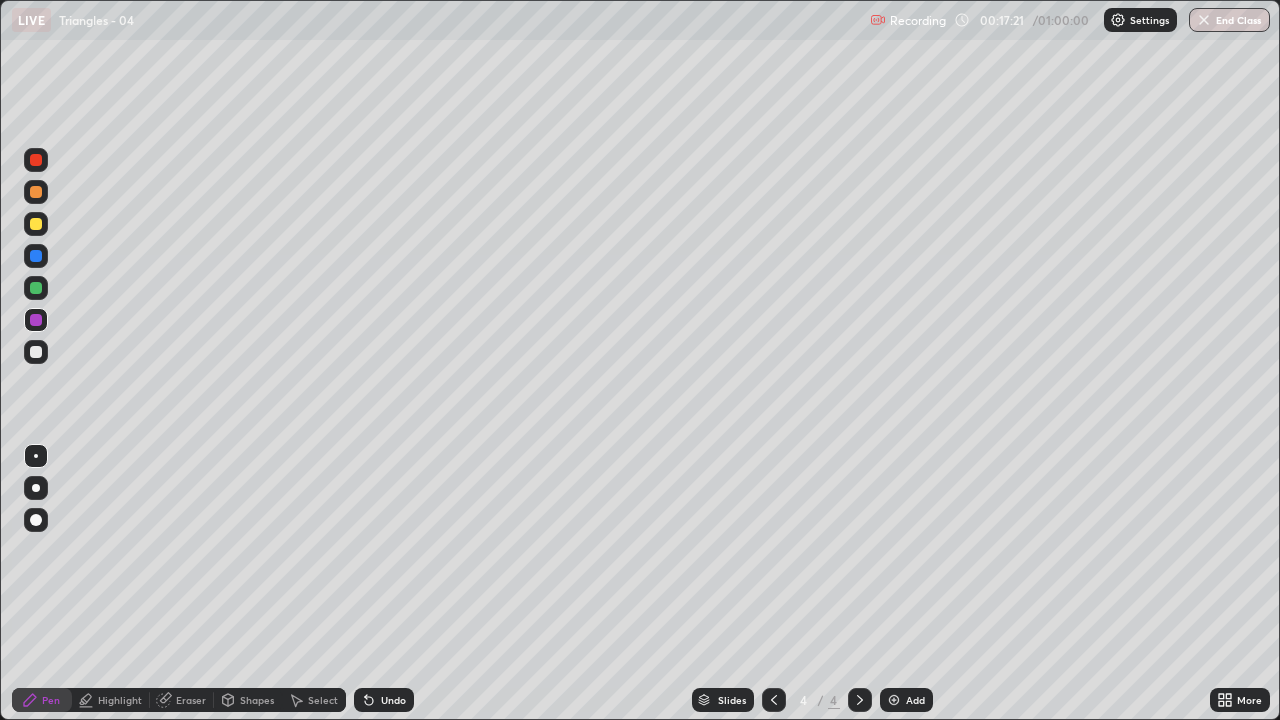 click at bounding box center [36, 352] 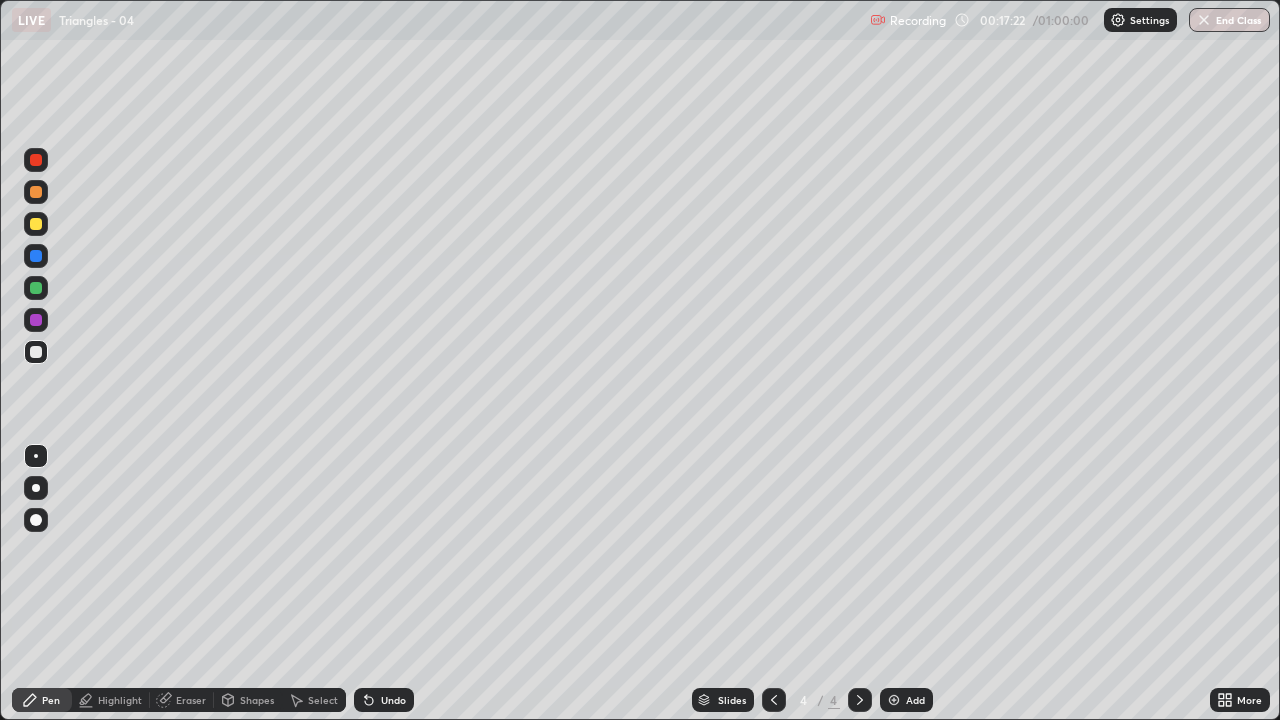 click on "Highlight" at bounding box center [120, 700] 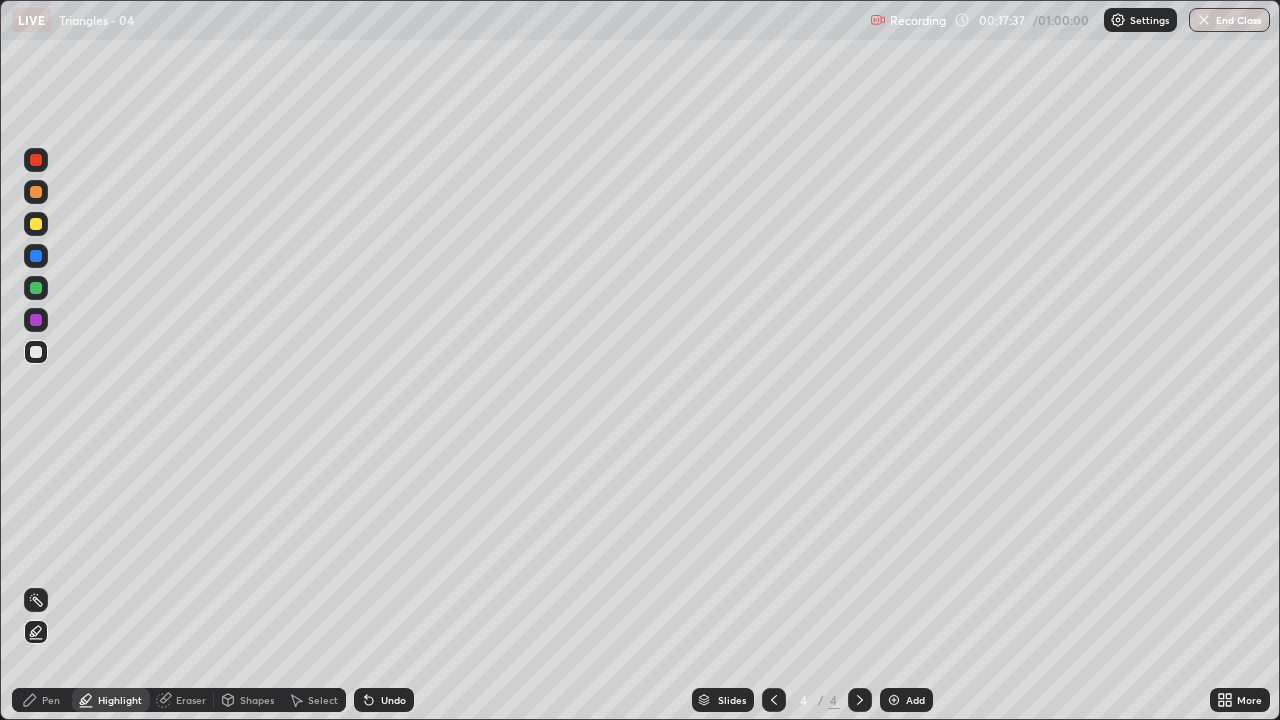 click on "Undo" at bounding box center [384, 700] 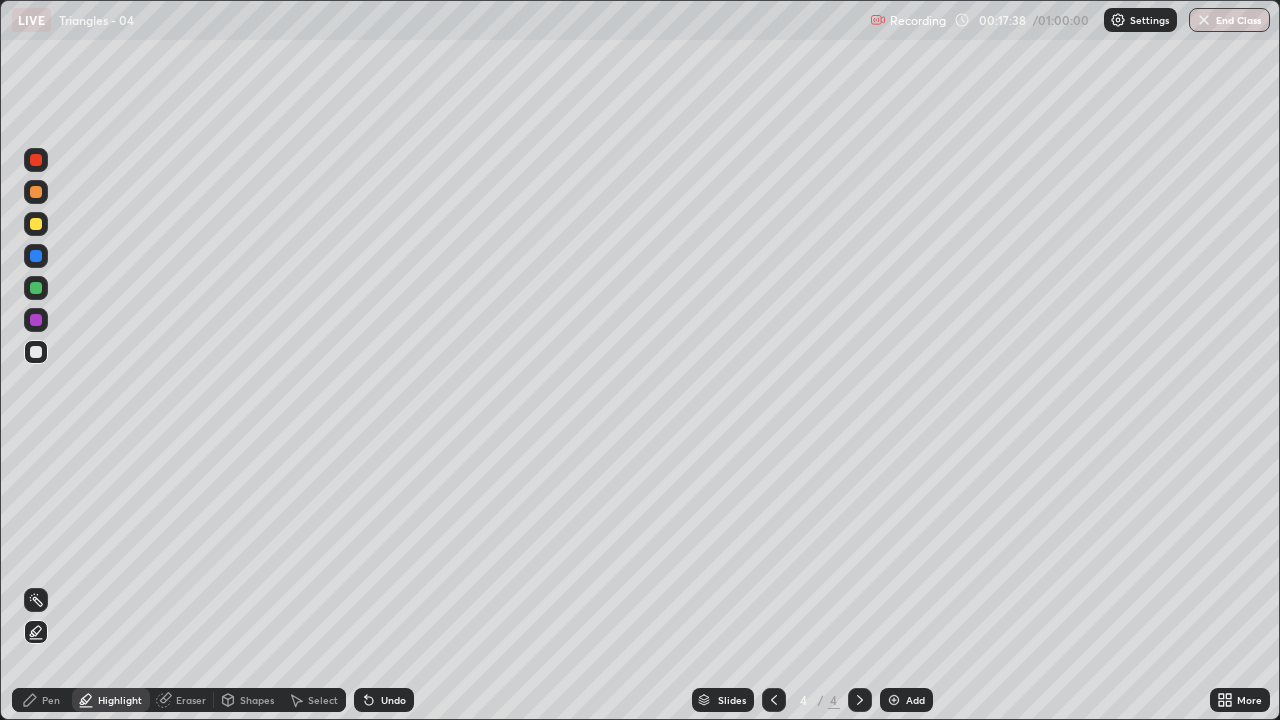 click on "Pen" at bounding box center (51, 700) 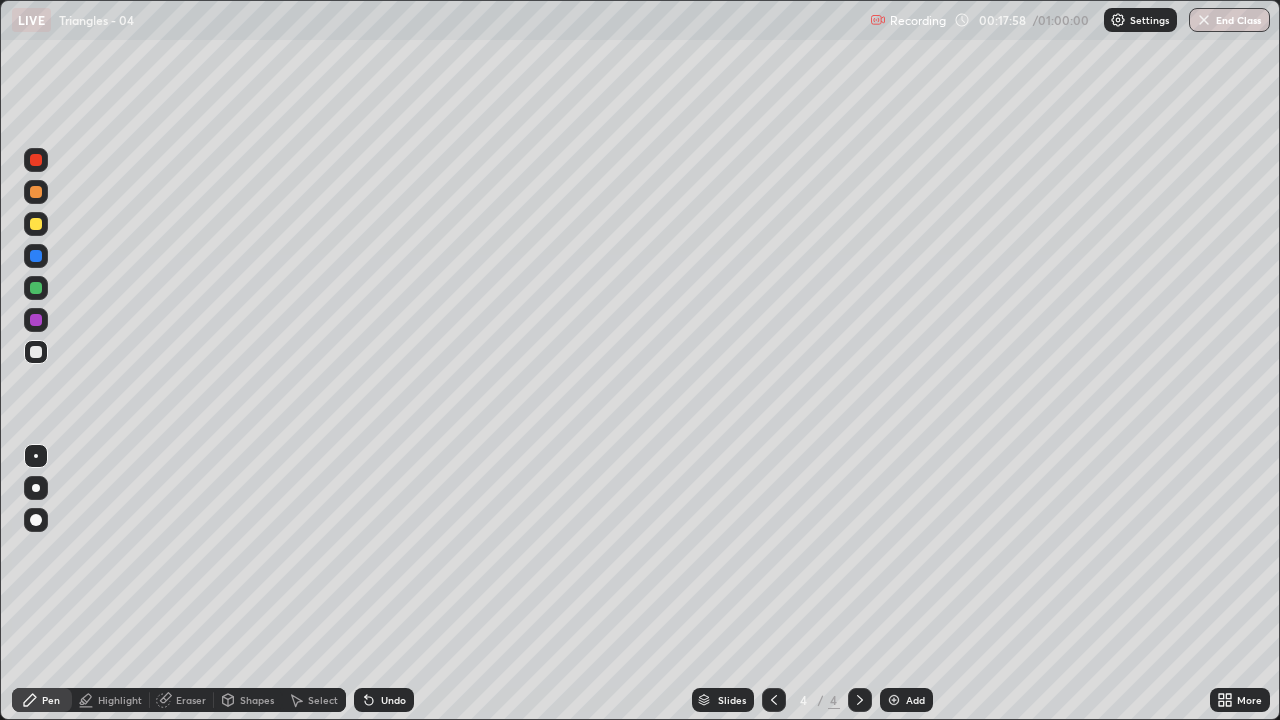 click on "Highlight" at bounding box center (120, 700) 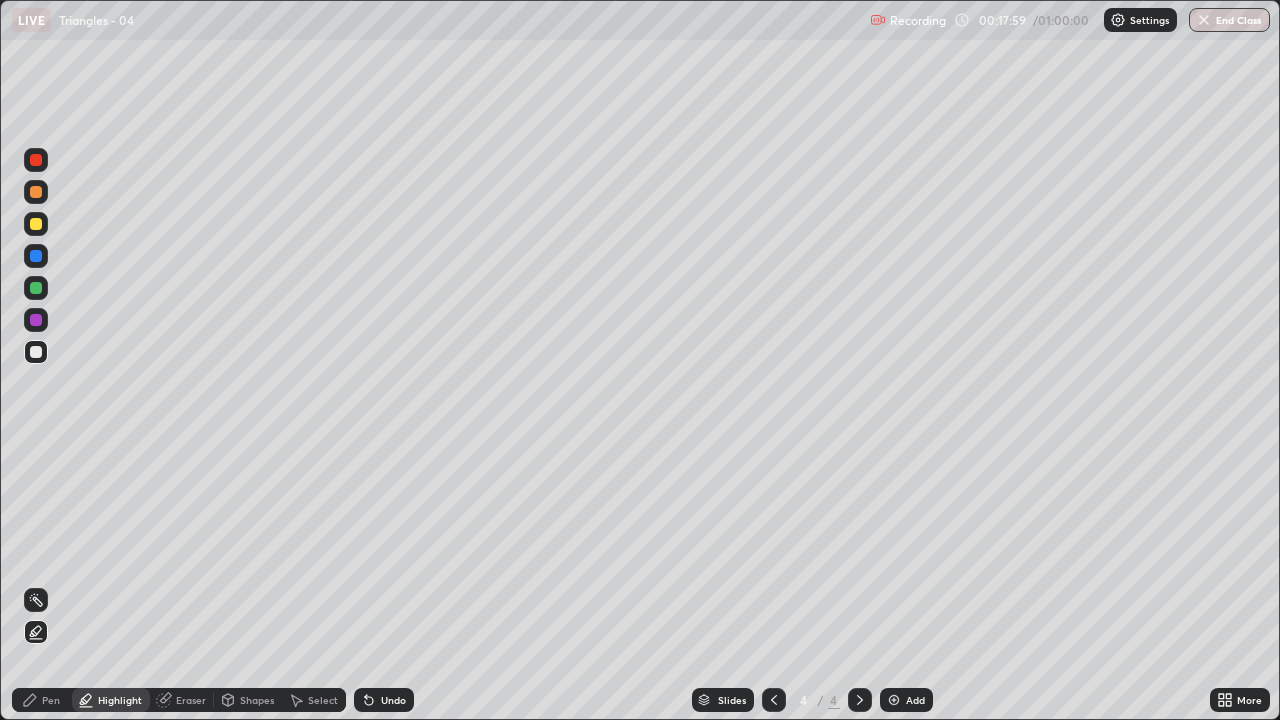 click at bounding box center (36, 320) 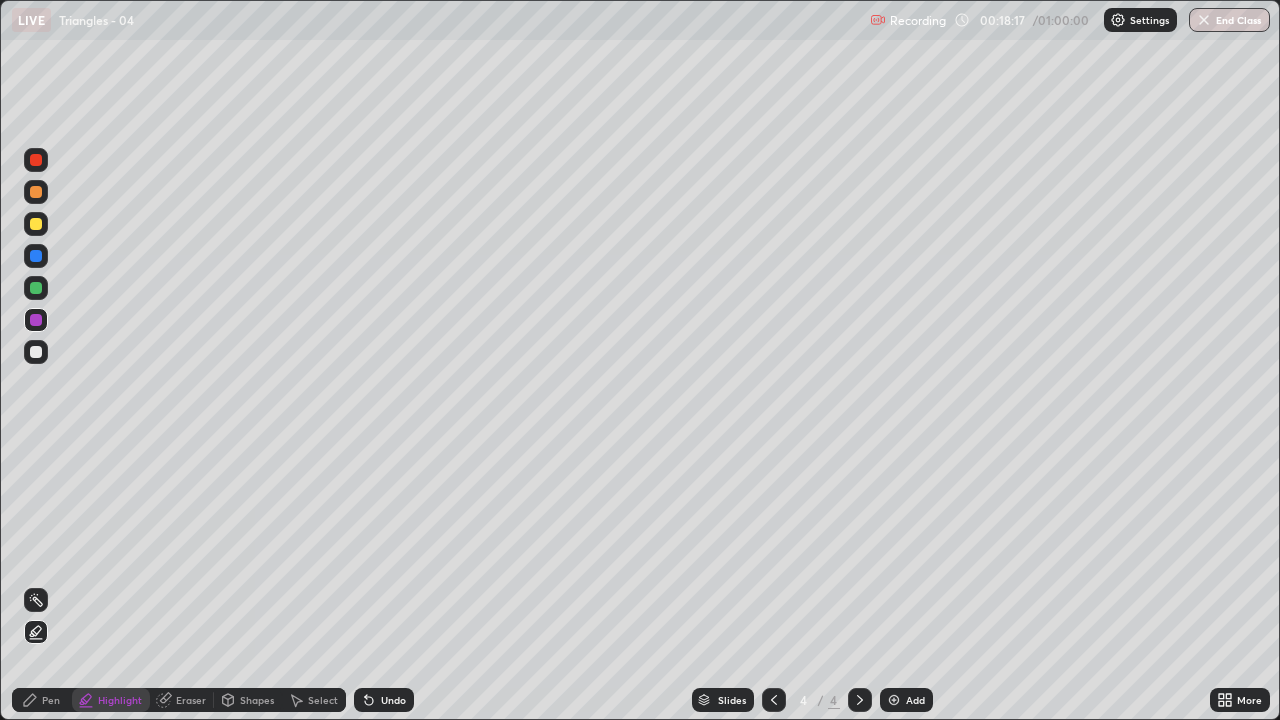 click on "Pen" at bounding box center [51, 700] 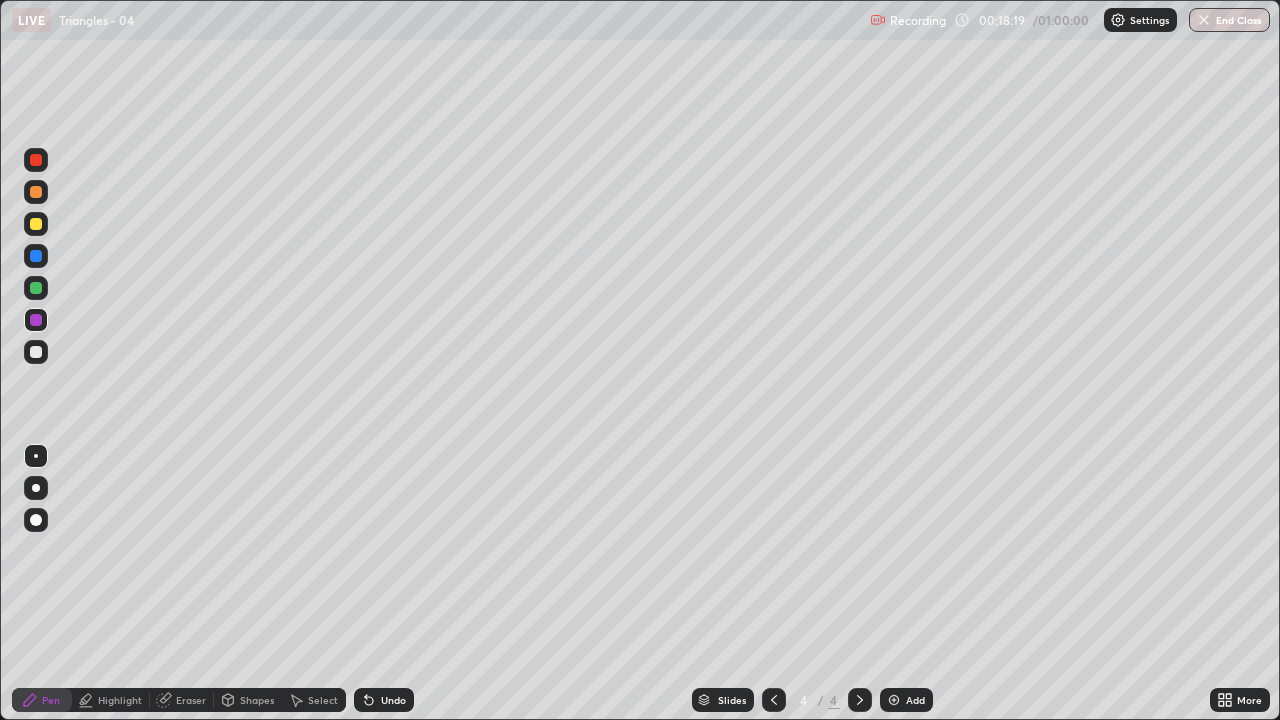 click on "Undo" at bounding box center [393, 700] 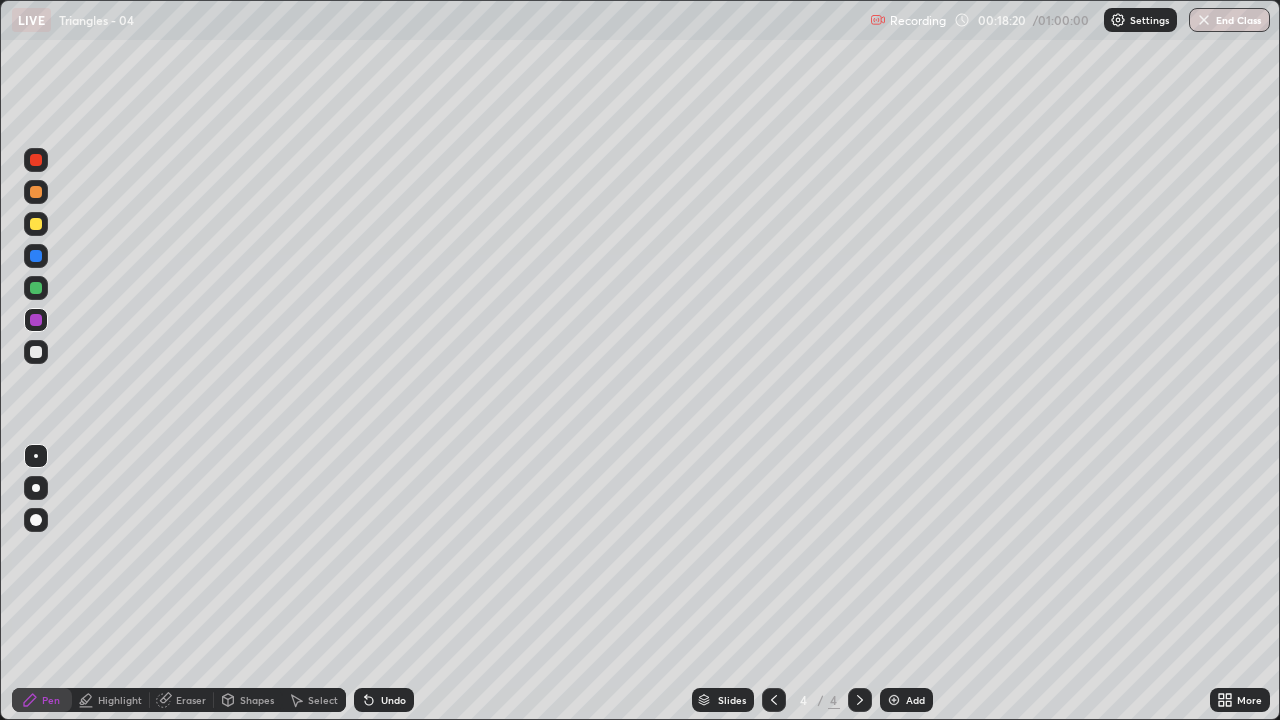click on "Undo" at bounding box center [393, 700] 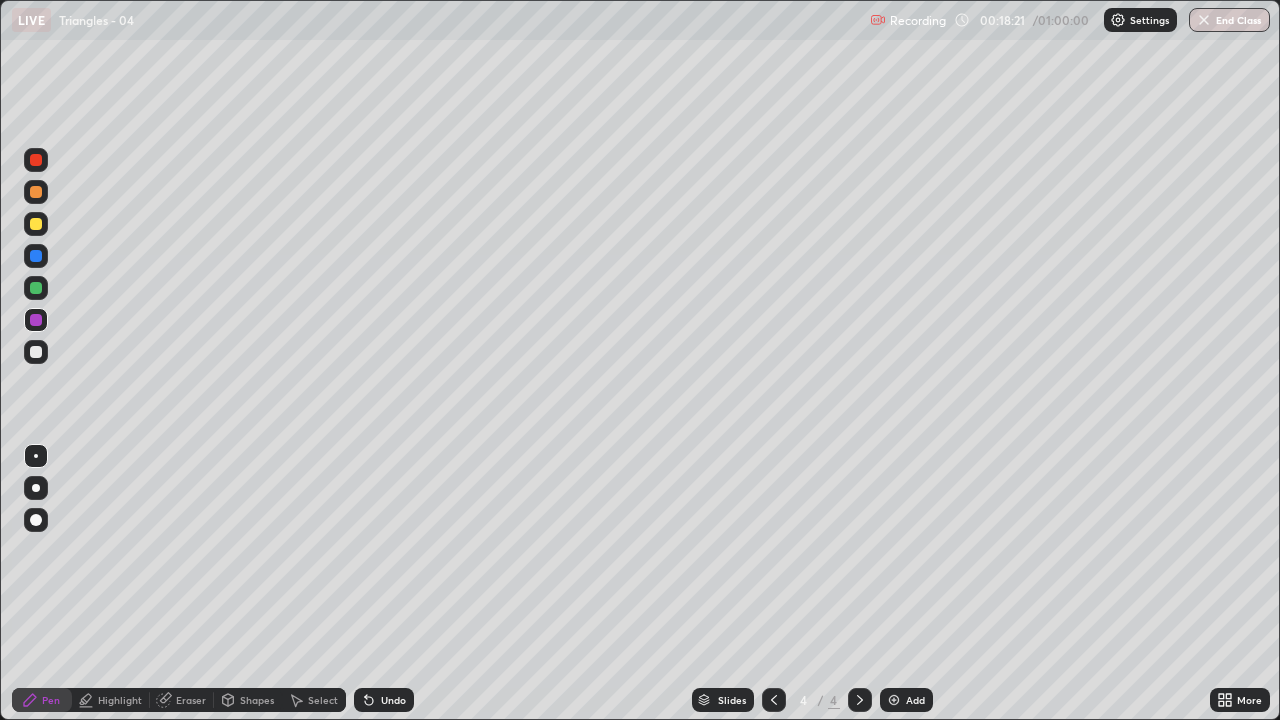 click at bounding box center [36, 352] 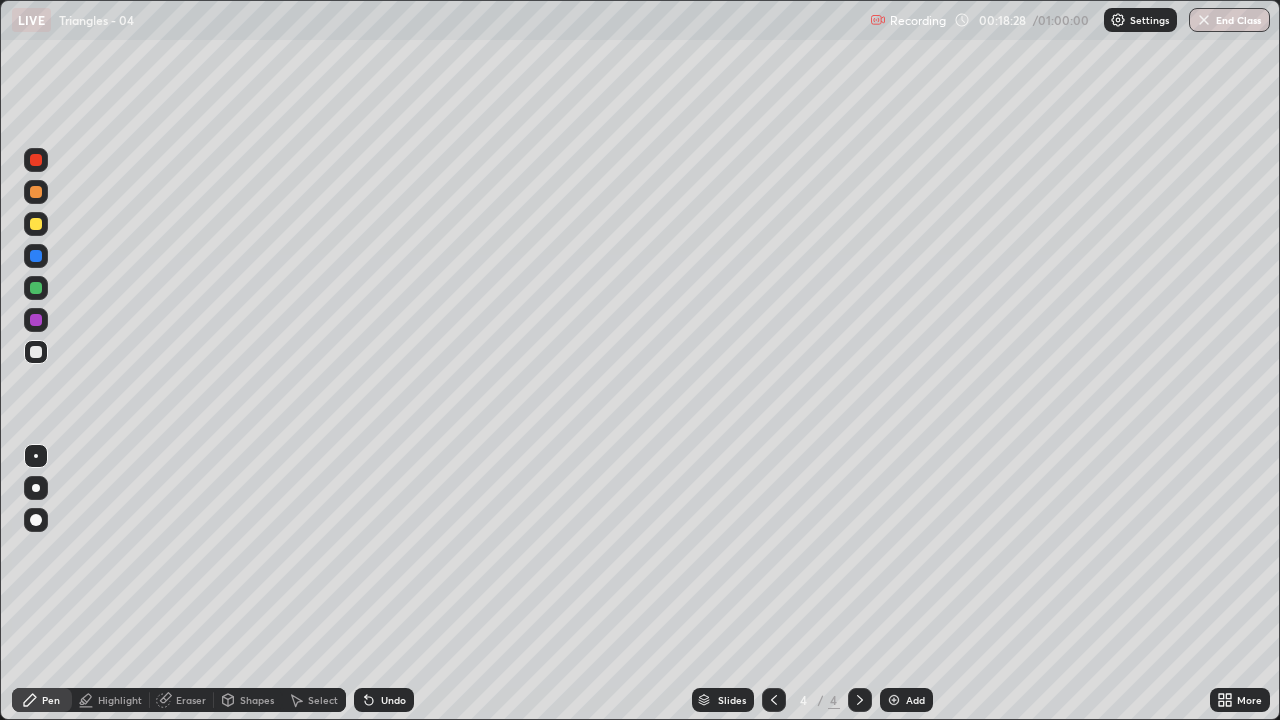 click 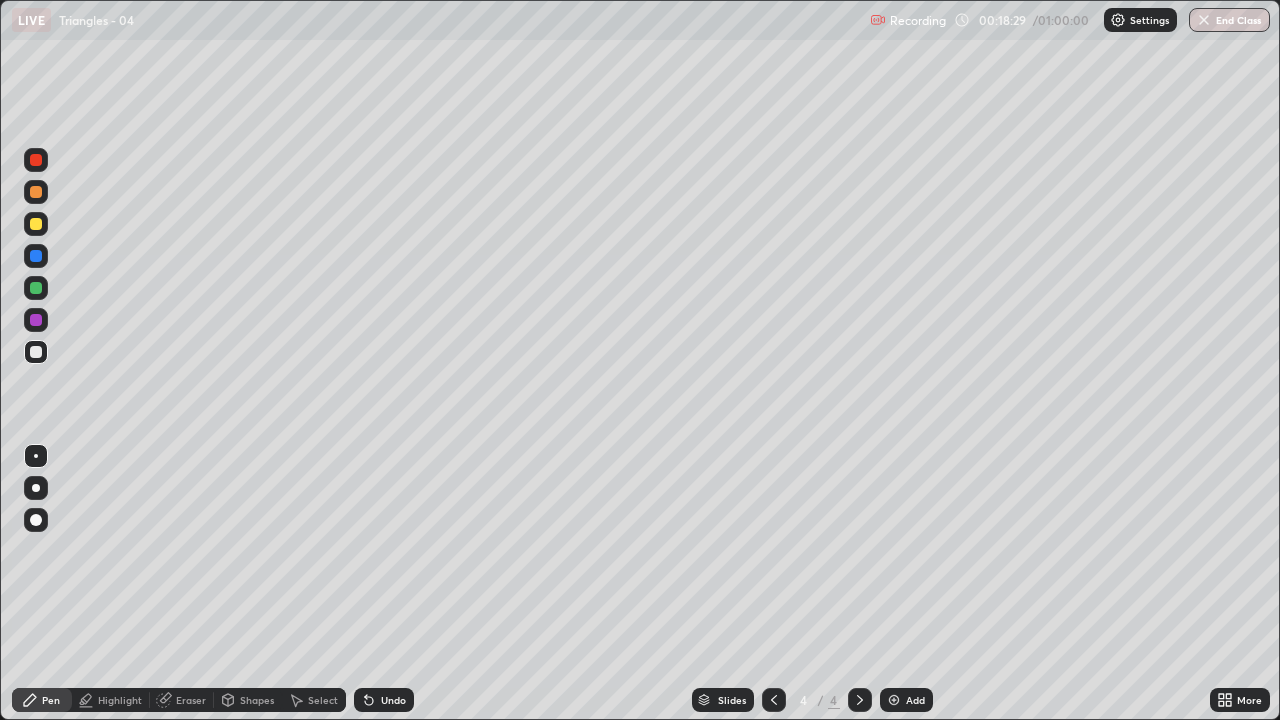 click 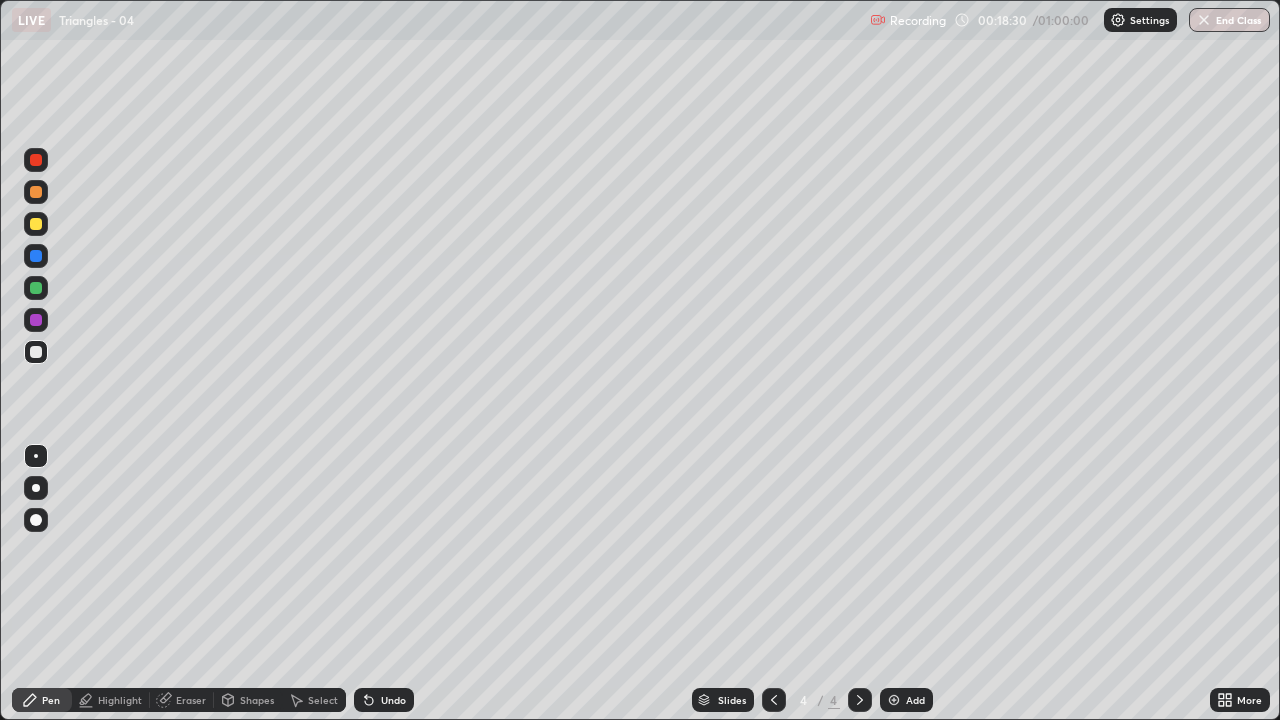 click on "Undo" at bounding box center [384, 700] 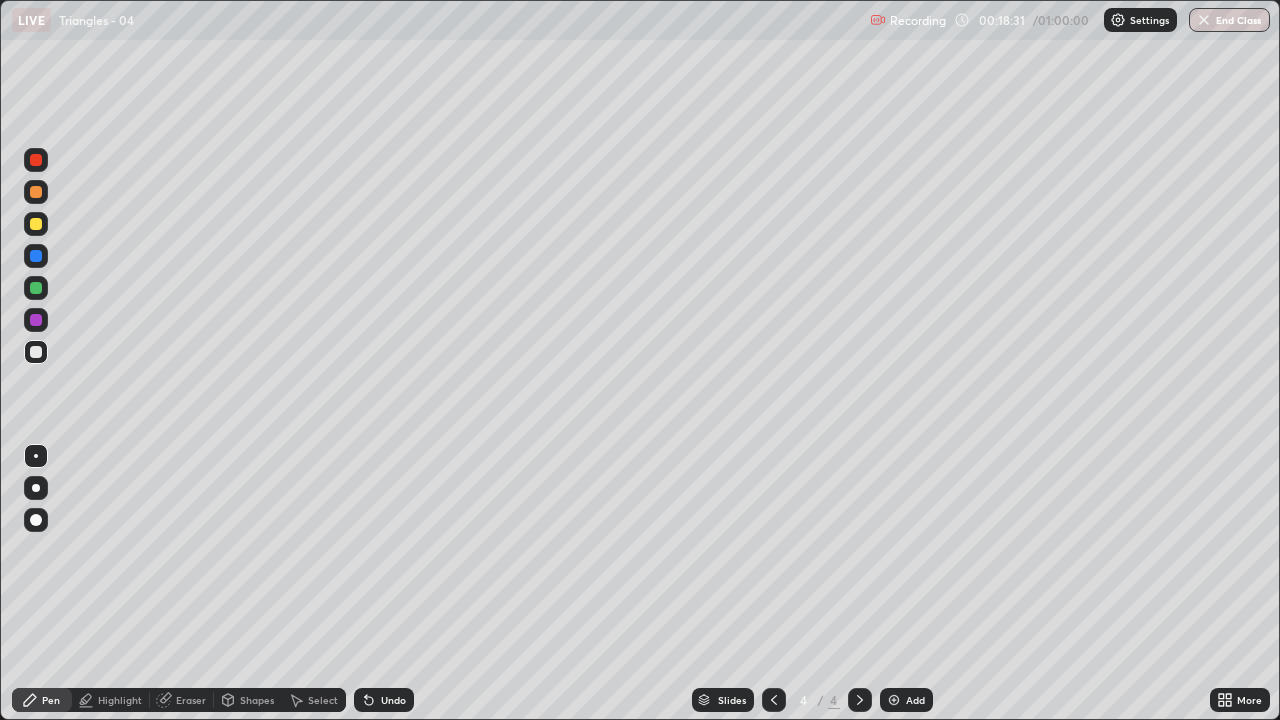 click on "Undo" at bounding box center (393, 700) 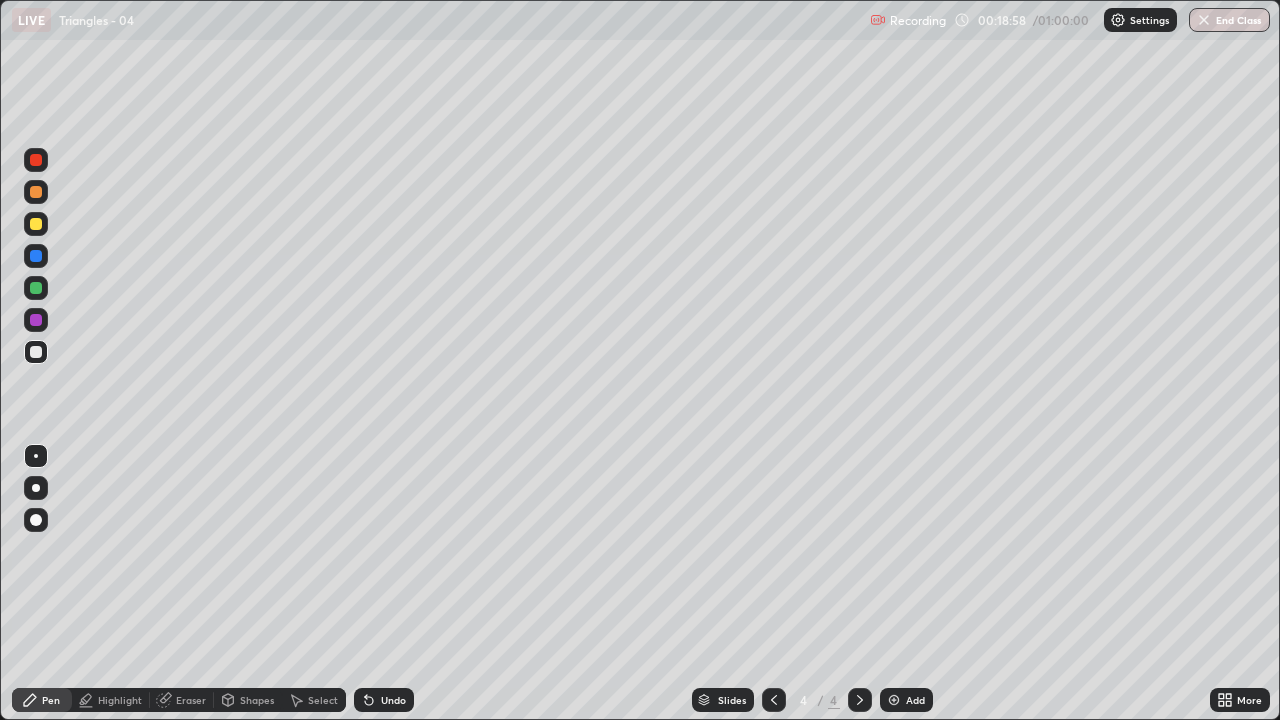 click on "Highlight" at bounding box center (120, 700) 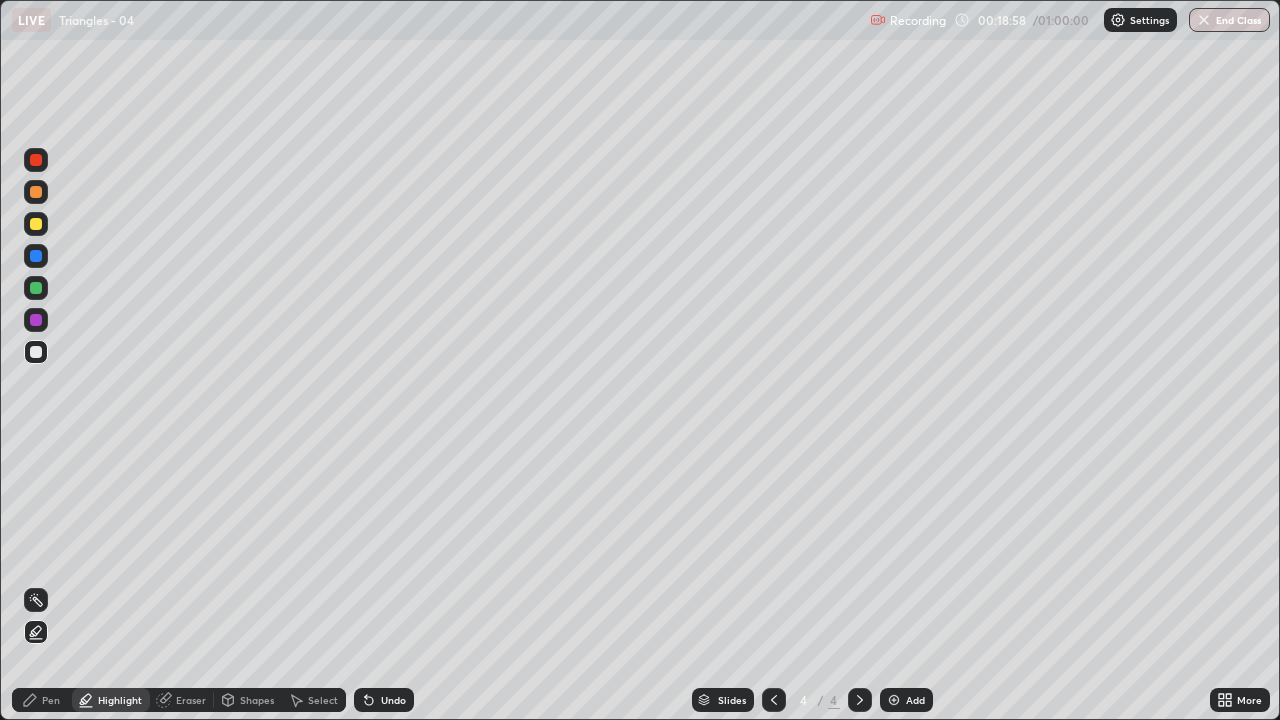click at bounding box center [36, 320] 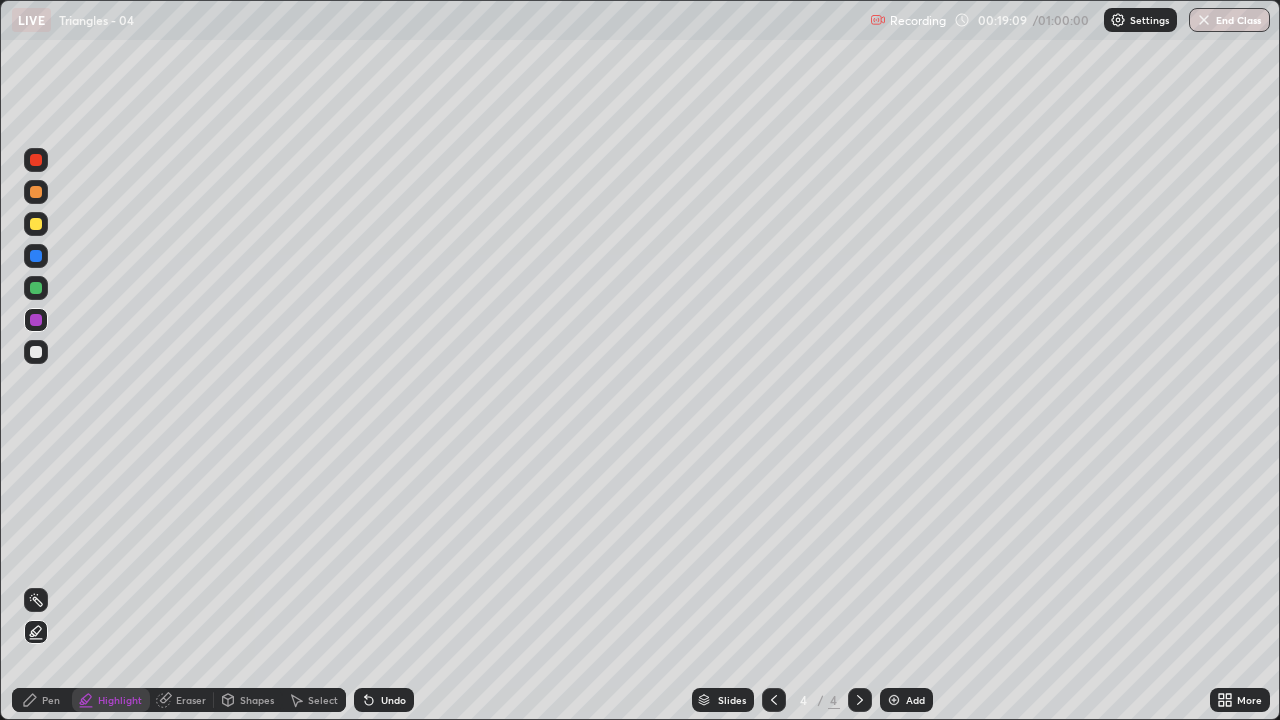 click on "Pen" at bounding box center (42, 700) 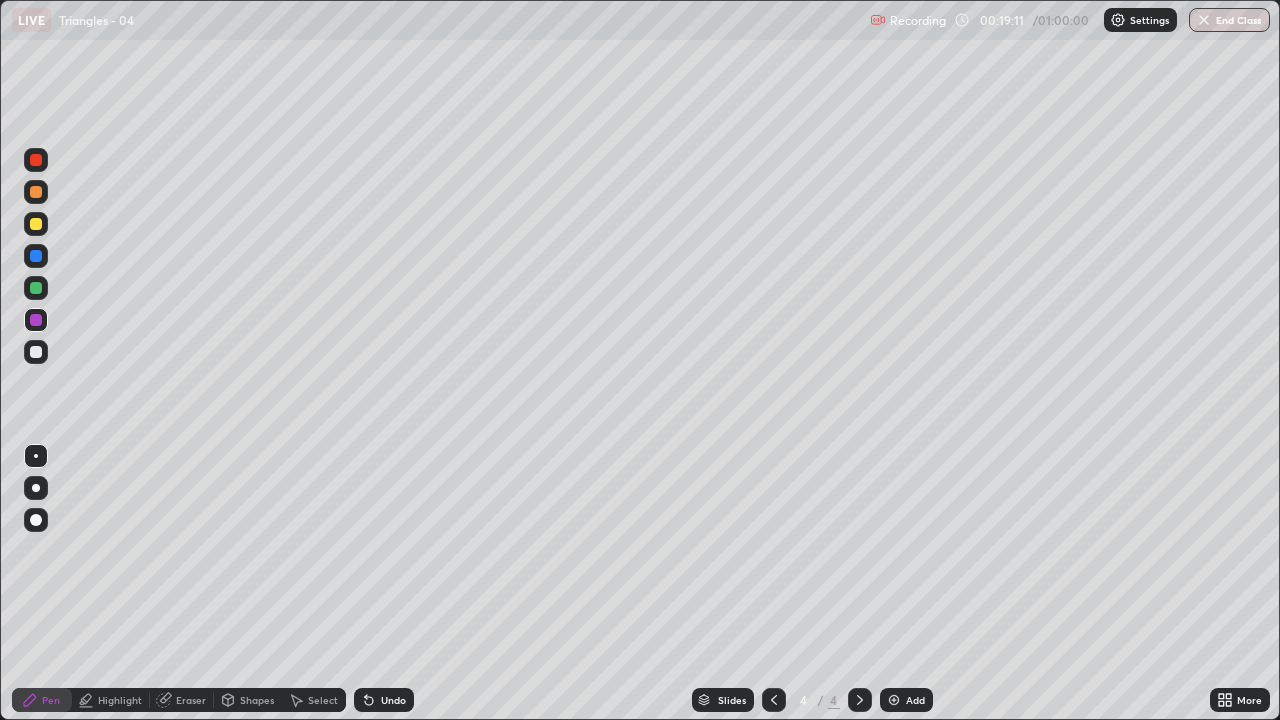 click on "Undo" at bounding box center [384, 700] 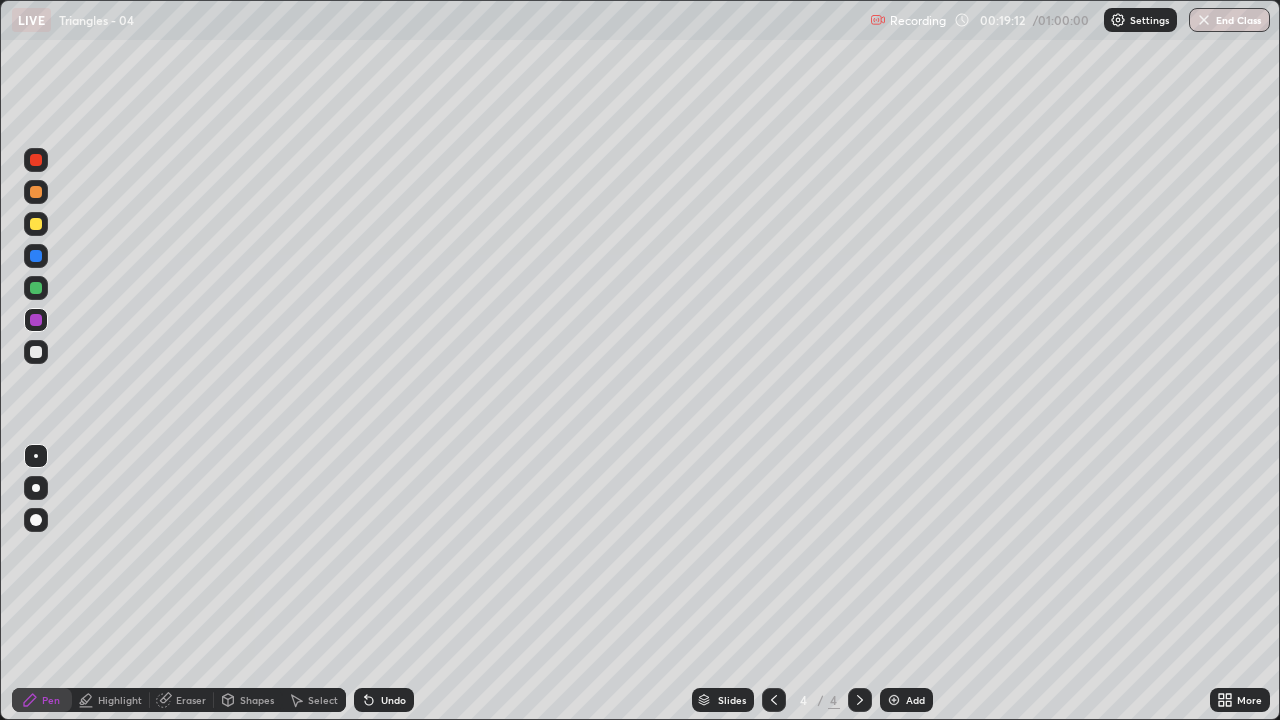 click at bounding box center [36, 352] 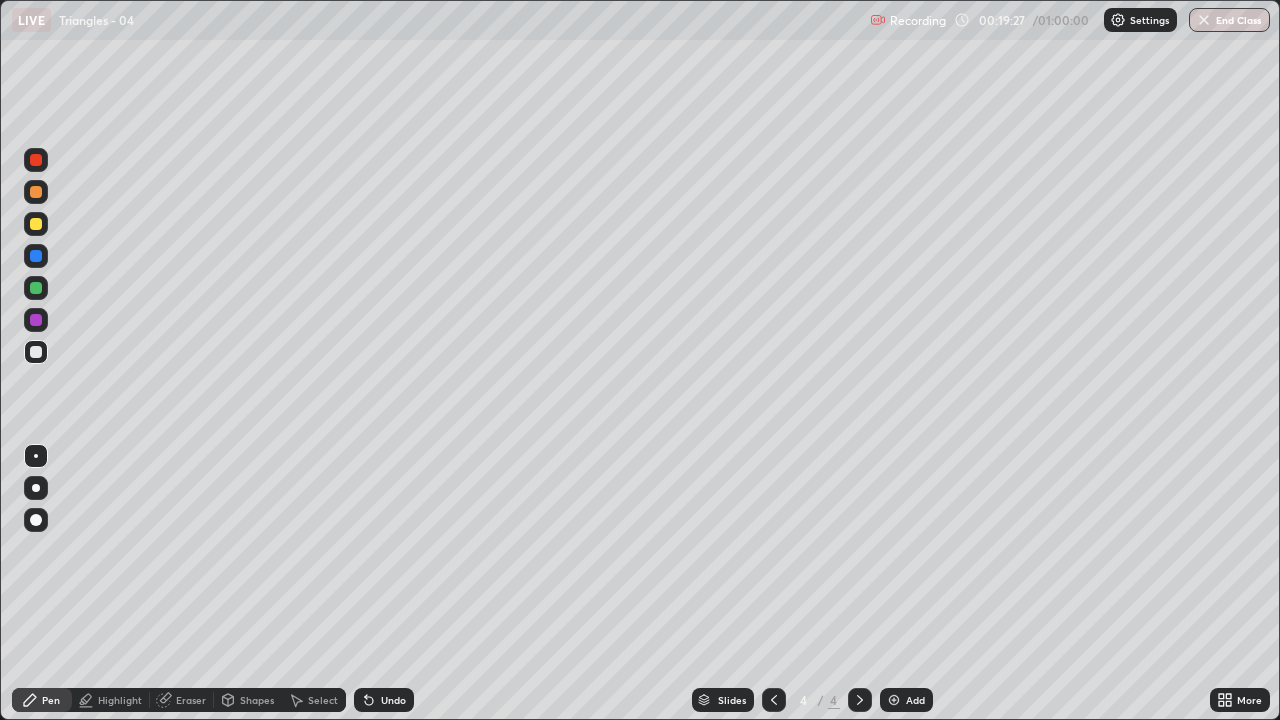 click on "Highlight" at bounding box center [120, 700] 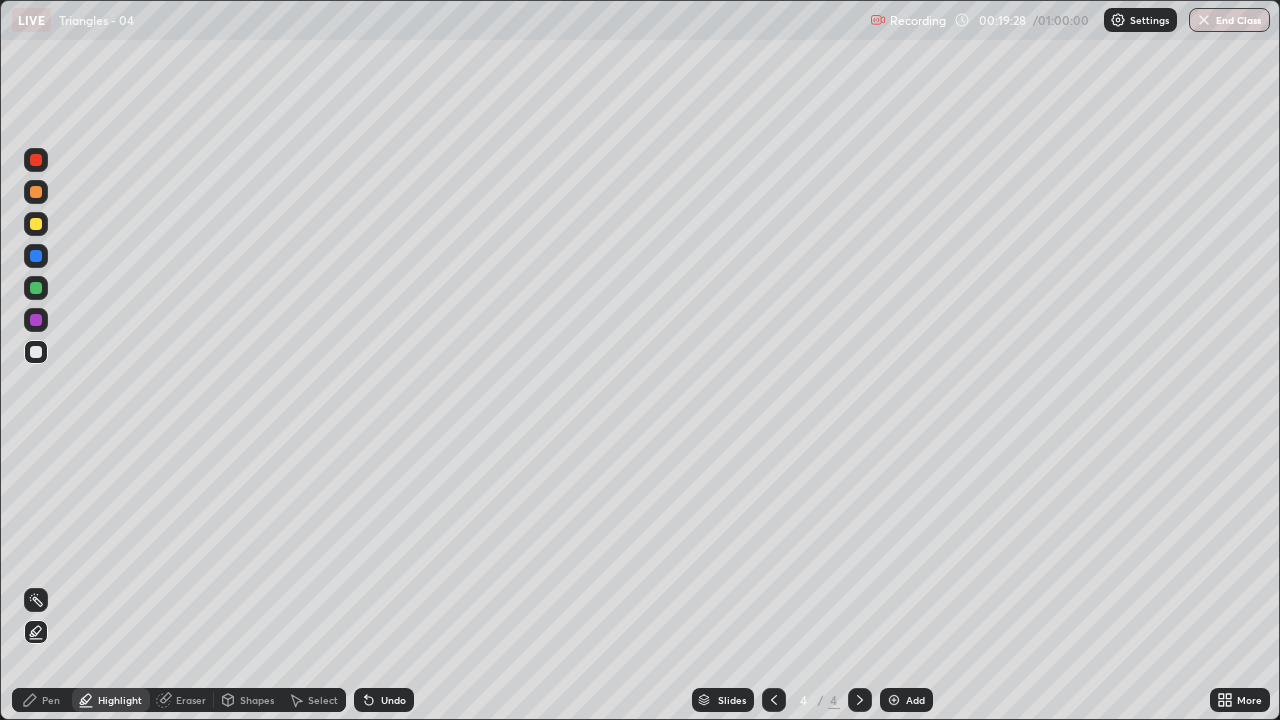 click at bounding box center [36, 320] 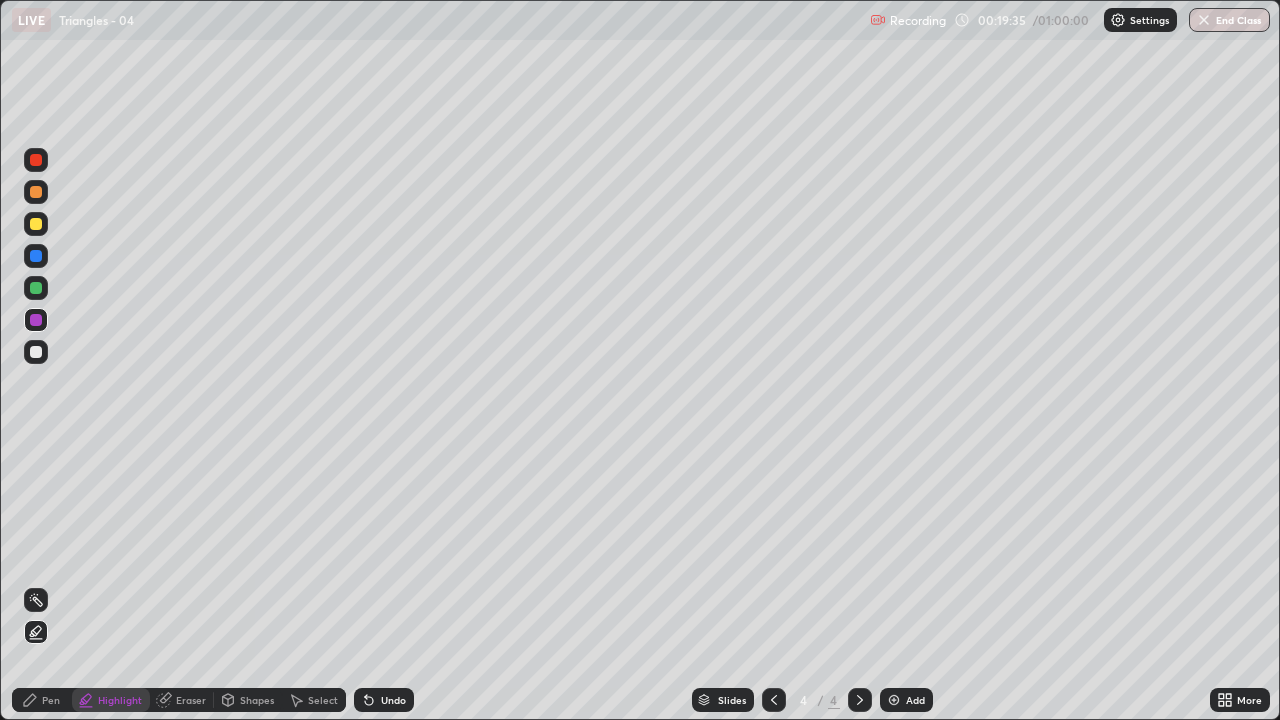 click on "Undo" at bounding box center (393, 700) 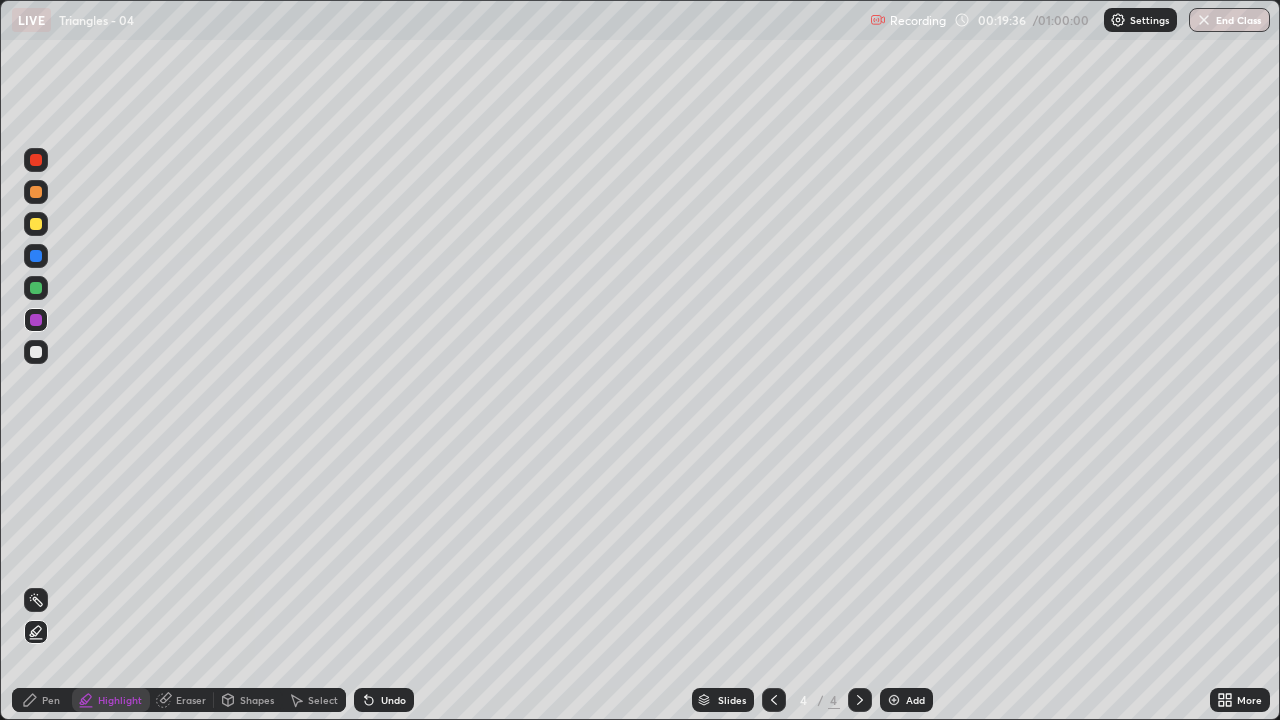 click 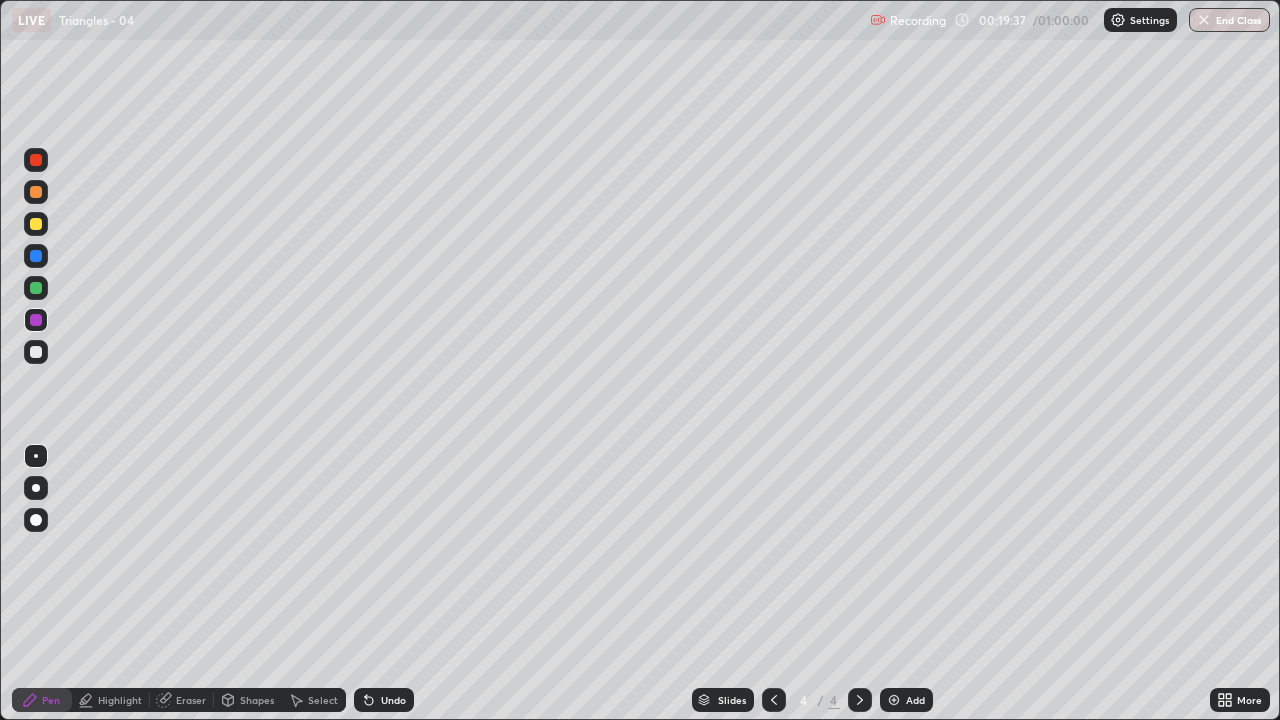 click at bounding box center [36, 352] 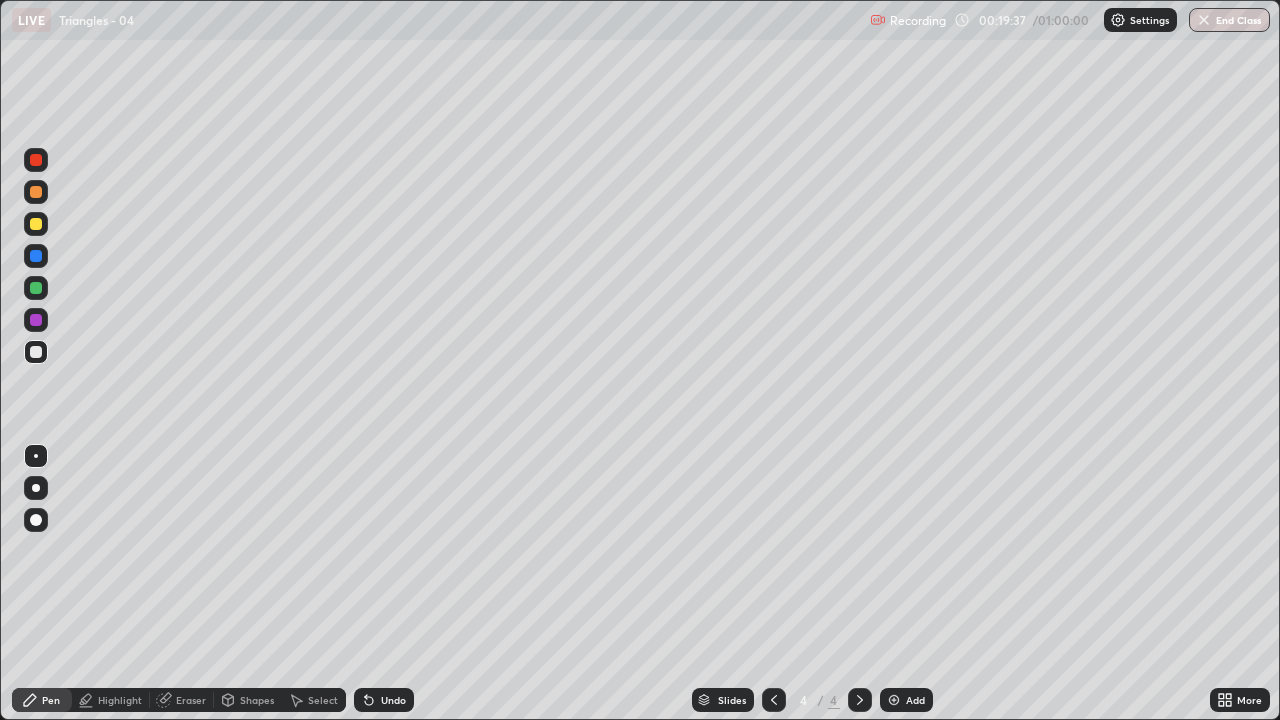 click at bounding box center (36, 352) 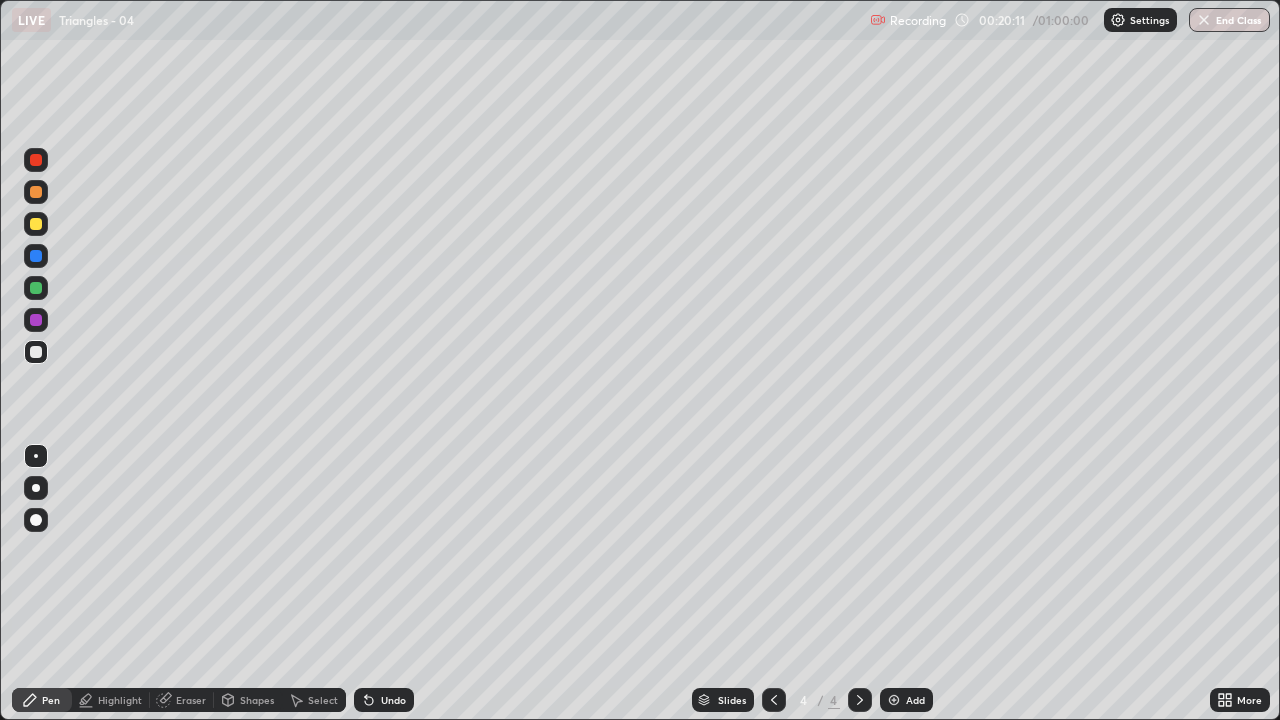 click on "Highlight" at bounding box center [120, 700] 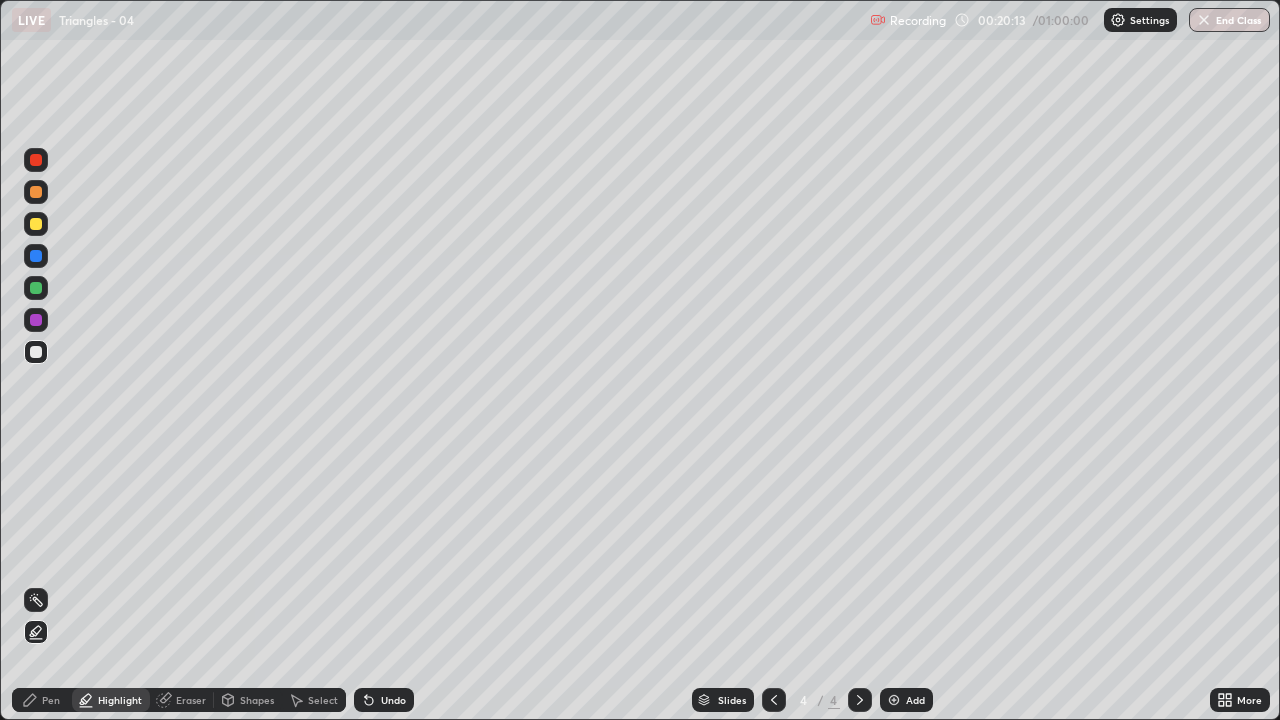 click on "Undo" at bounding box center [384, 700] 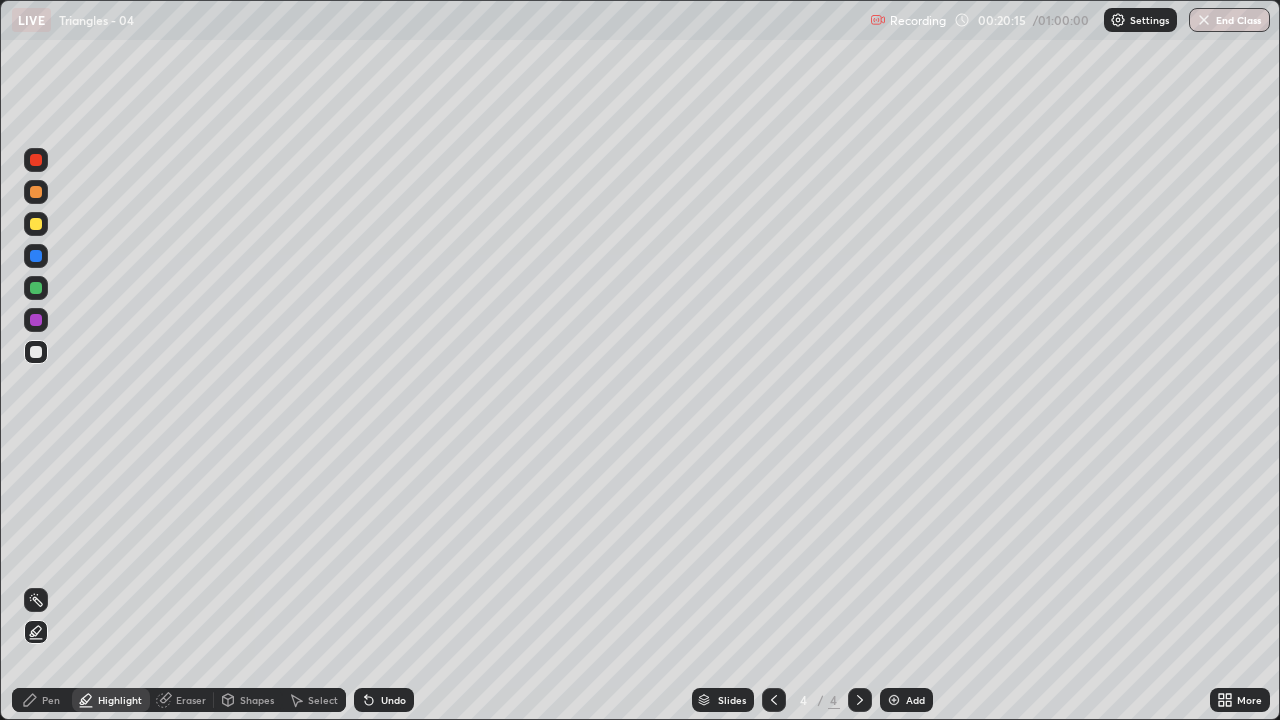 click at bounding box center (36, 320) 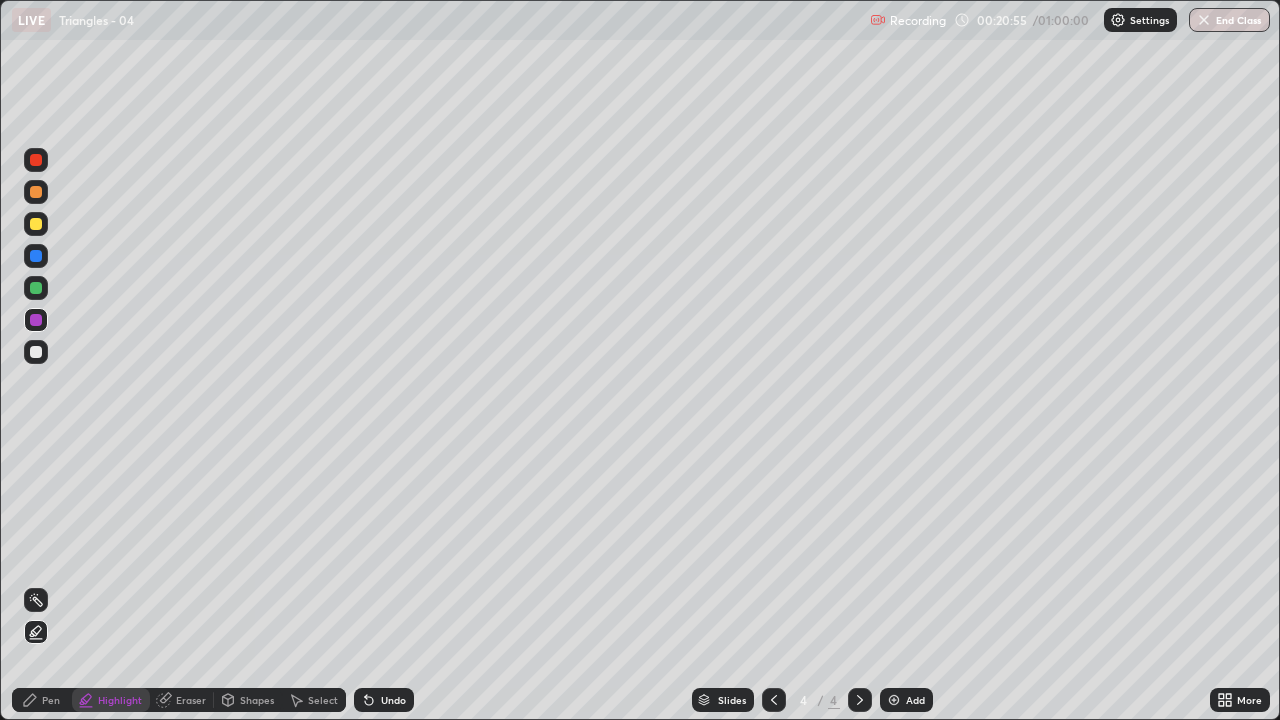 click on "Pen" at bounding box center (42, 700) 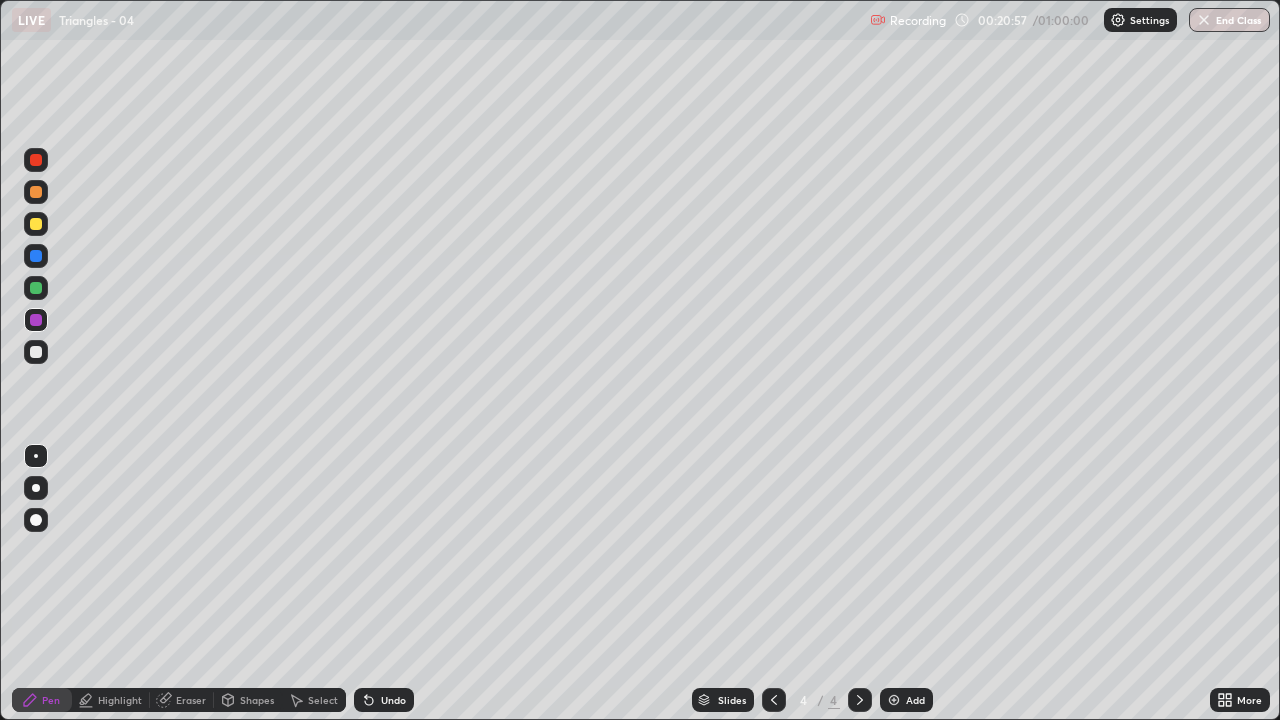 click on "Undo" at bounding box center (393, 700) 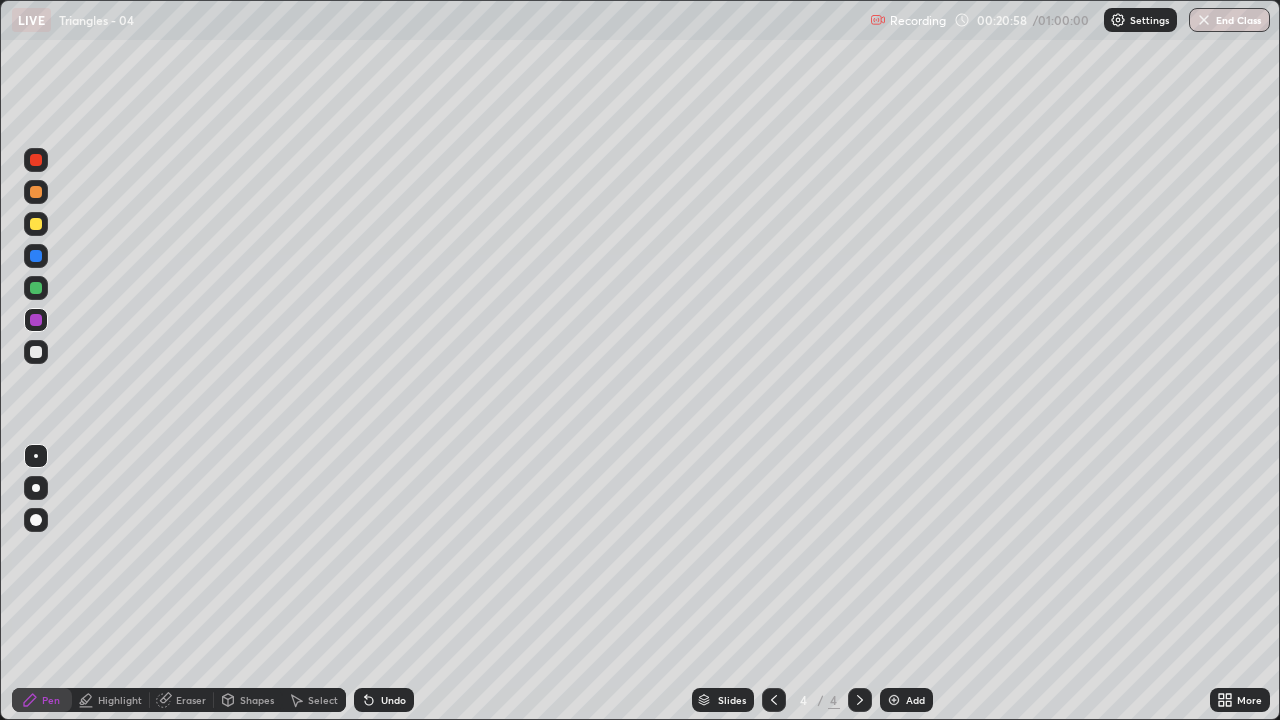 click on "Undo" at bounding box center (384, 700) 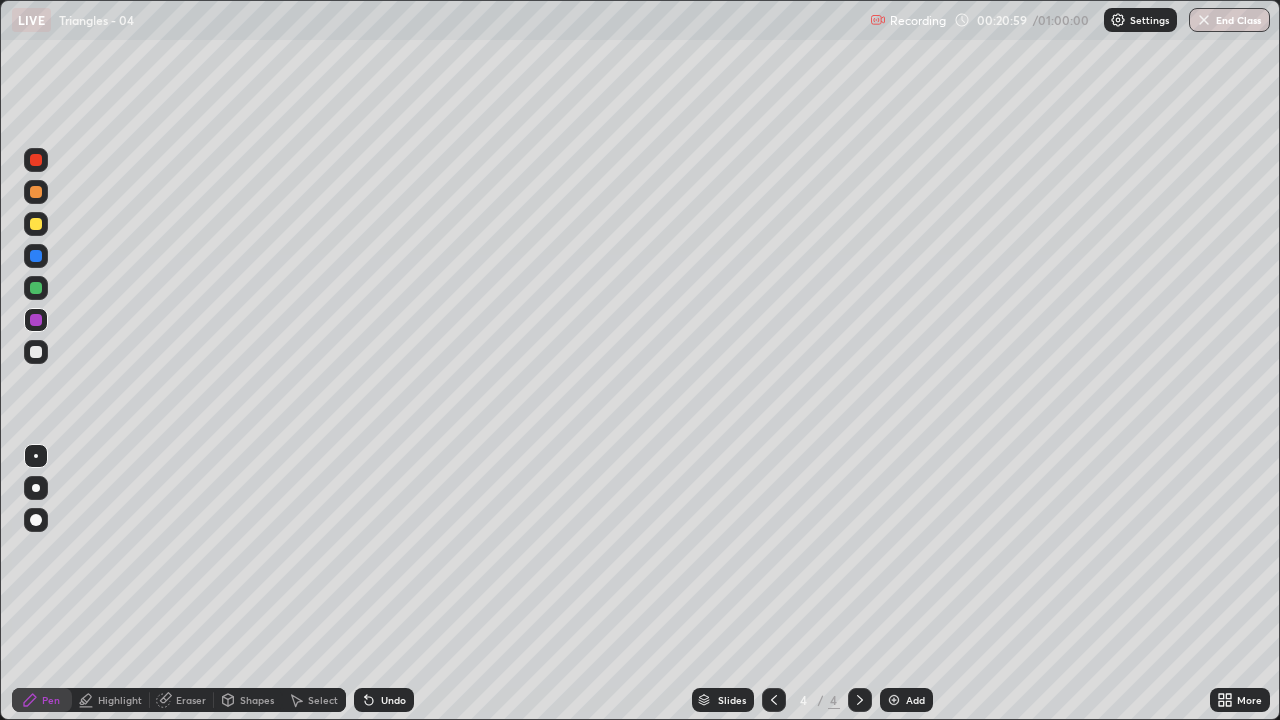 click on "Undo" at bounding box center [384, 700] 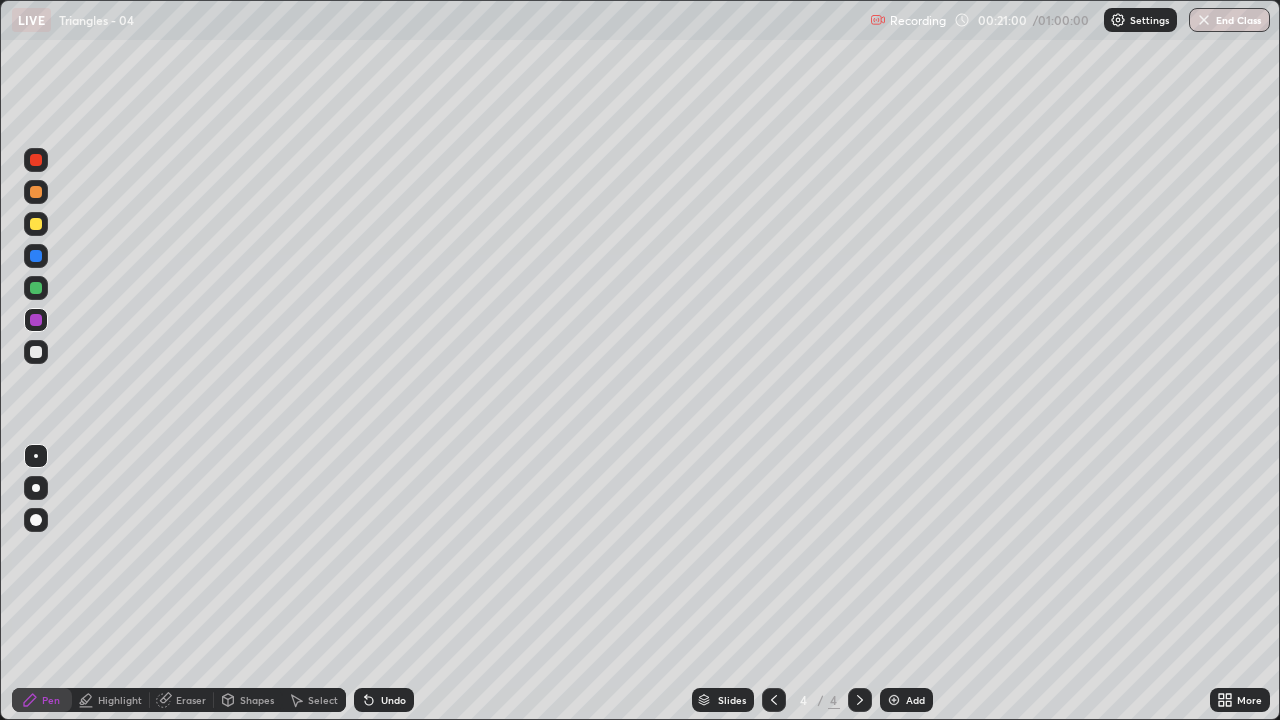 click on "Undo" at bounding box center (384, 700) 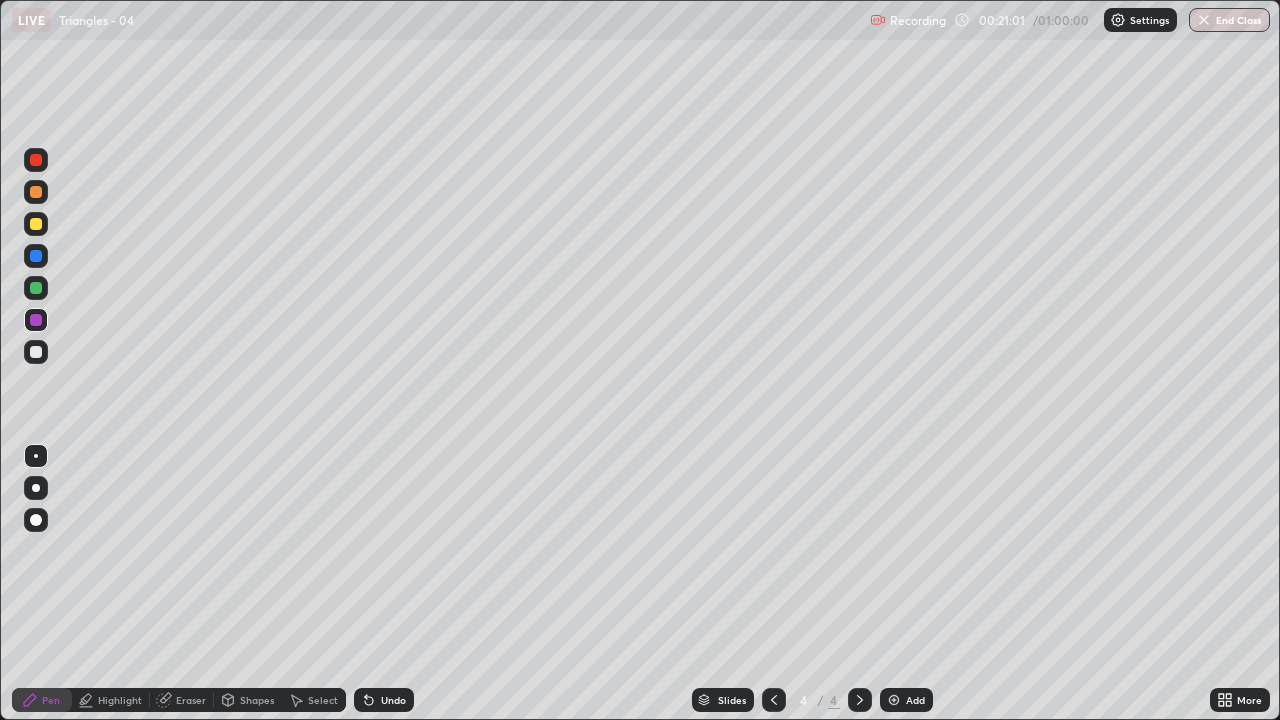 click on "Undo" at bounding box center (393, 700) 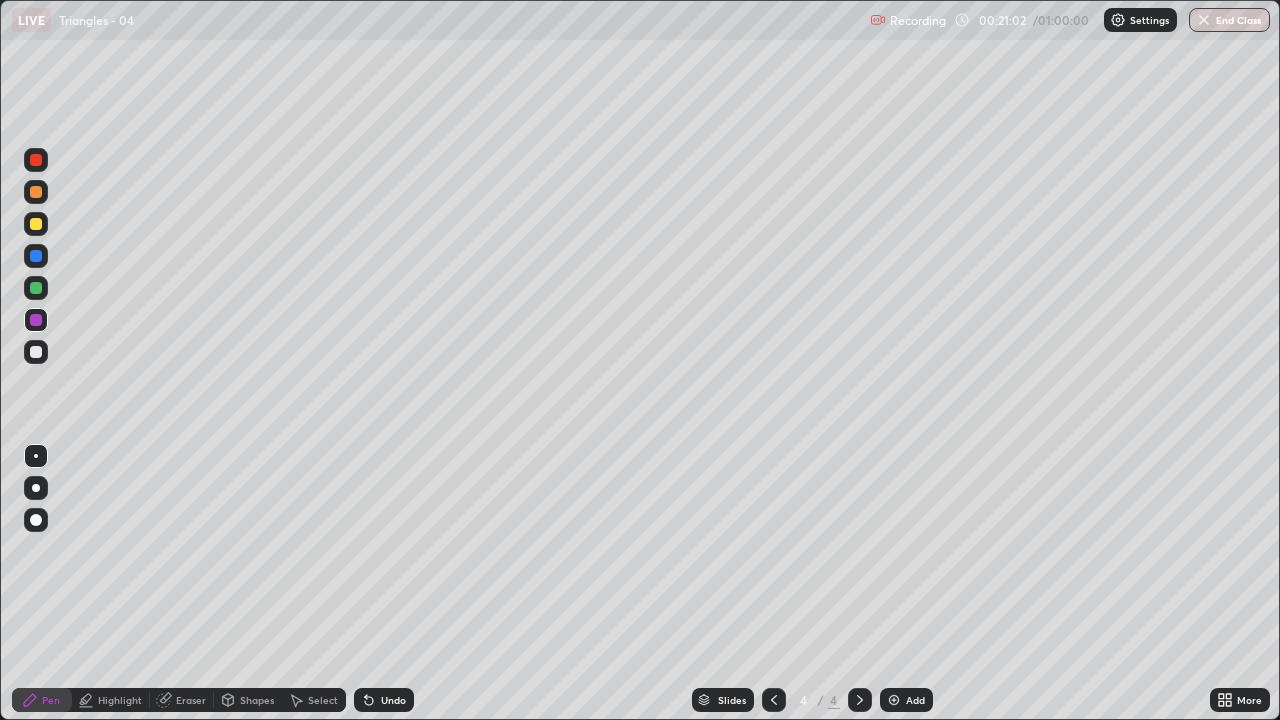 click on "Undo" at bounding box center (384, 700) 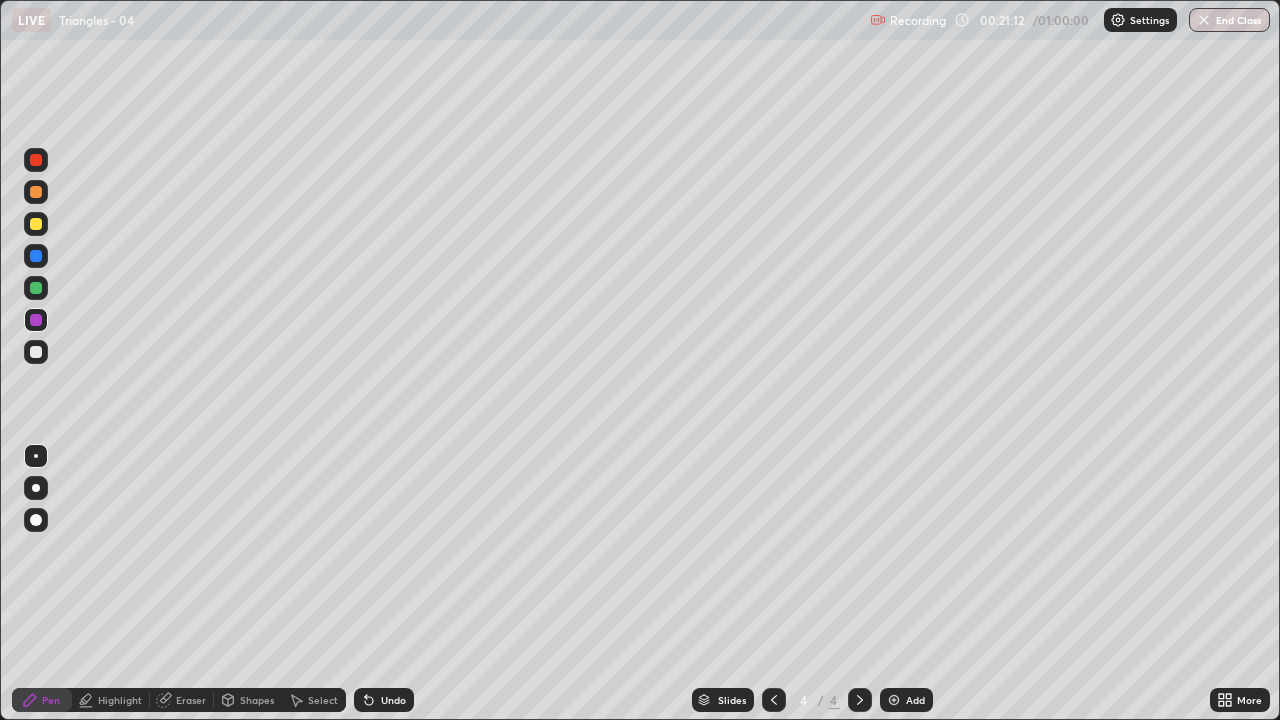 click on "Undo" at bounding box center (393, 700) 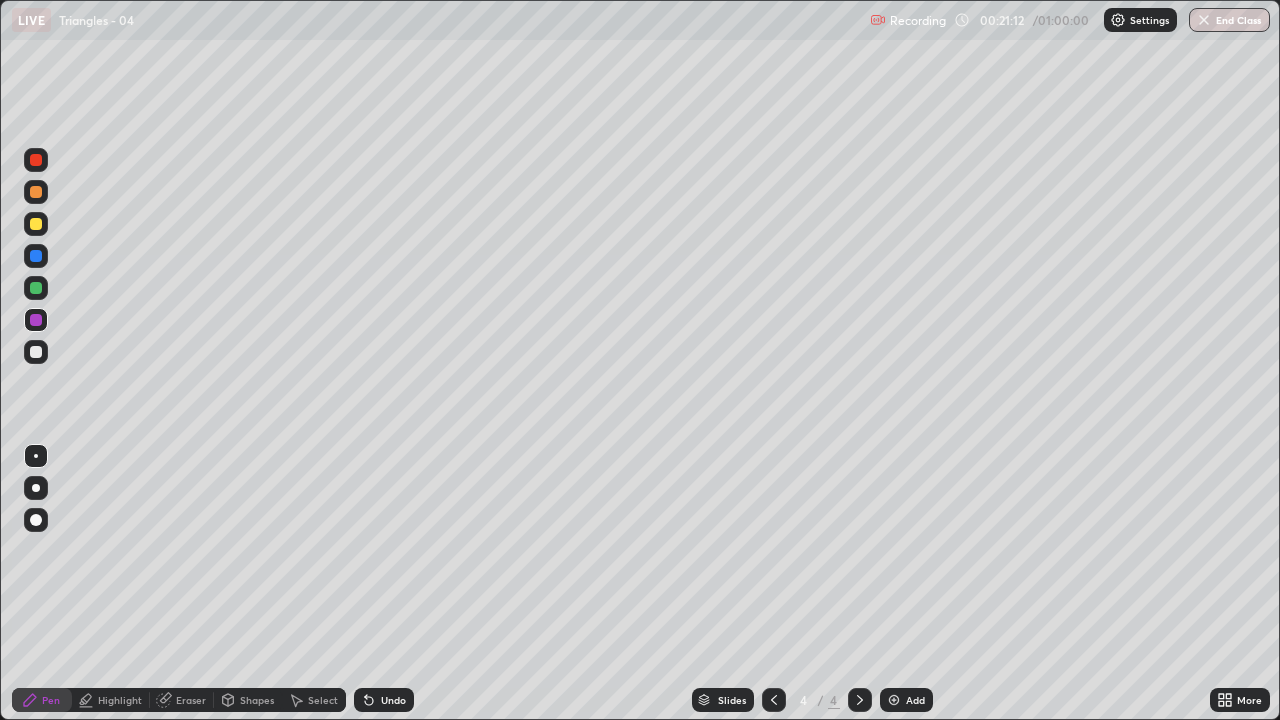 click on "Undo" at bounding box center (384, 700) 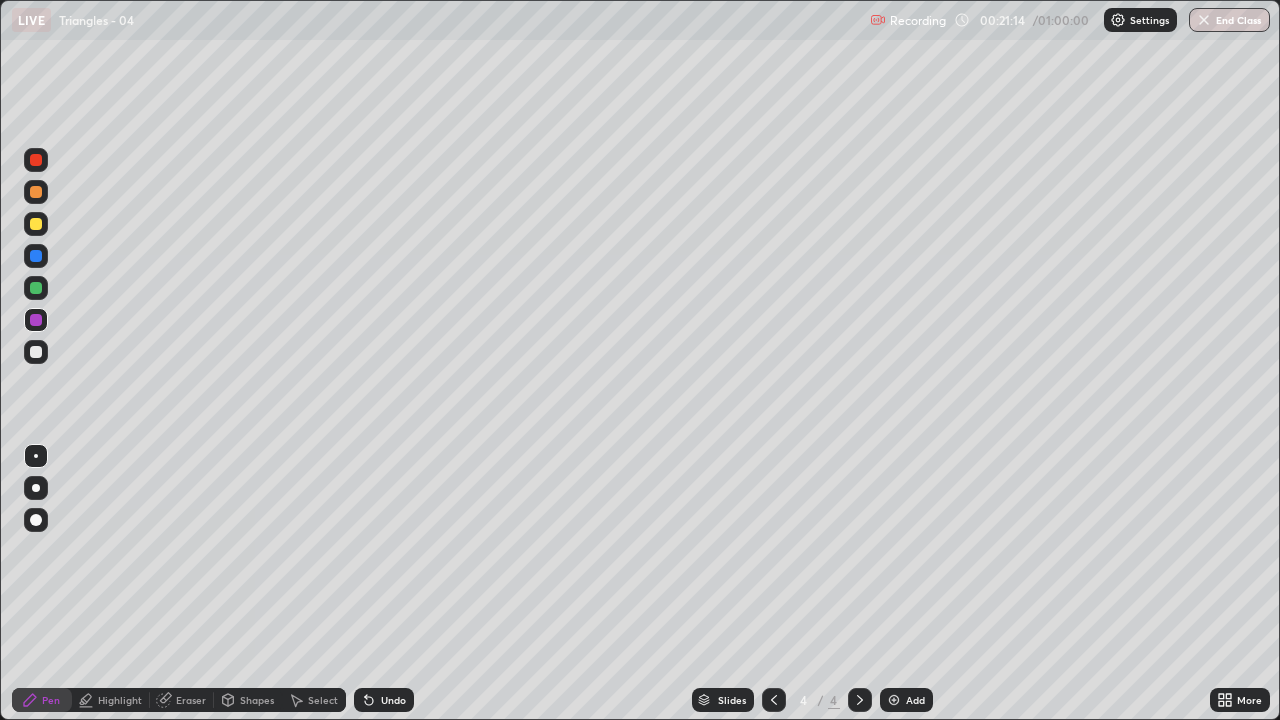 click at bounding box center (36, 352) 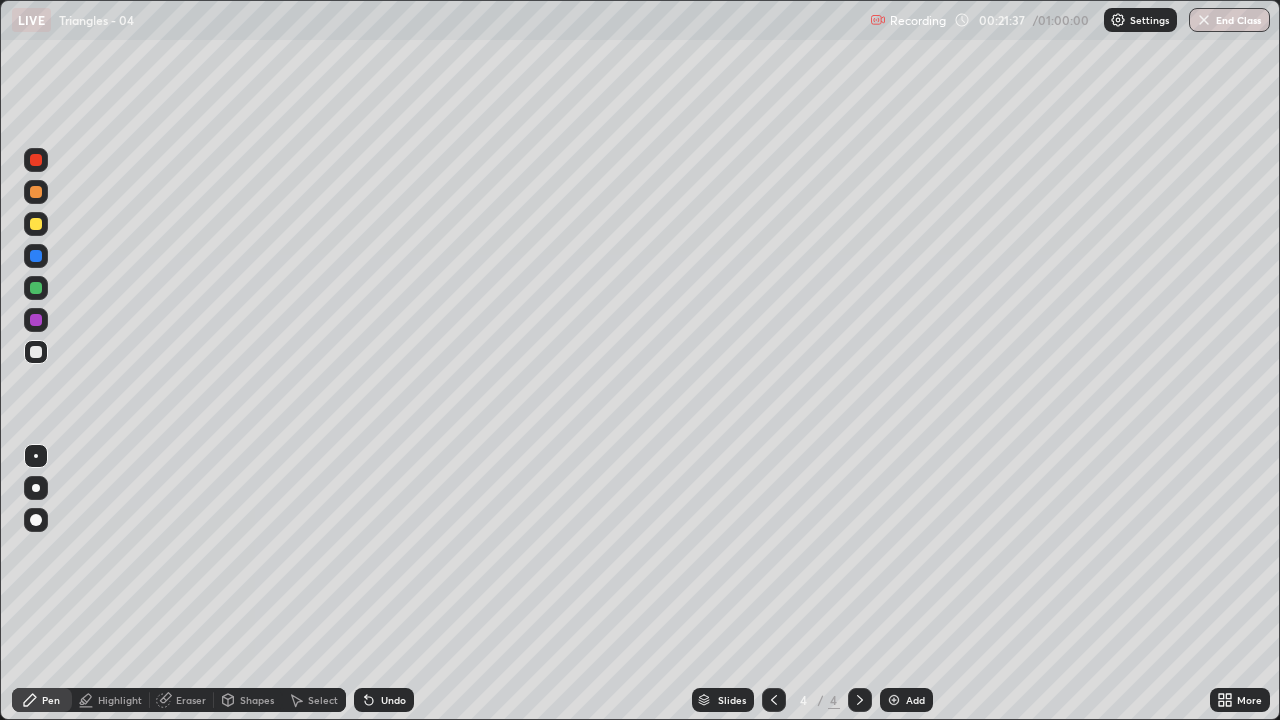 click on "Highlight" at bounding box center [120, 700] 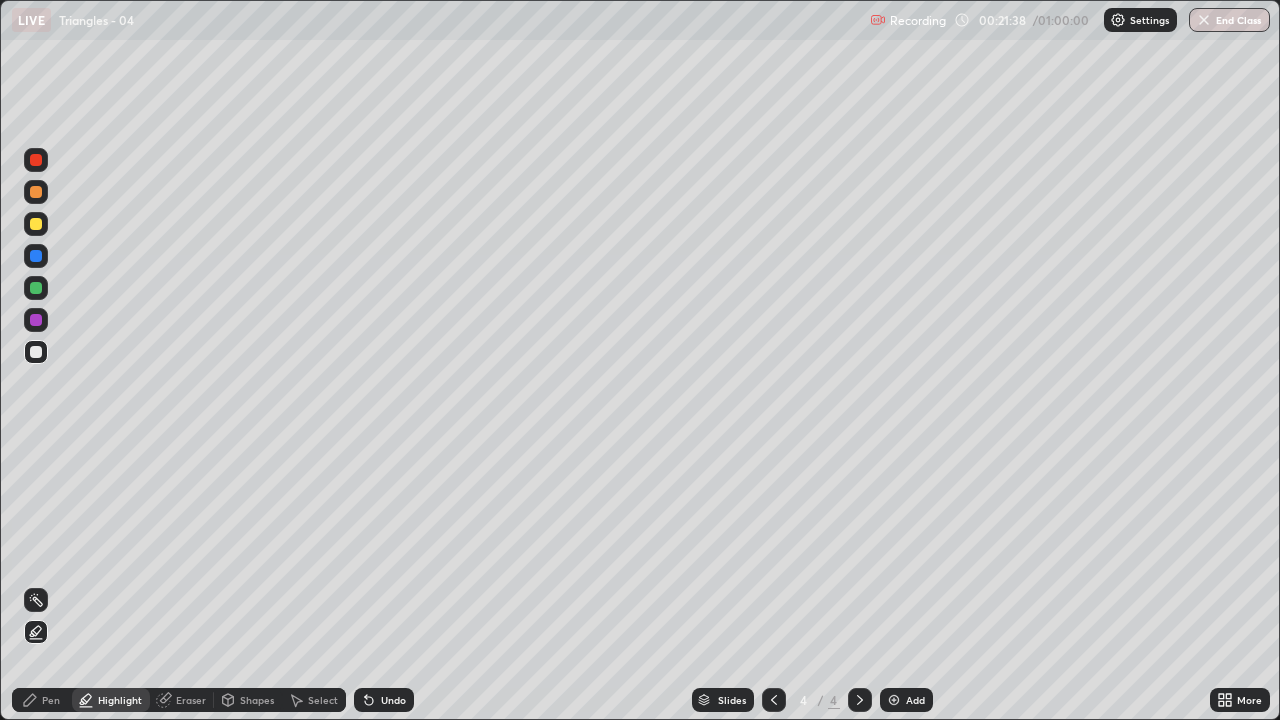 click at bounding box center (36, 320) 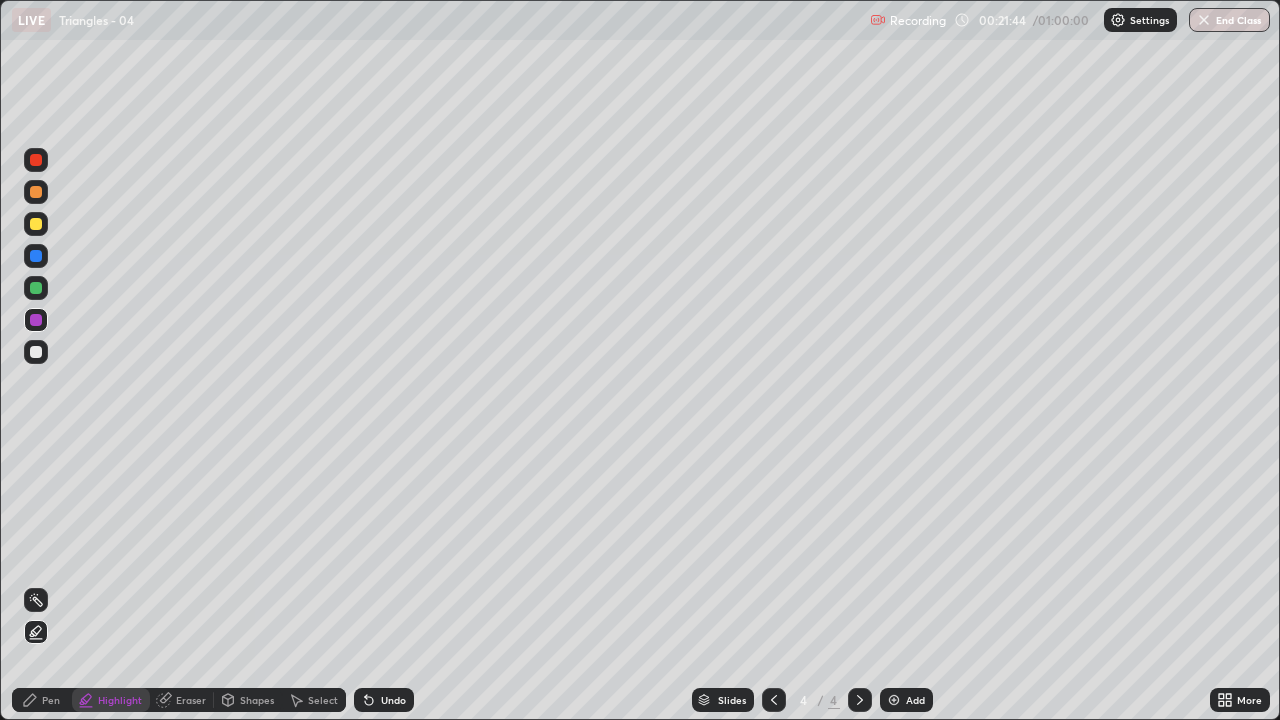click on "Pen" at bounding box center (51, 700) 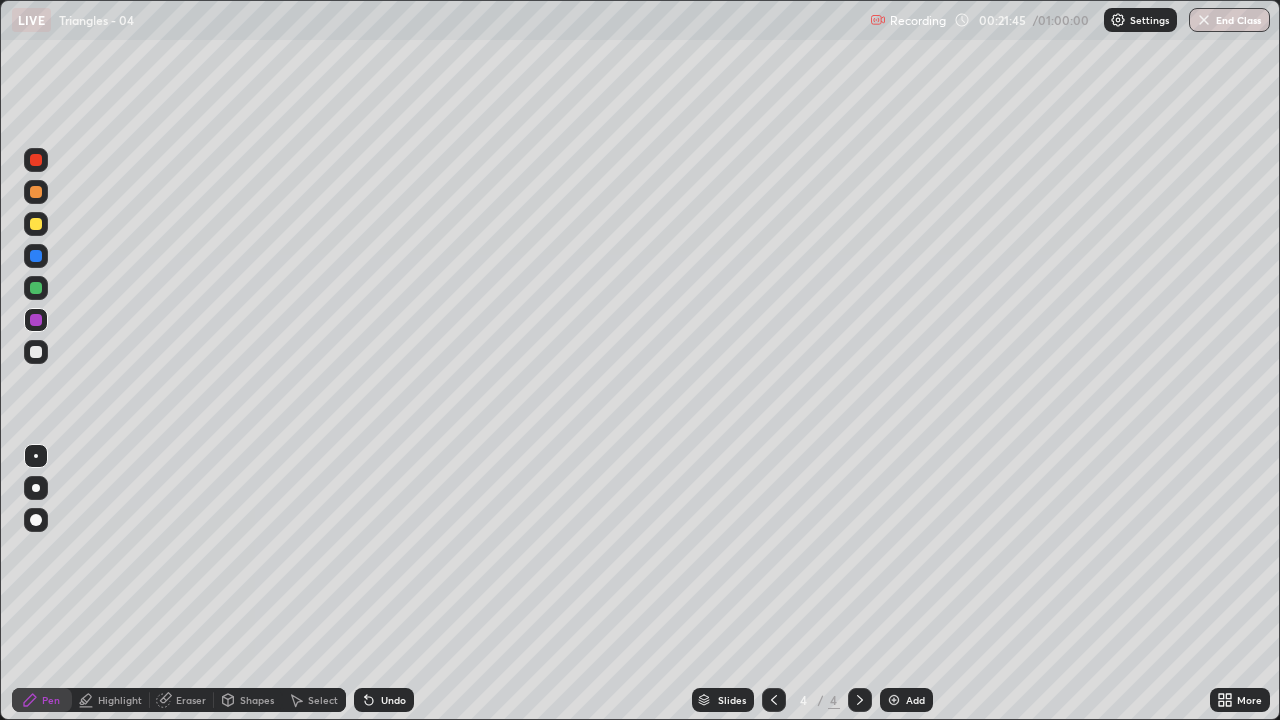 click at bounding box center (36, 352) 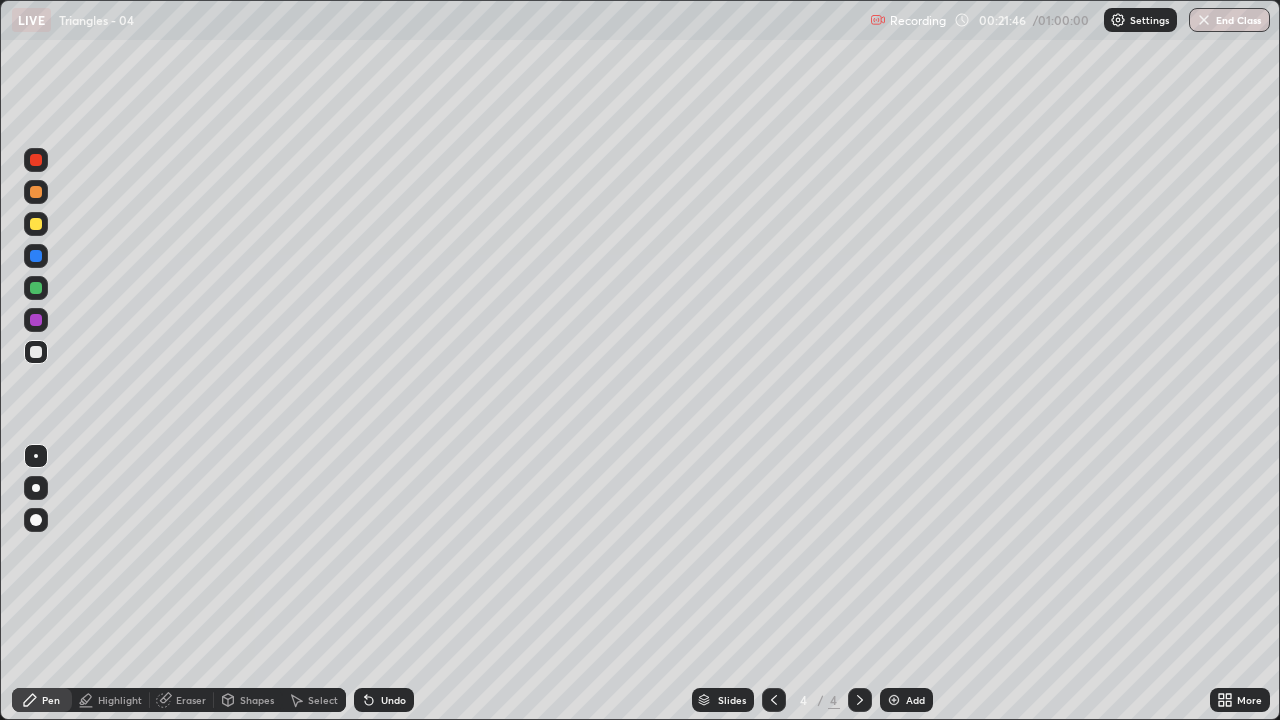 click 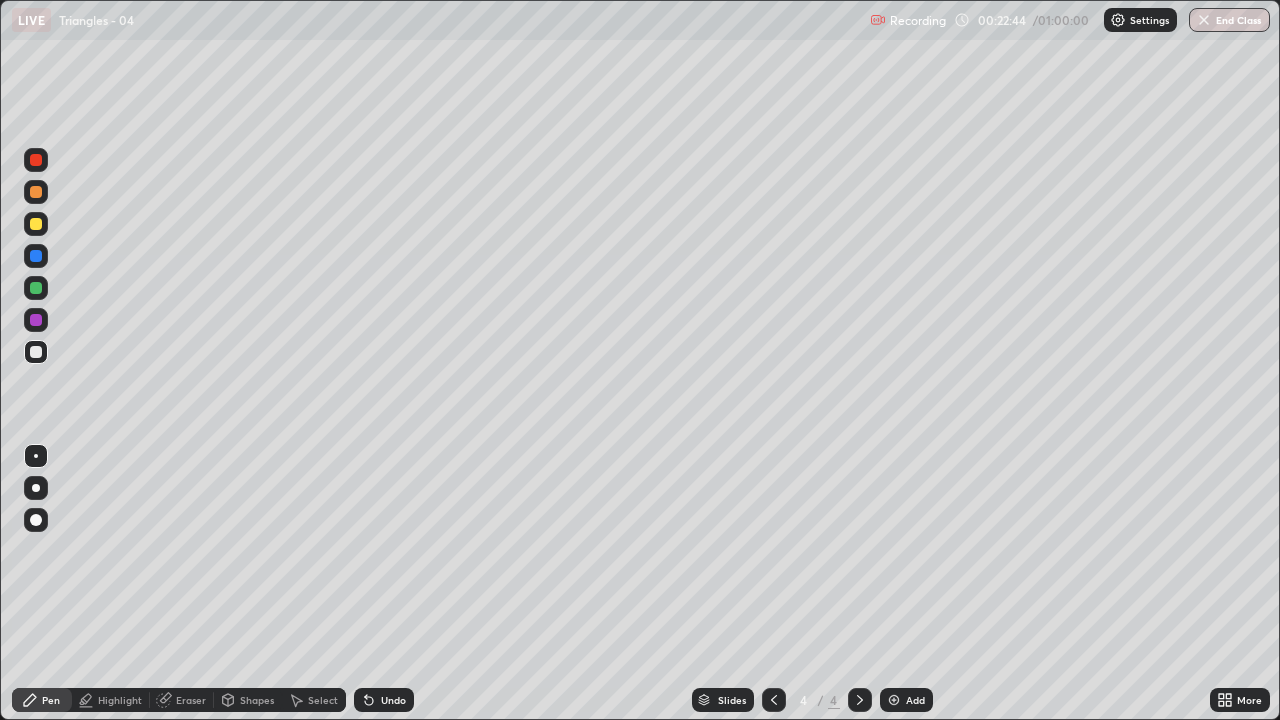click on "Highlight" at bounding box center [120, 700] 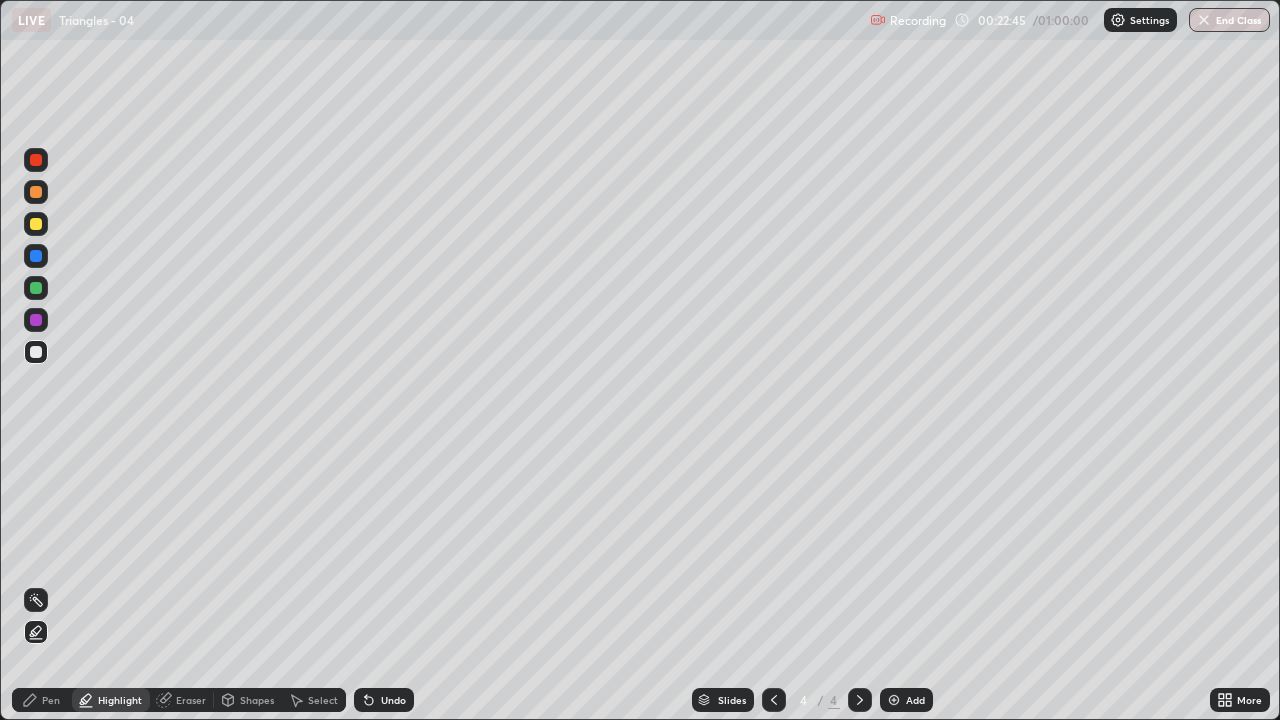 click 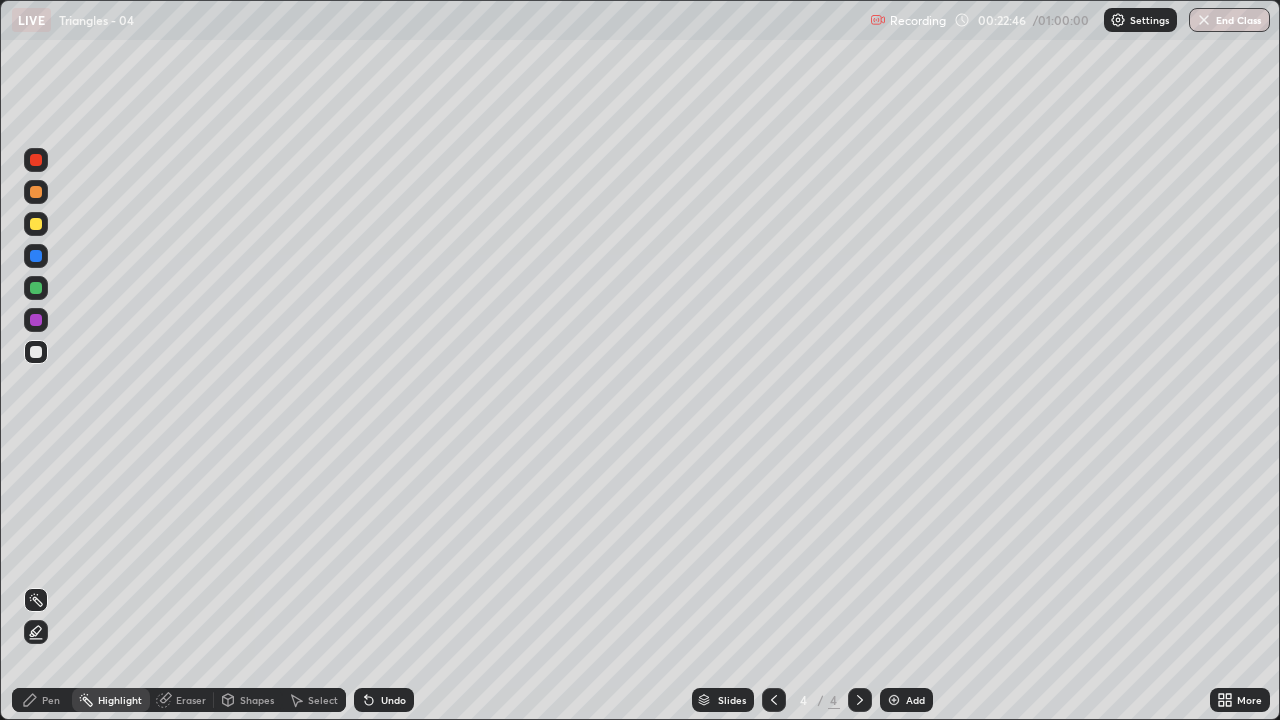 click at bounding box center (36, 320) 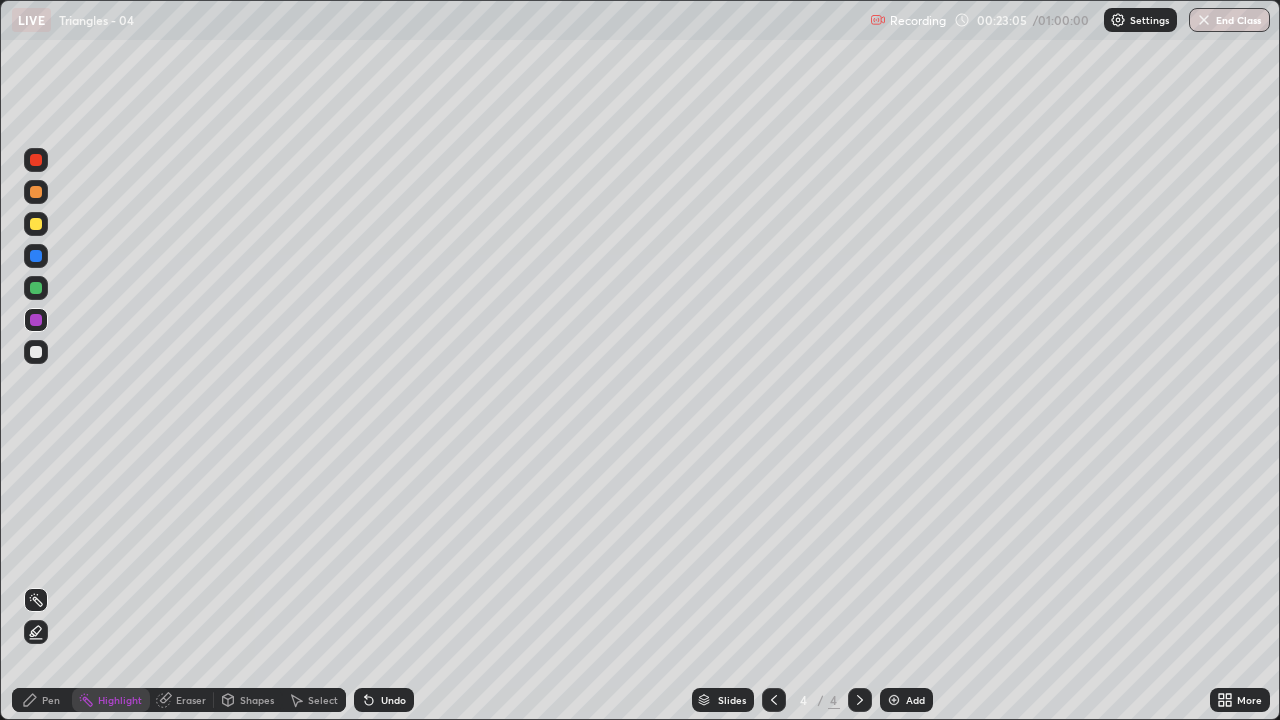 click 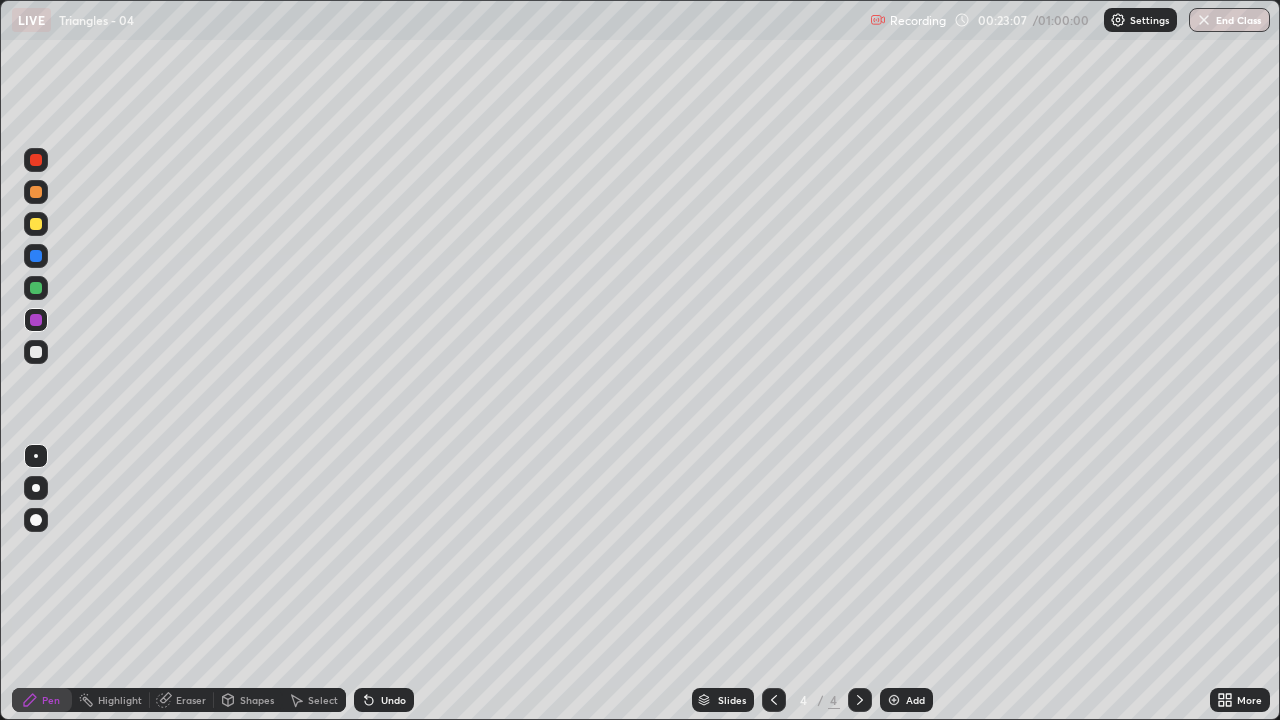 click at bounding box center (36, 352) 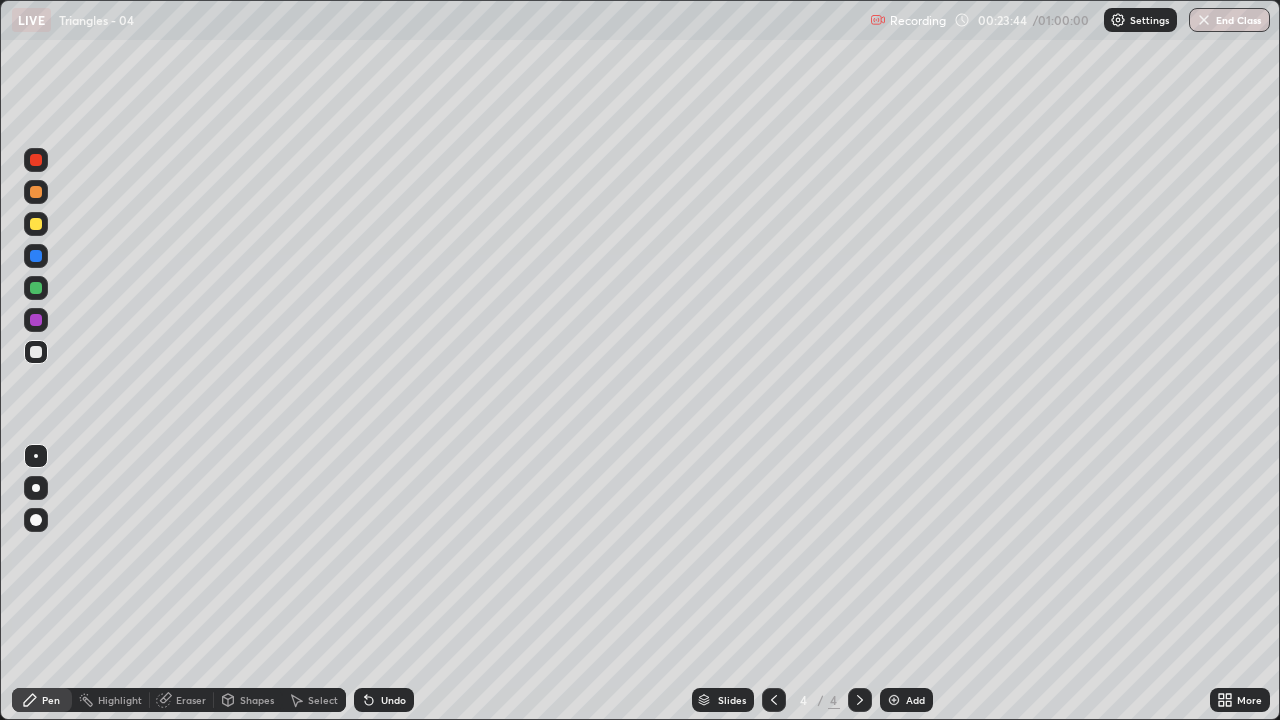 click at bounding box center [36, 320] 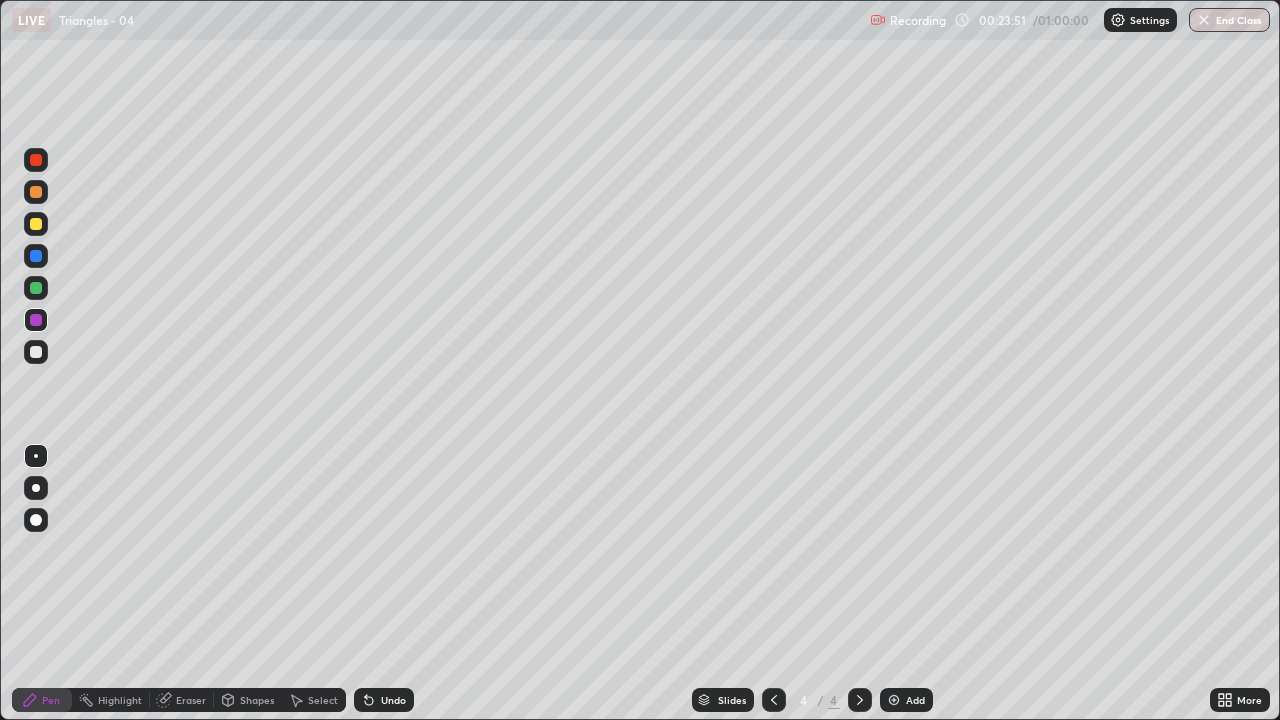click at bounding box center (36, 352) 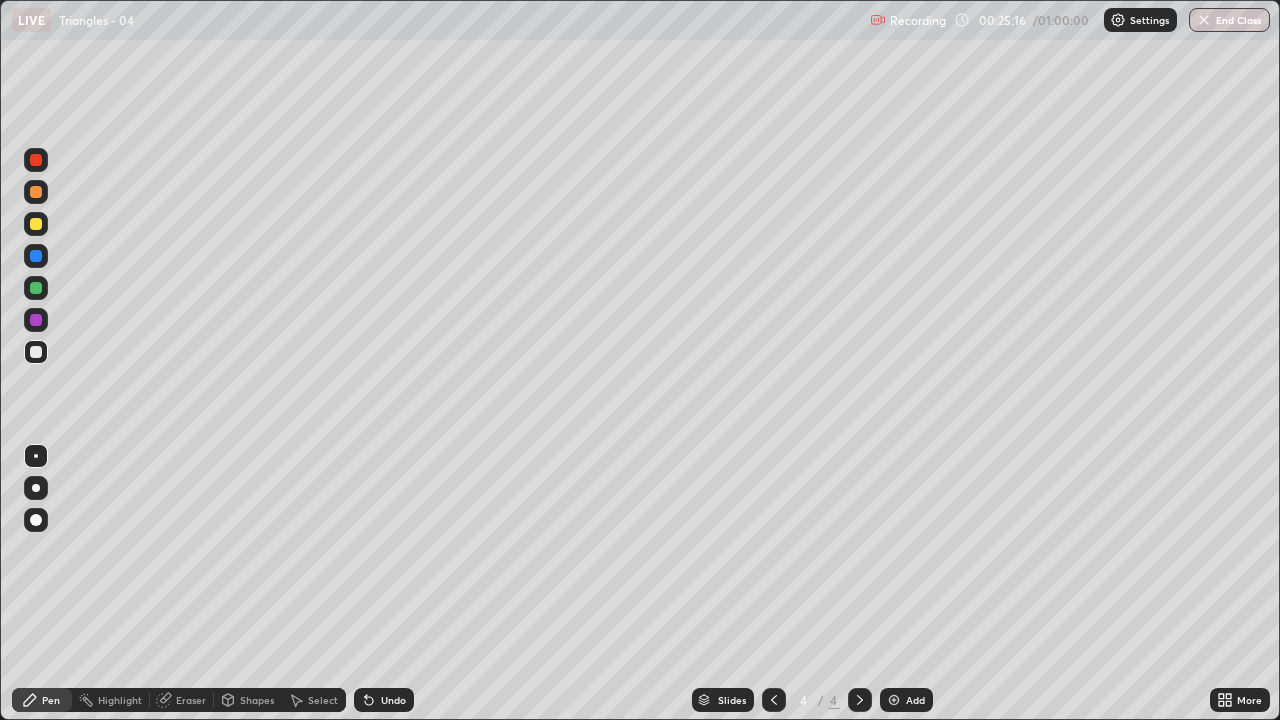click at bounding box center [36, 320] 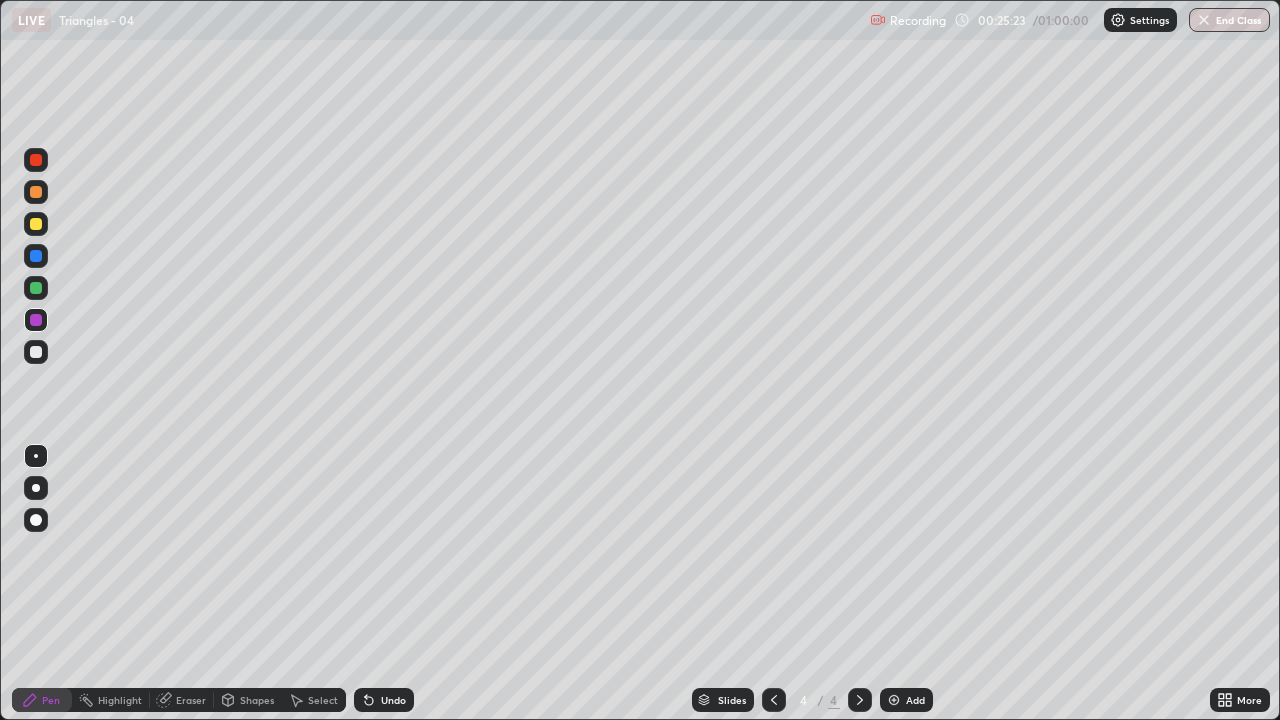click at bounding box center (36, 352) 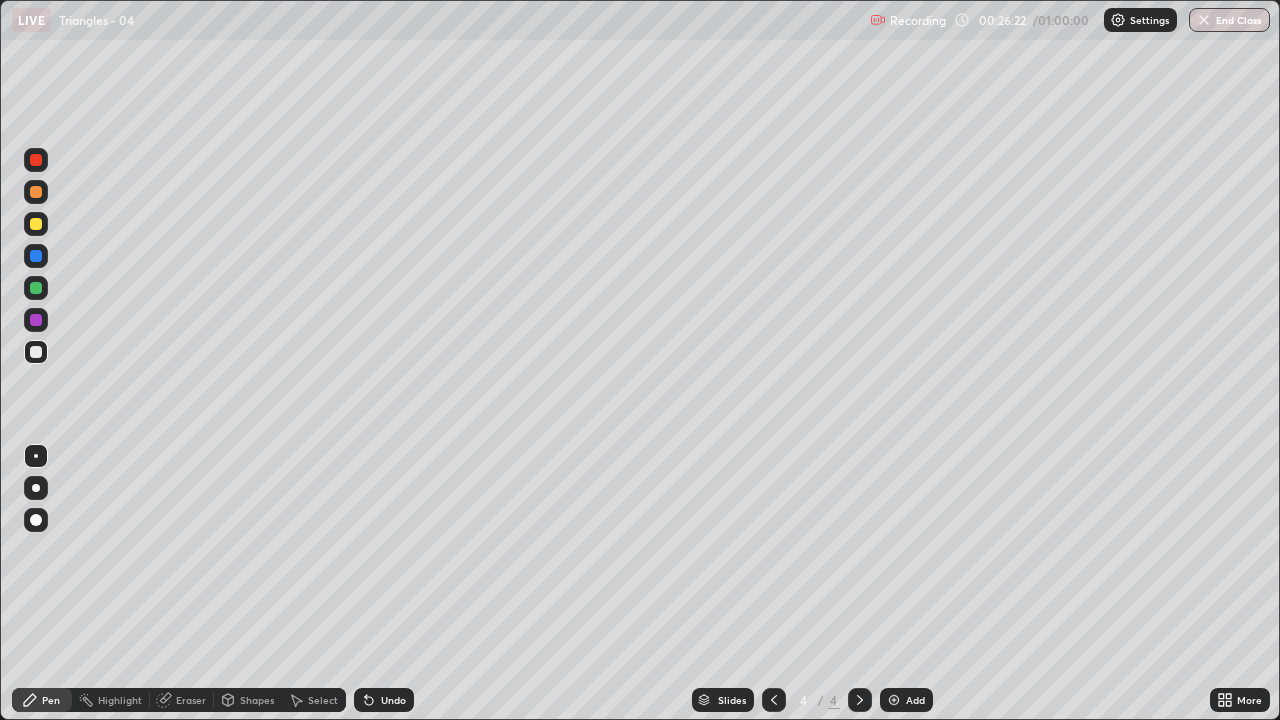 click on "Undo" at bounding box center [384, 700] 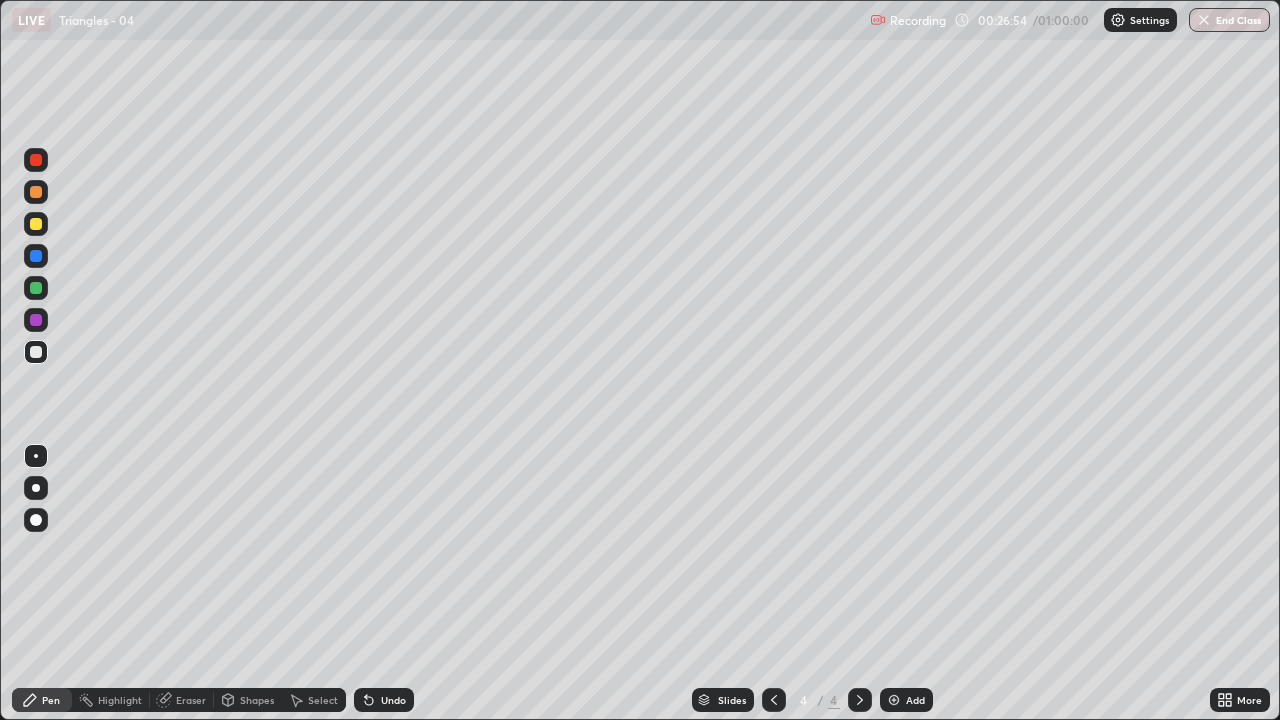 click on "Eraser" at bounding box center [191, 700] 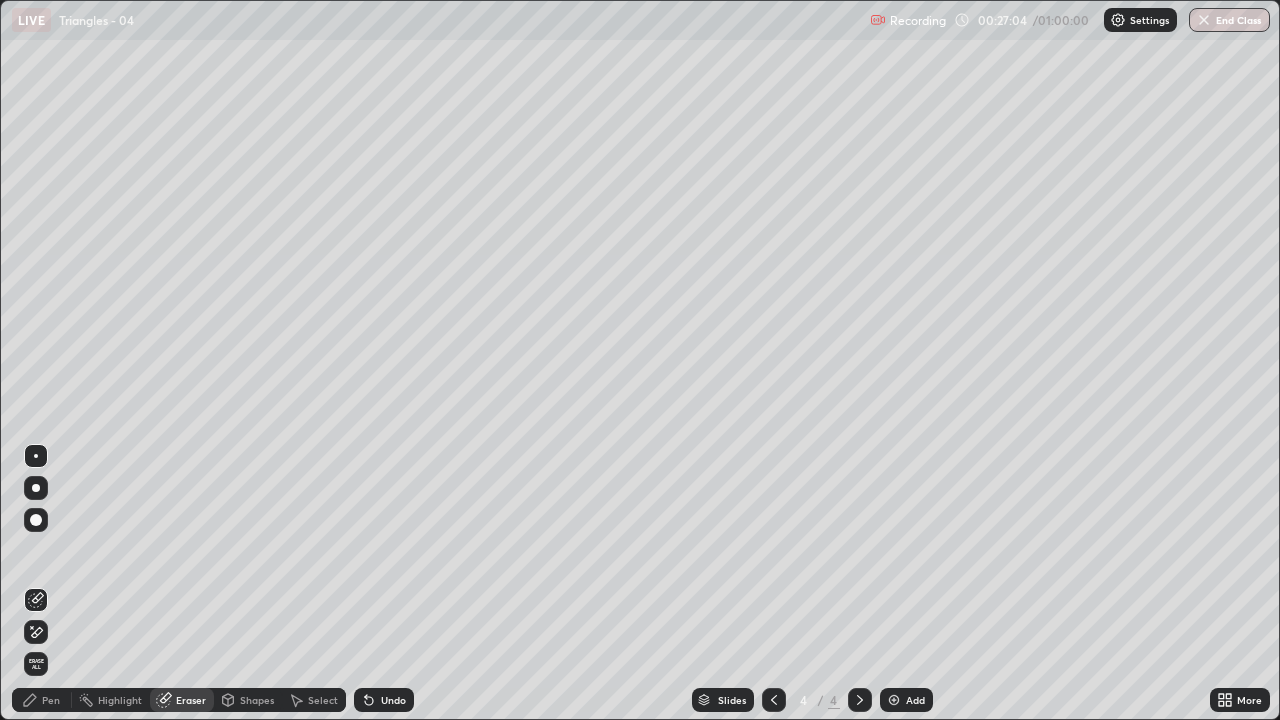 click on "Pen" at bounding box center [51, 700] 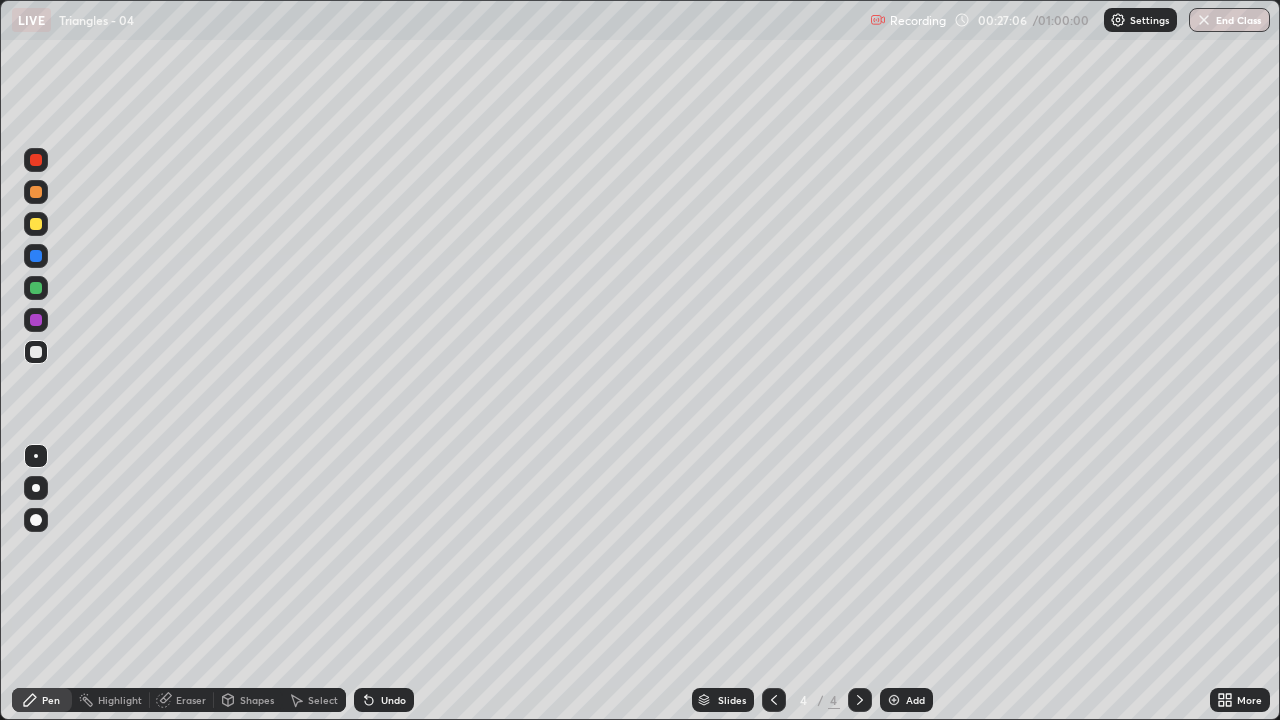 click 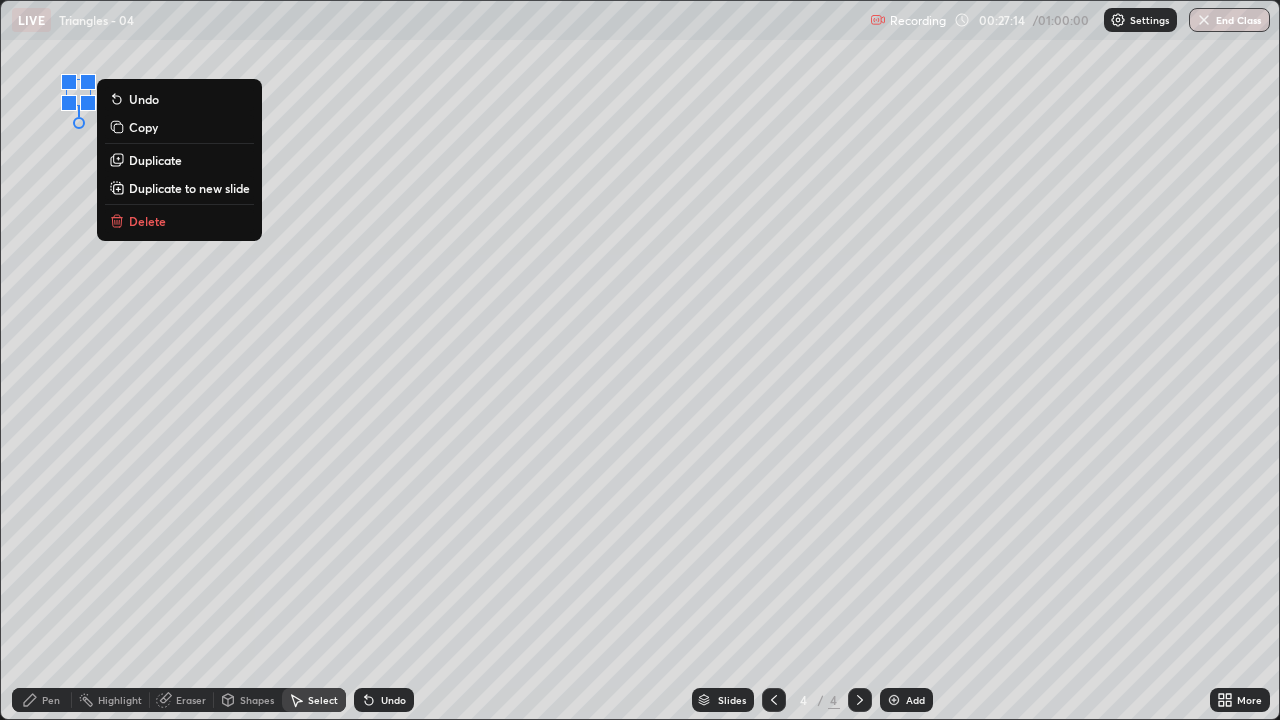click on "Erase all" at bounding box center [36, 360] 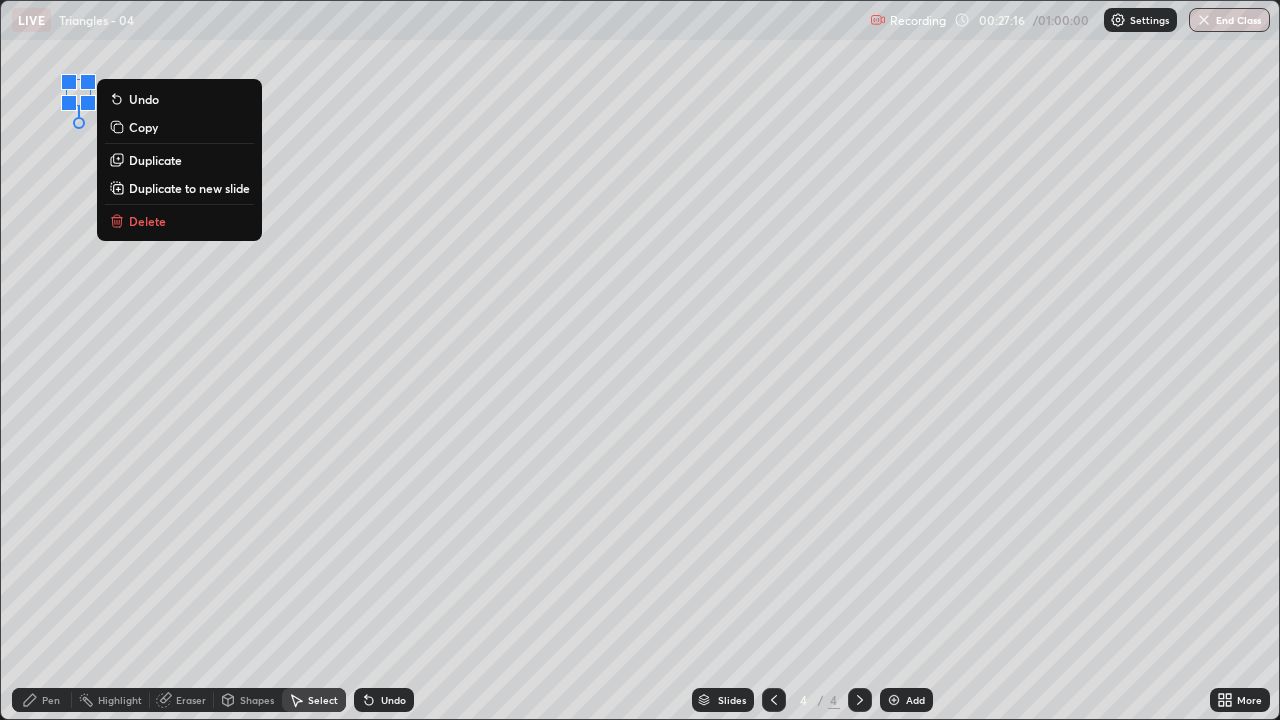 click on "0 ° Undo Copy Duplicate Duplicate to new slide Delete" at bounding box center [640, 360] 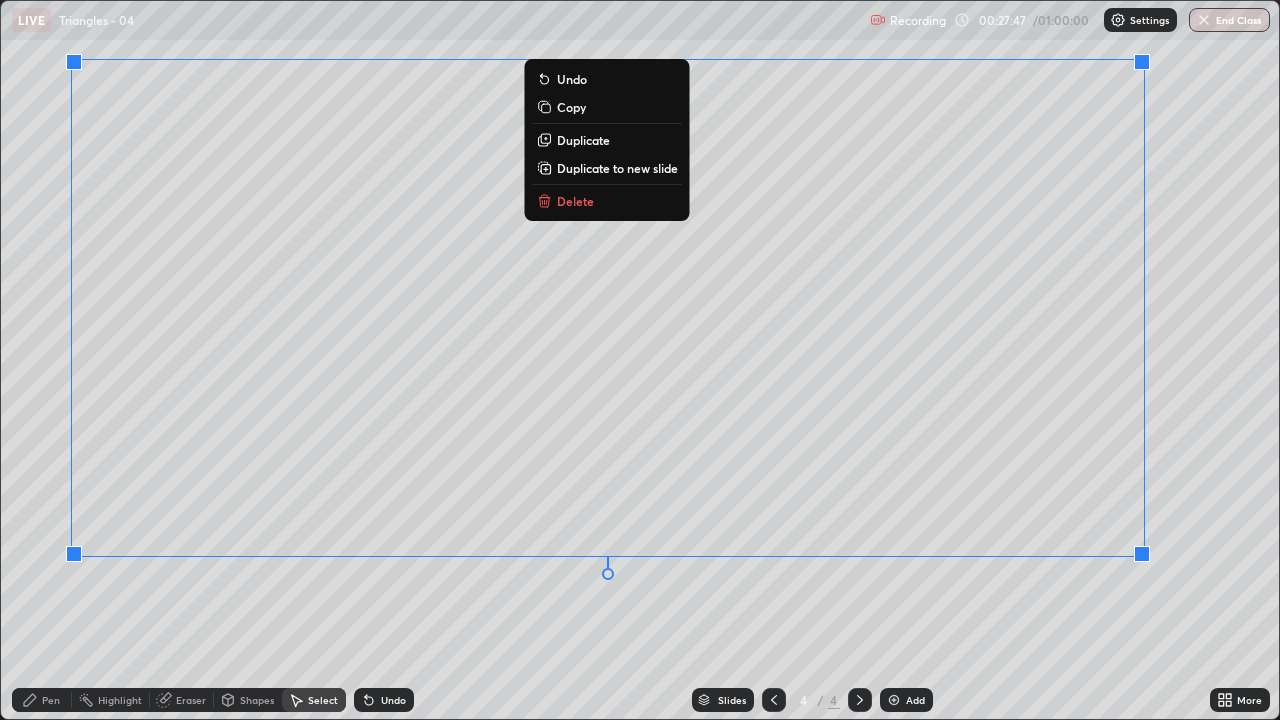 click on "Pen" at bounding box center [51, 700] 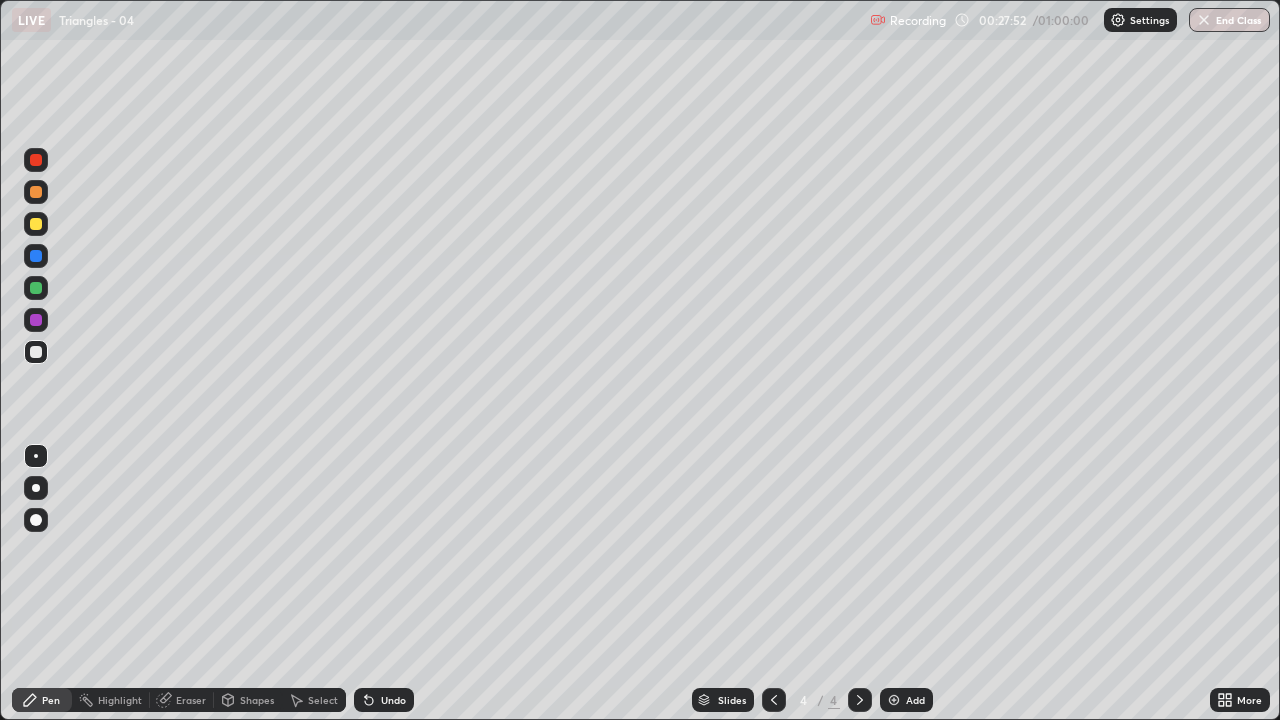 click on "More" at bounding box center (1249, 700) 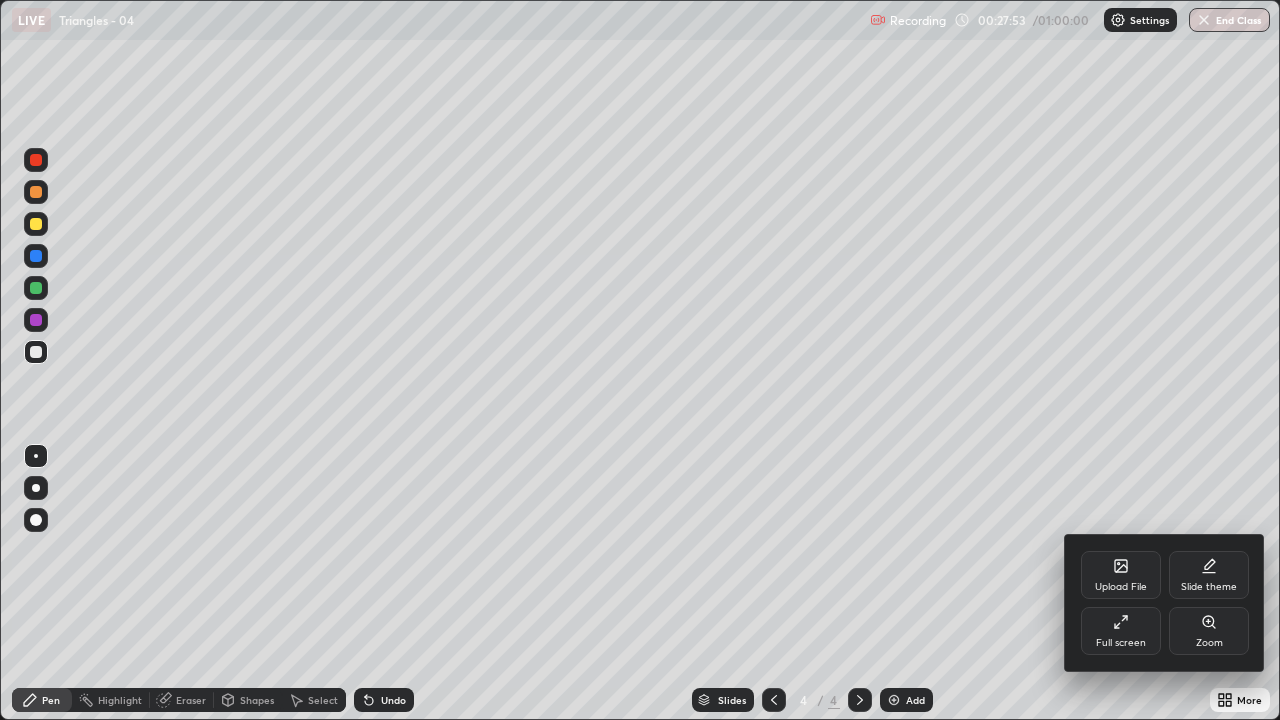 click on "Full screen" at bounding box center [1121, 631] 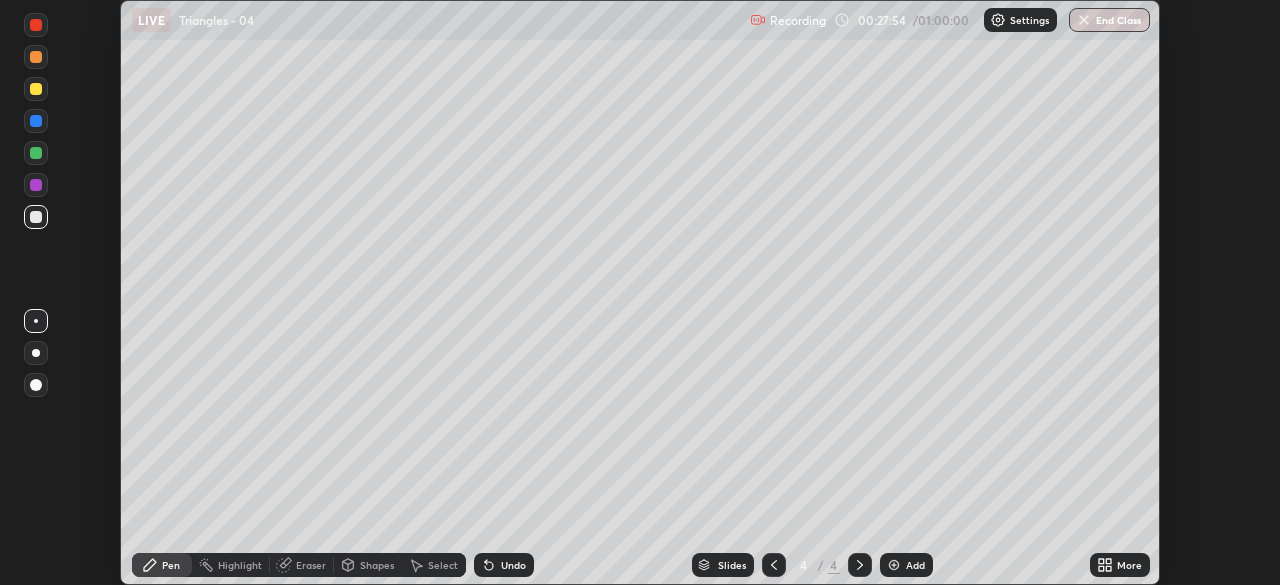 scroll, scrollTop: 585, scrollLeft: 1280, axis: both 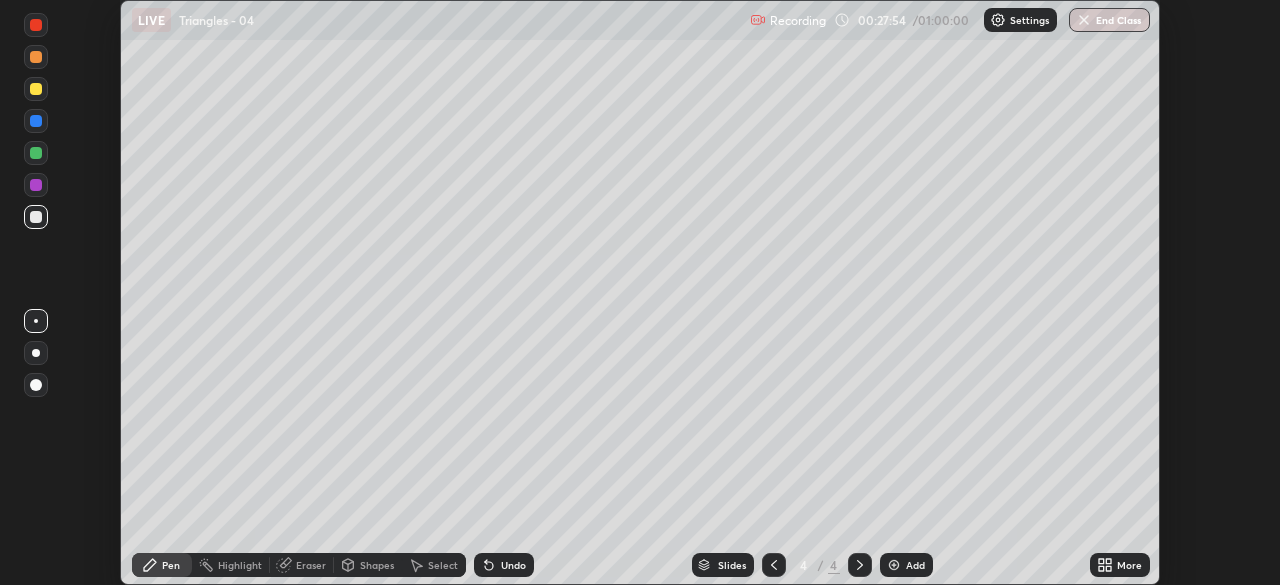 click on "Setting up your live class" at bounding box center (640, 292) 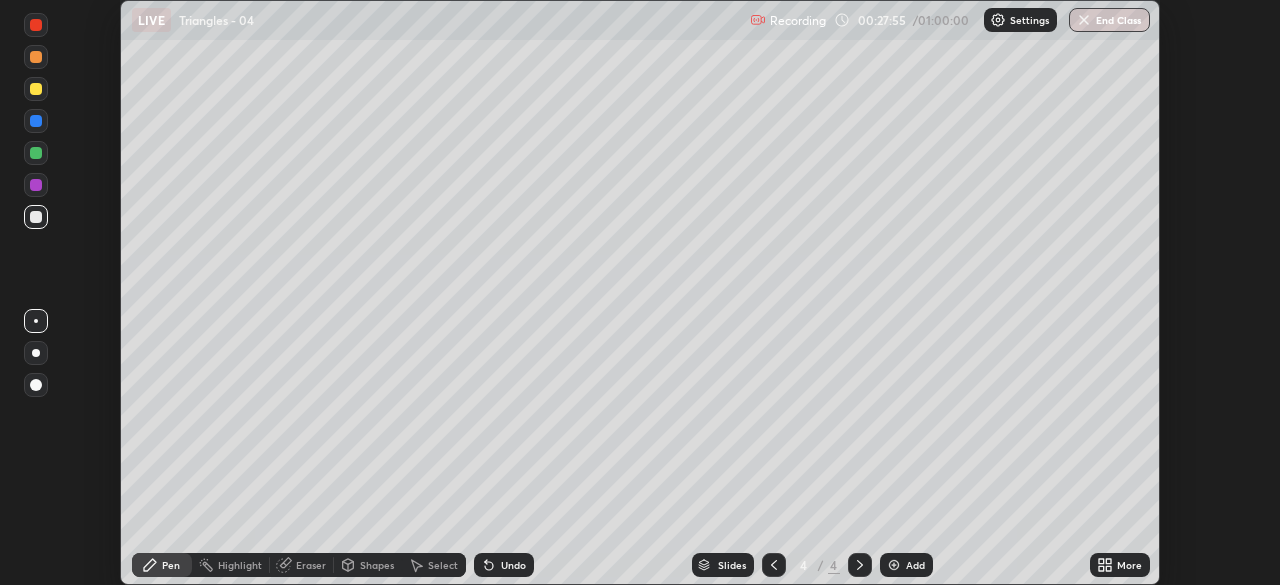 click 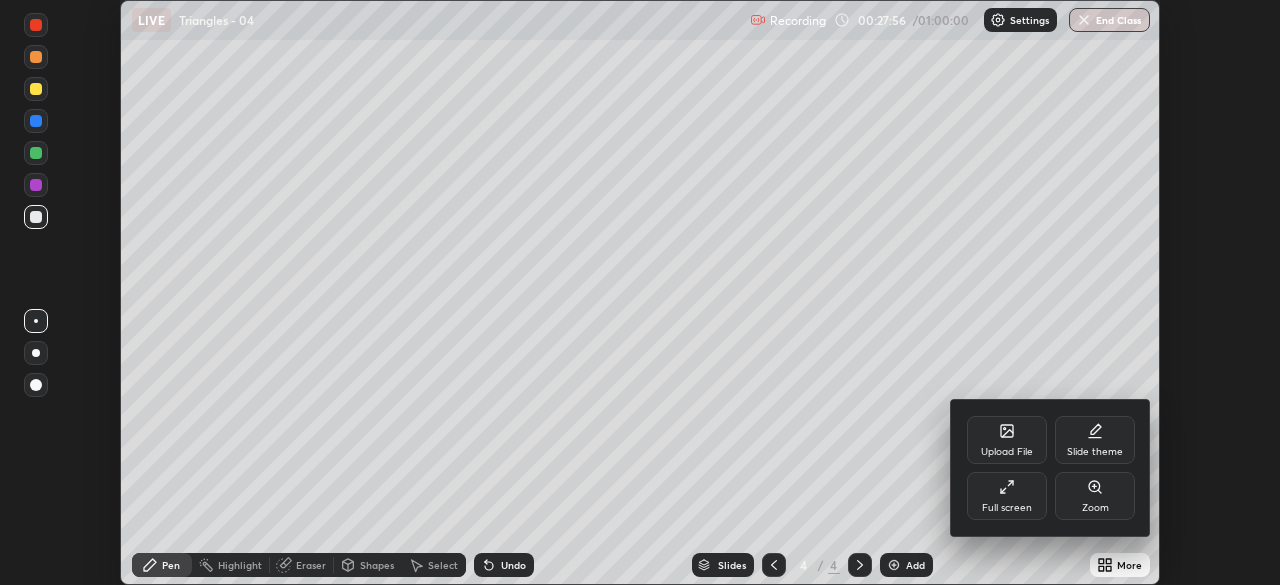 click on "Full screen" at bounding box center [1007, 496] 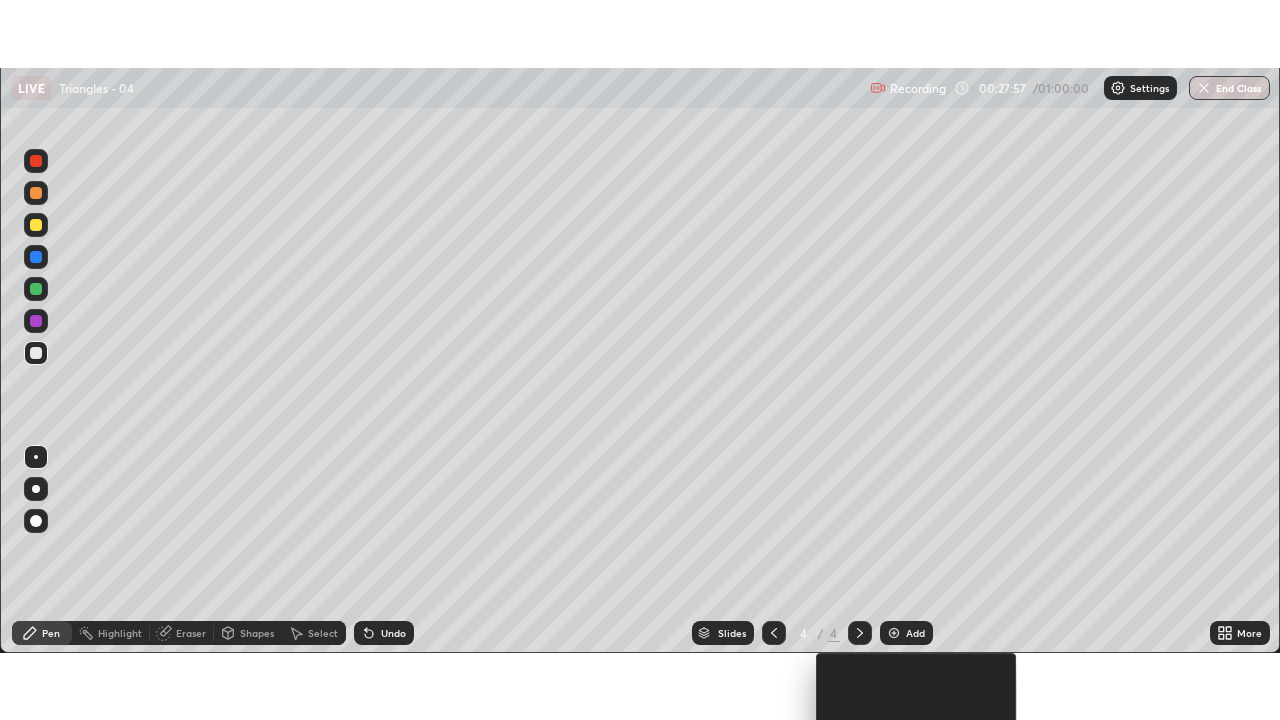 scroll, scrollTop: 99280, scrollLeft: 98720, axis: both 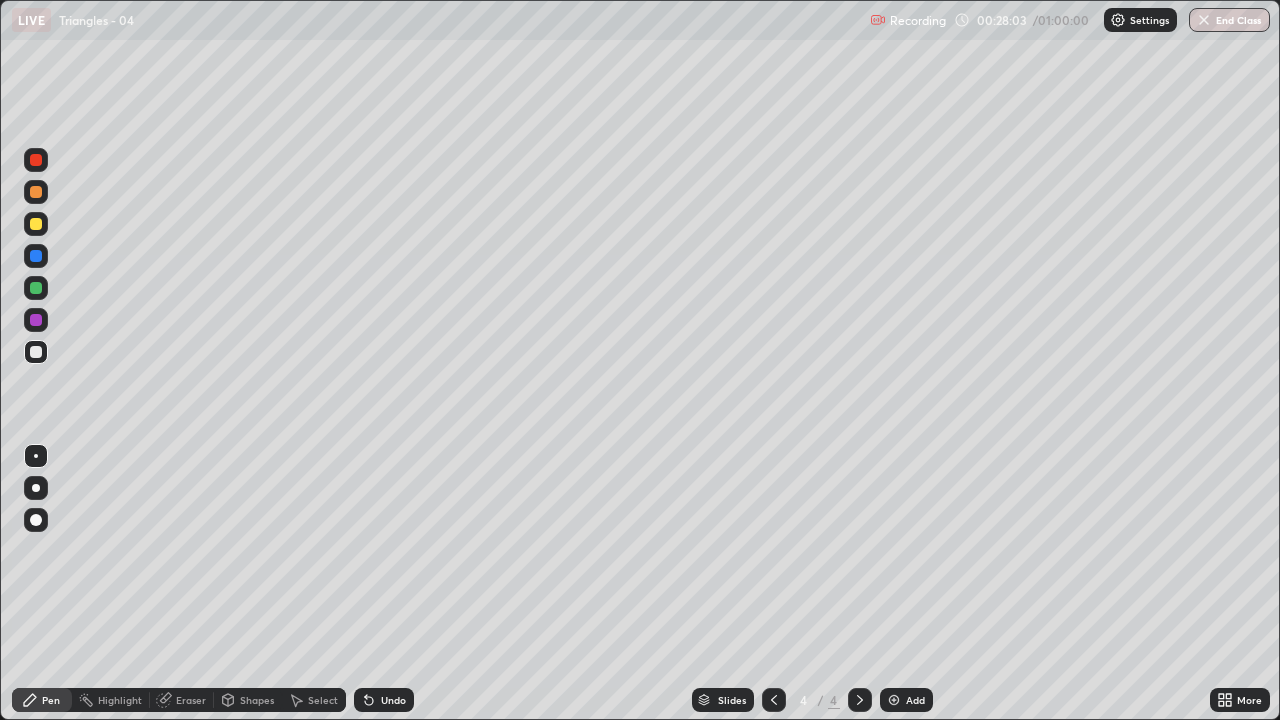 click on "Eraser" at bounding box center [191, 700] 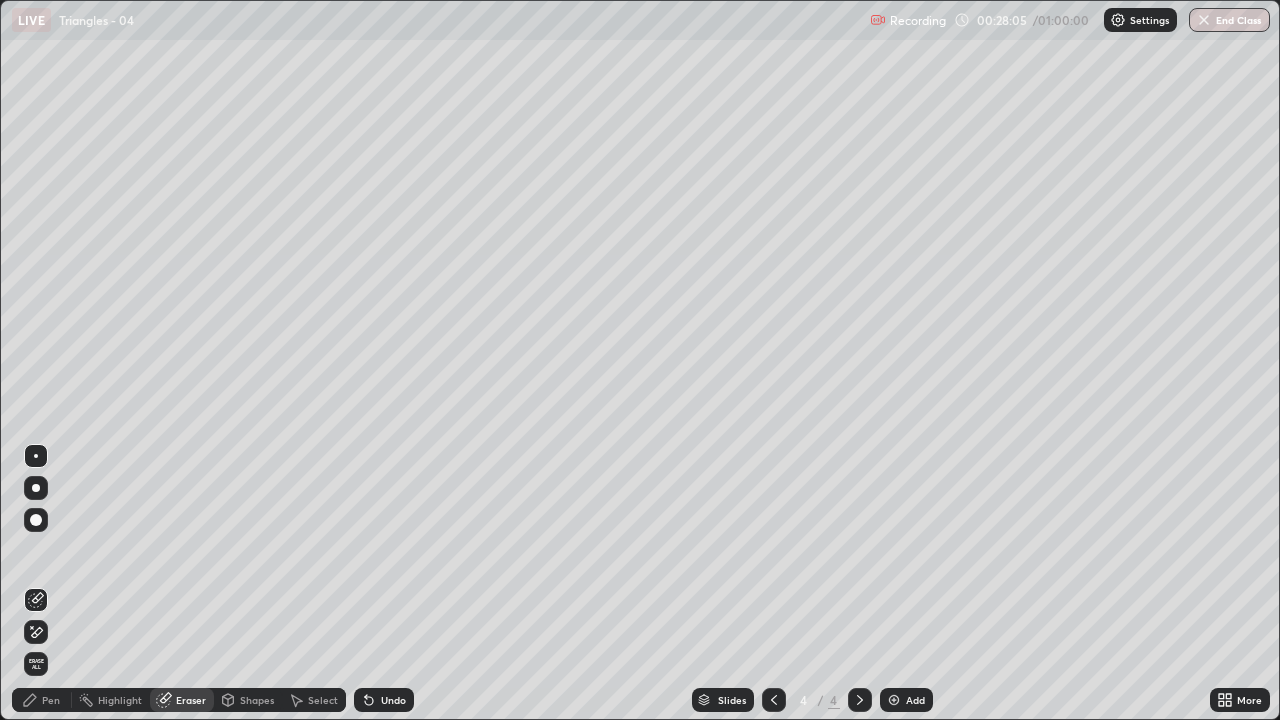 click on "Pen" at bounding box center [51, 700] 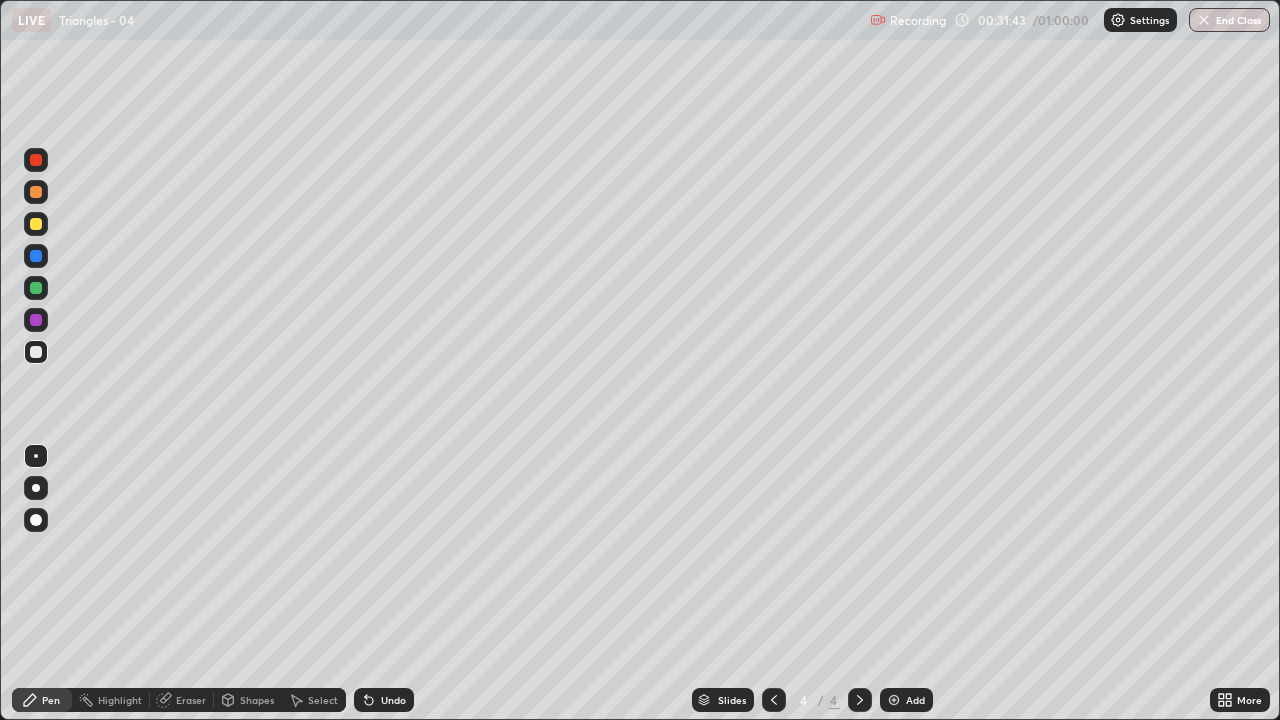 click on "Undo" at bounding box center [384, 700] 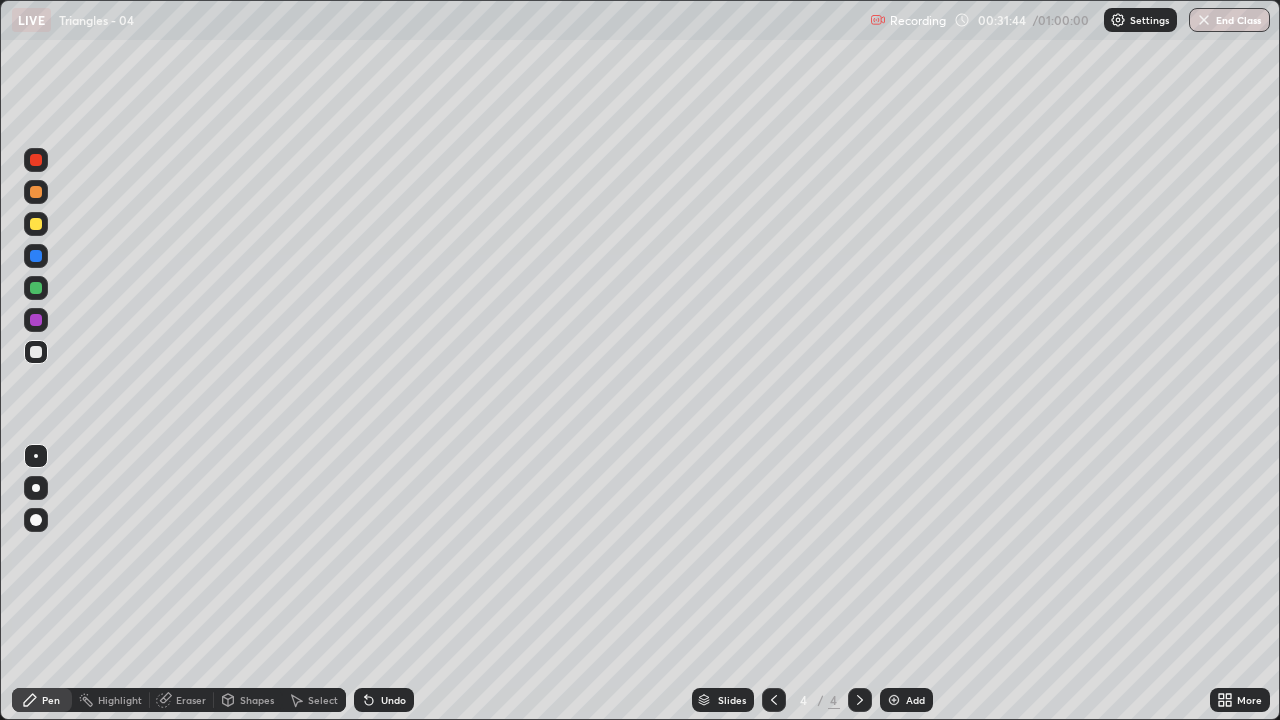 click on "Undo" at bounding box center [393, 700] 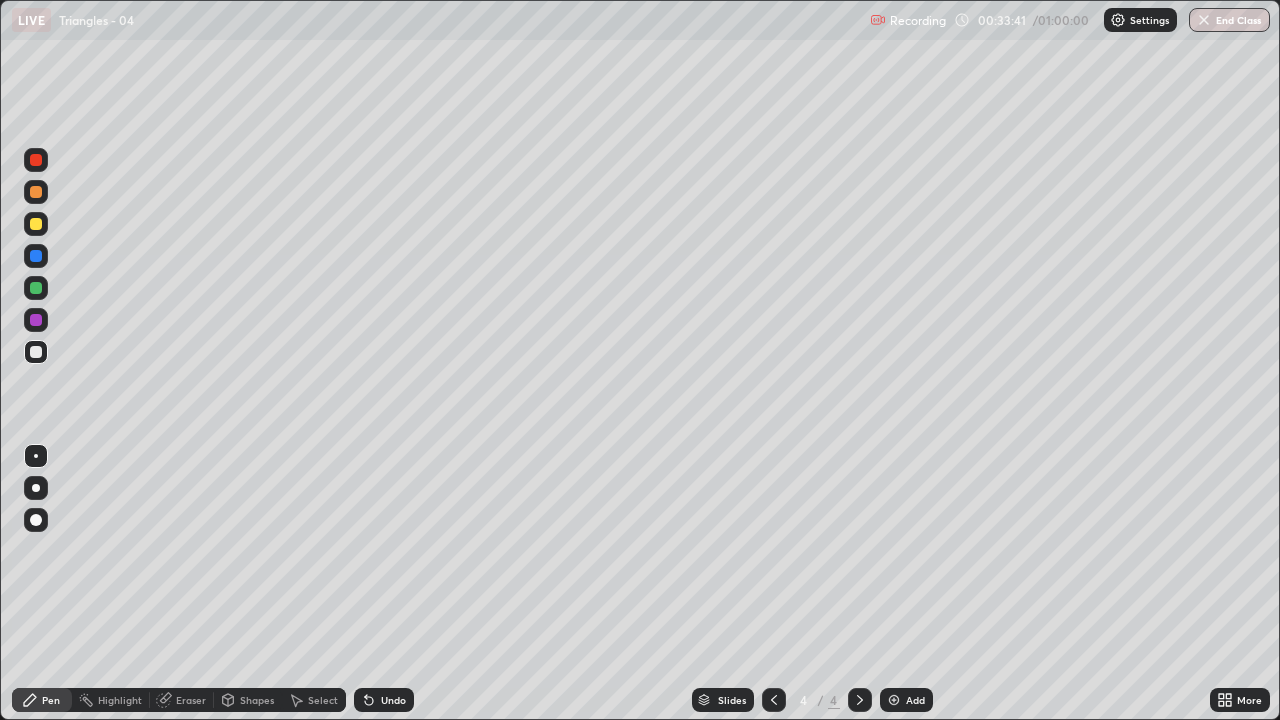 click on "Highlight" at bounding box center (111, 700) 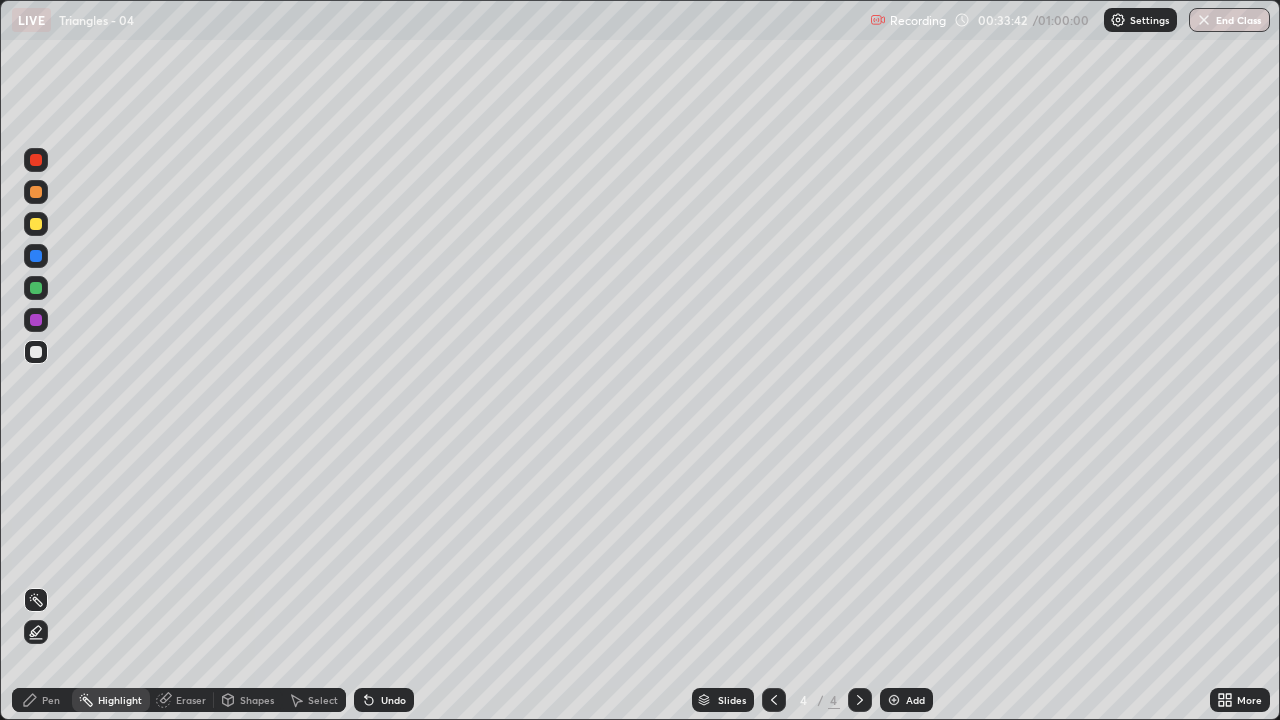 click 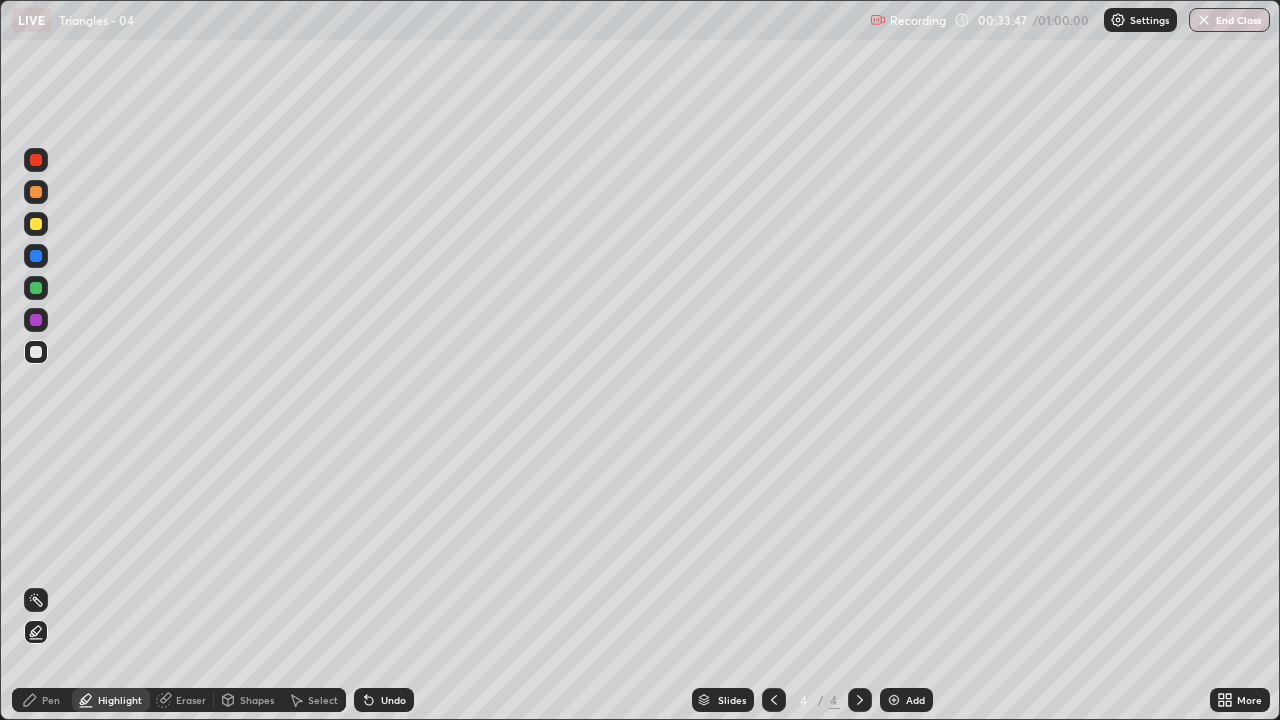 click on "Undo" at bounding box center [393, 700] 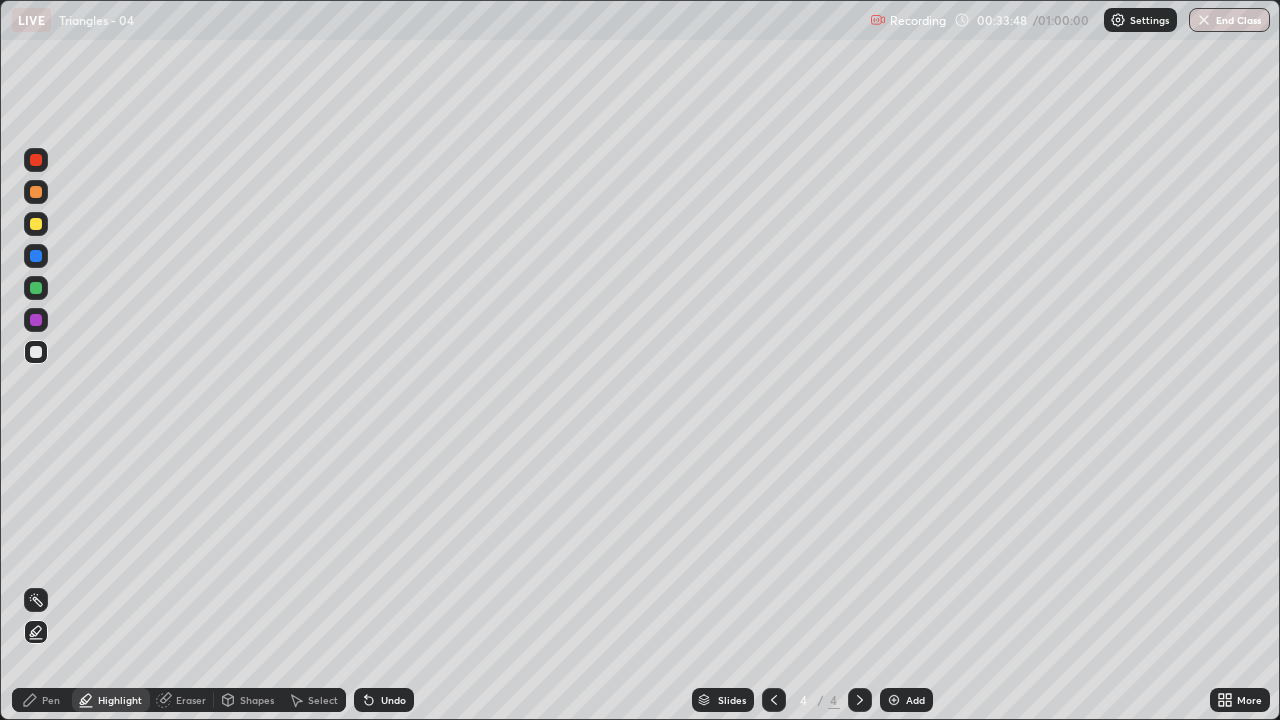 click at bounding box center [36, 320] 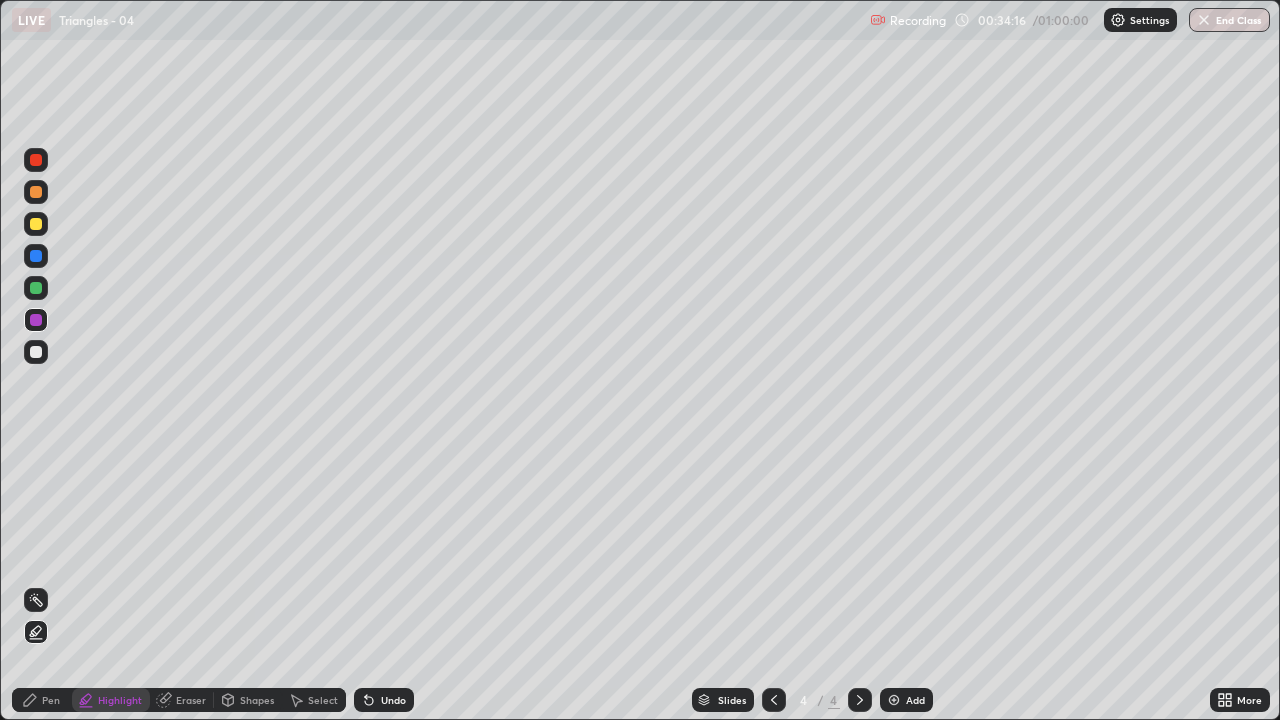 click on "Undo" at bounding box center (393, 700) 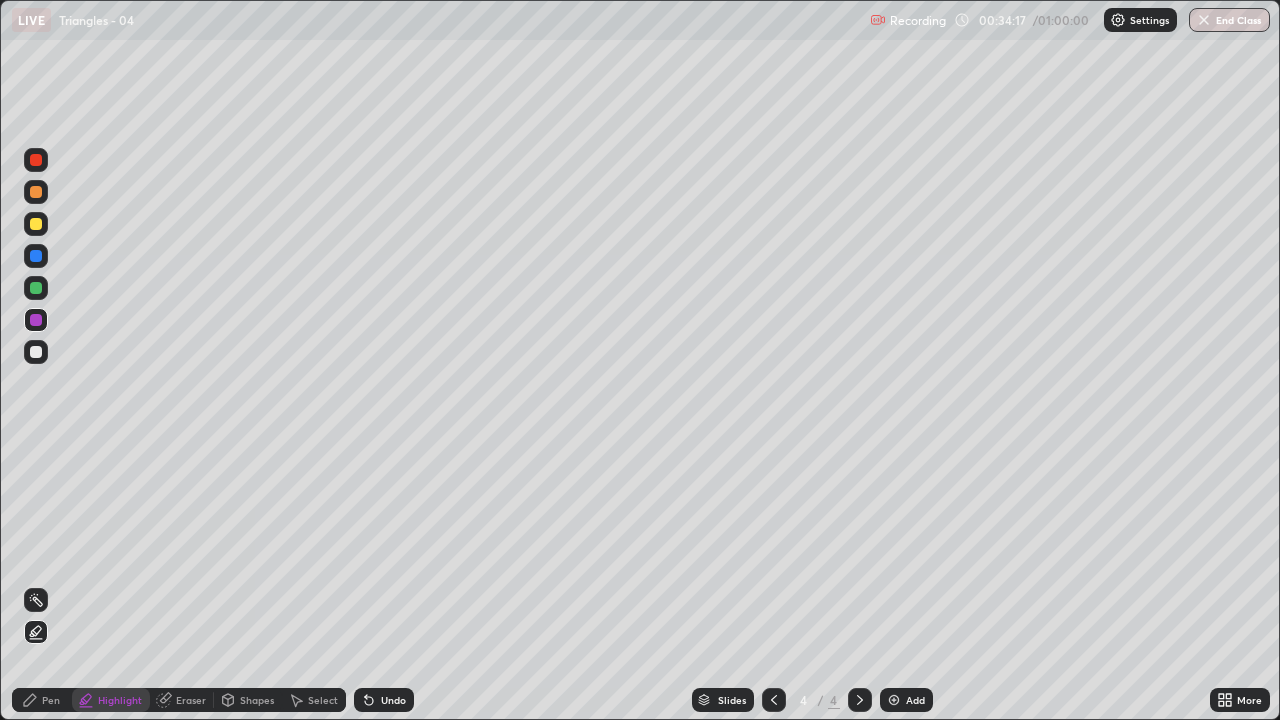click on "Undo" at bounding box center [393, 700] 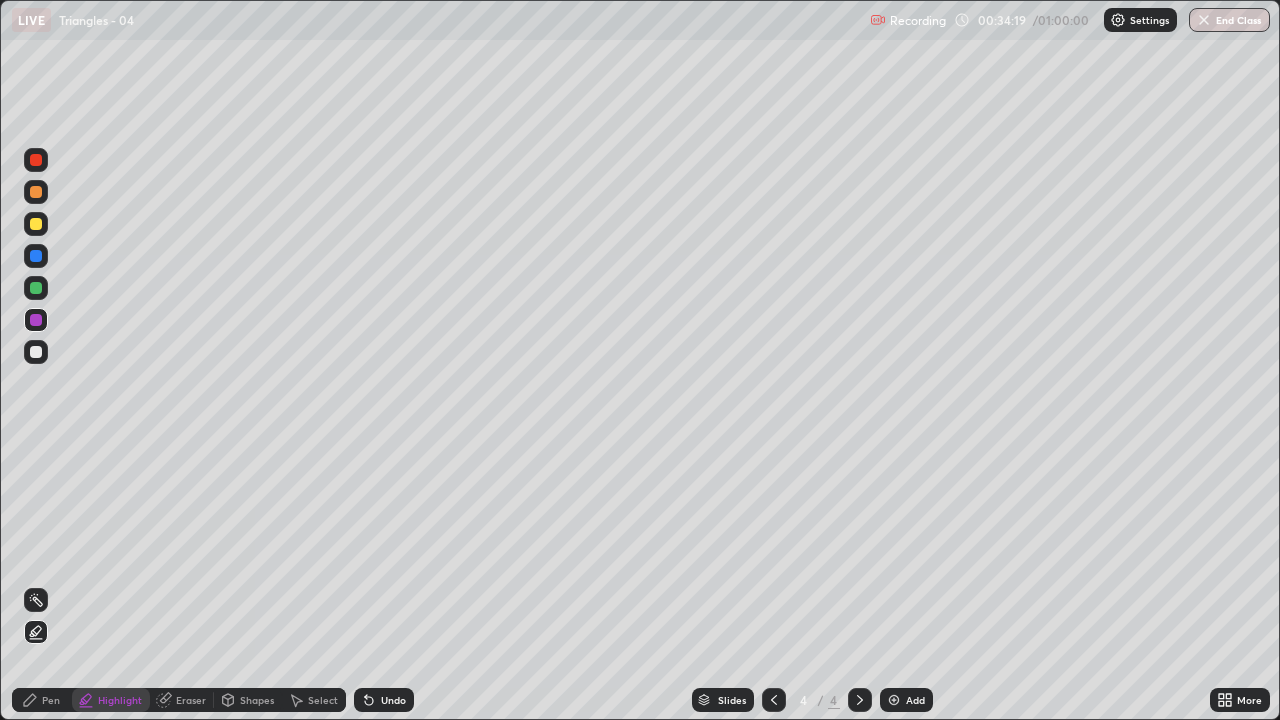 click on "Undo" at bounding box center [393, 700] 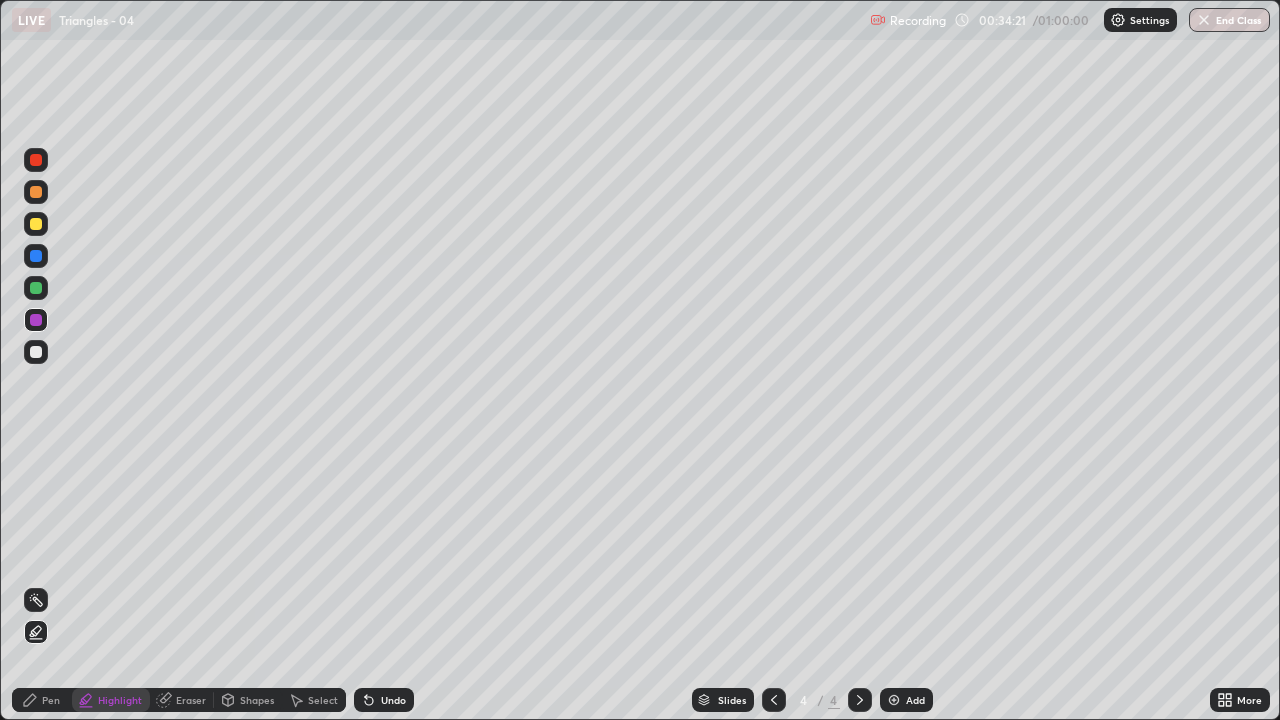 click on "Undo" at bounding box center (393, 700) 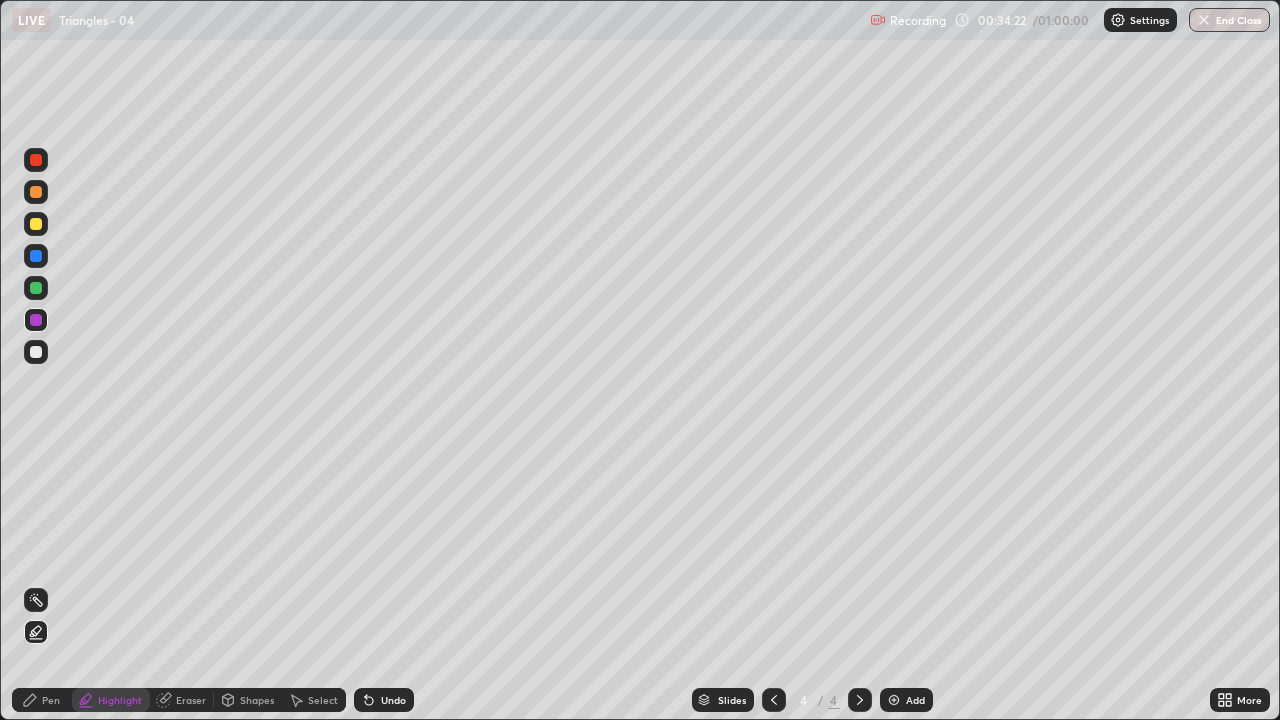 click on "Undo" at bounding box center (393, 700) 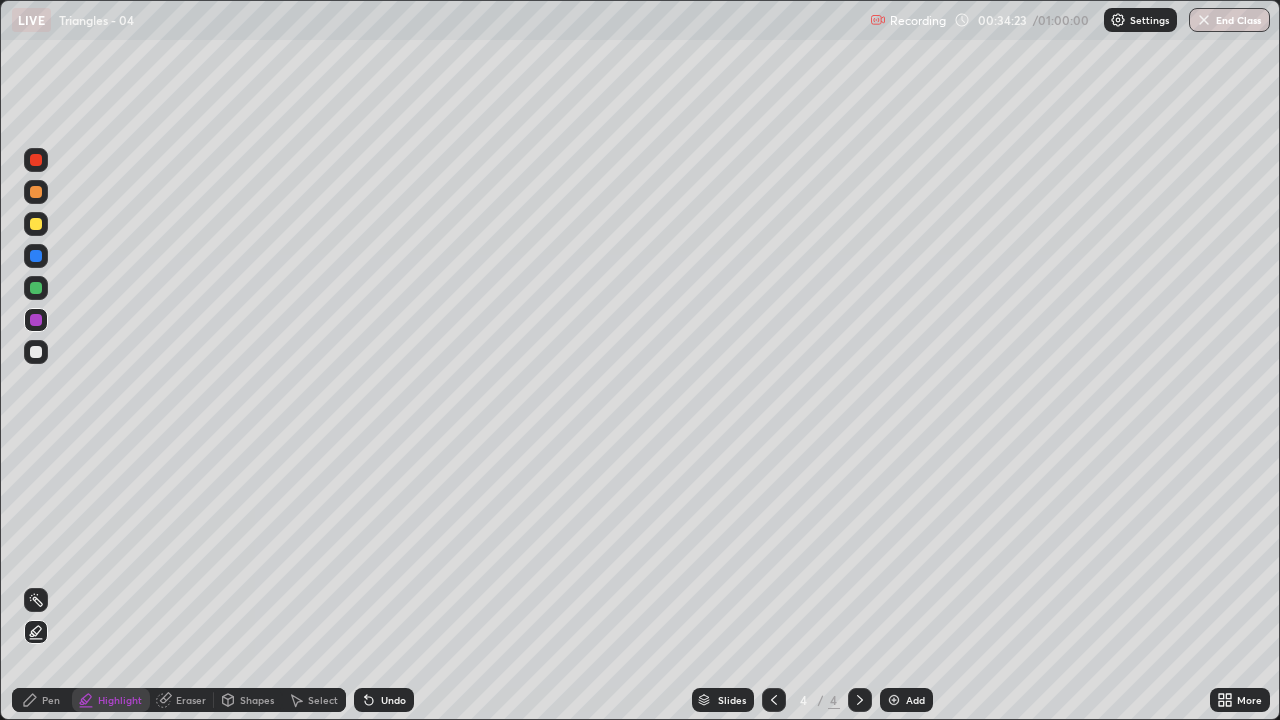 click on "Undo" at bounding box center (393, 700) 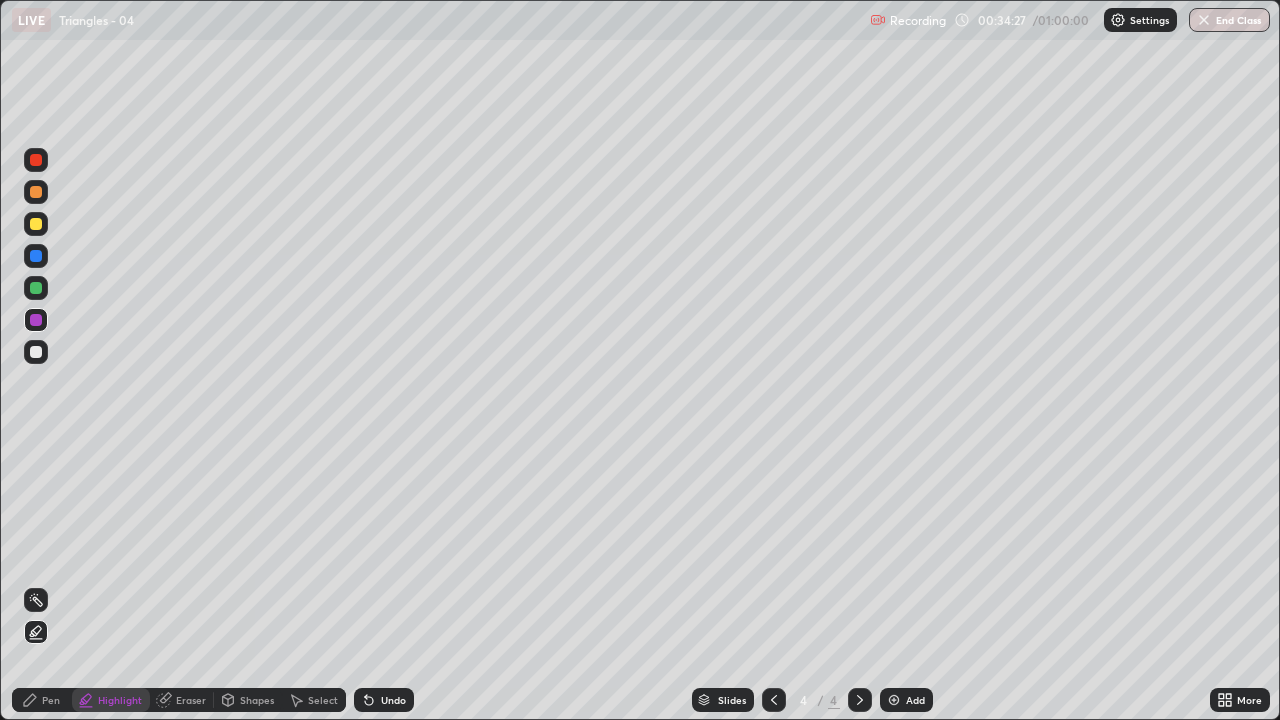 click on "Pen" at bounding box center (51, 700) 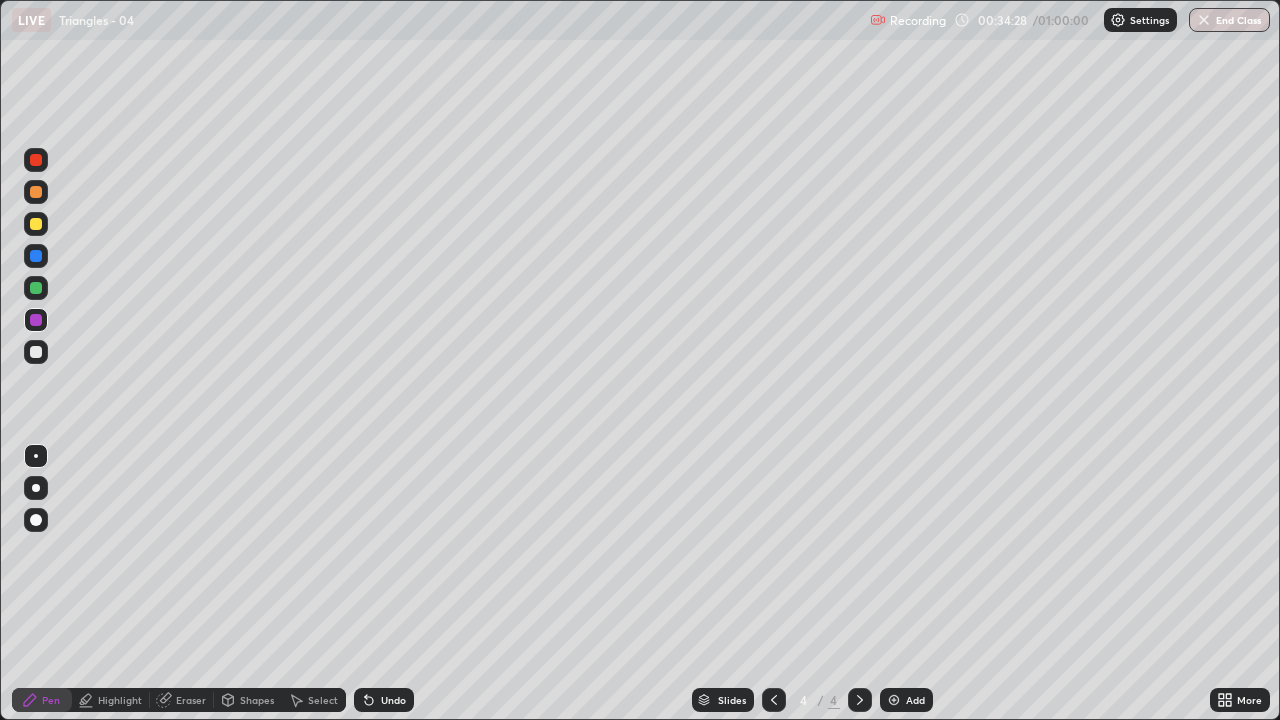 click at bounding box center [36, 352] 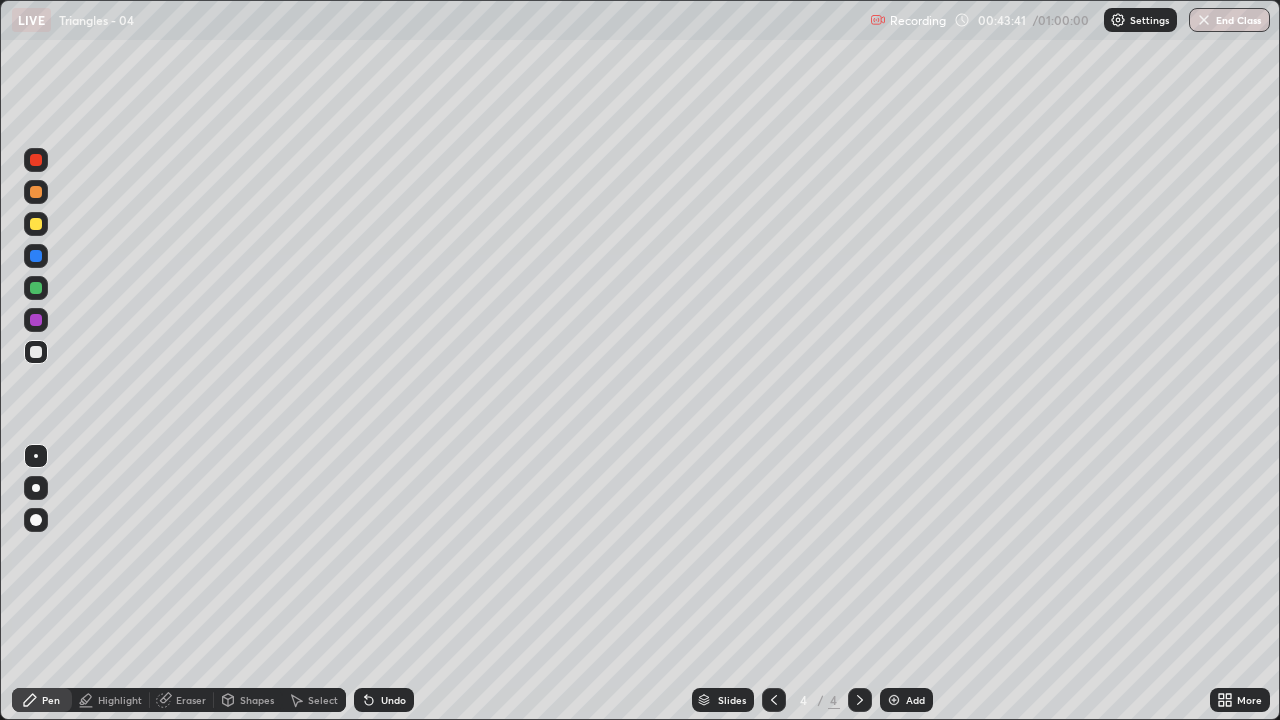 click at bounding box center (894, 700) 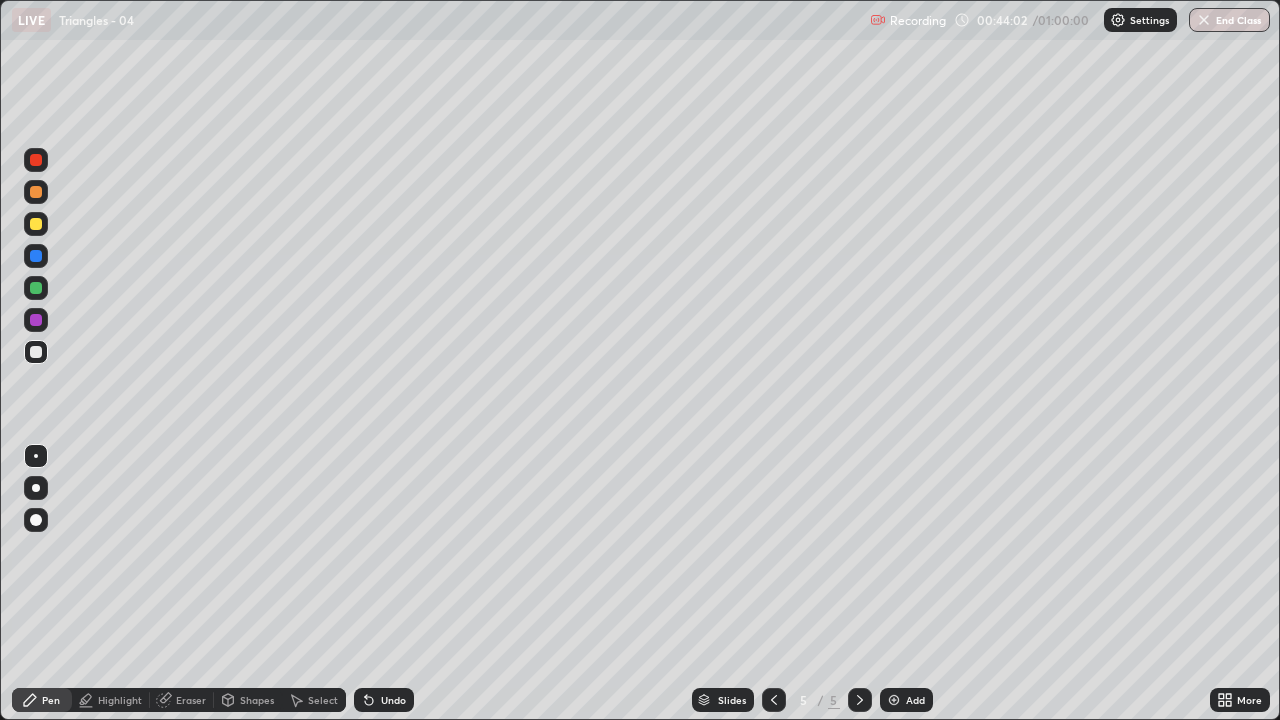 click at bounding box center (36, 352) 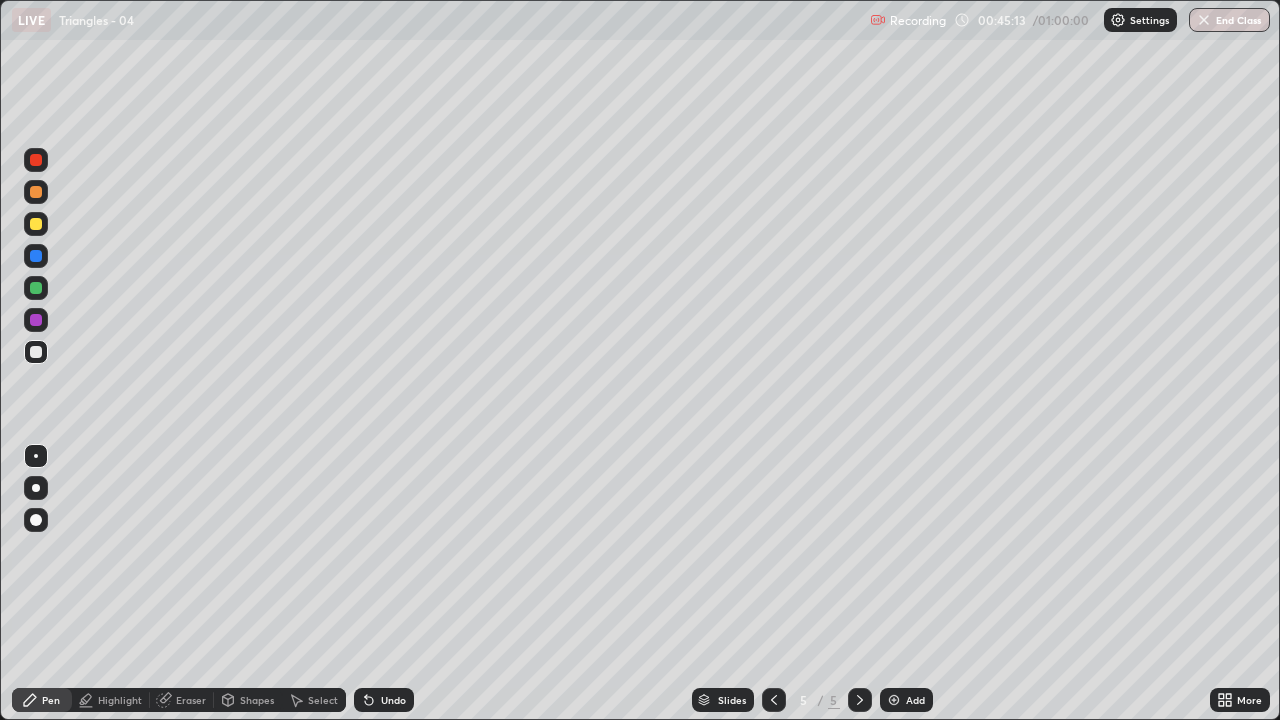 click at bounding box center (36, 320) 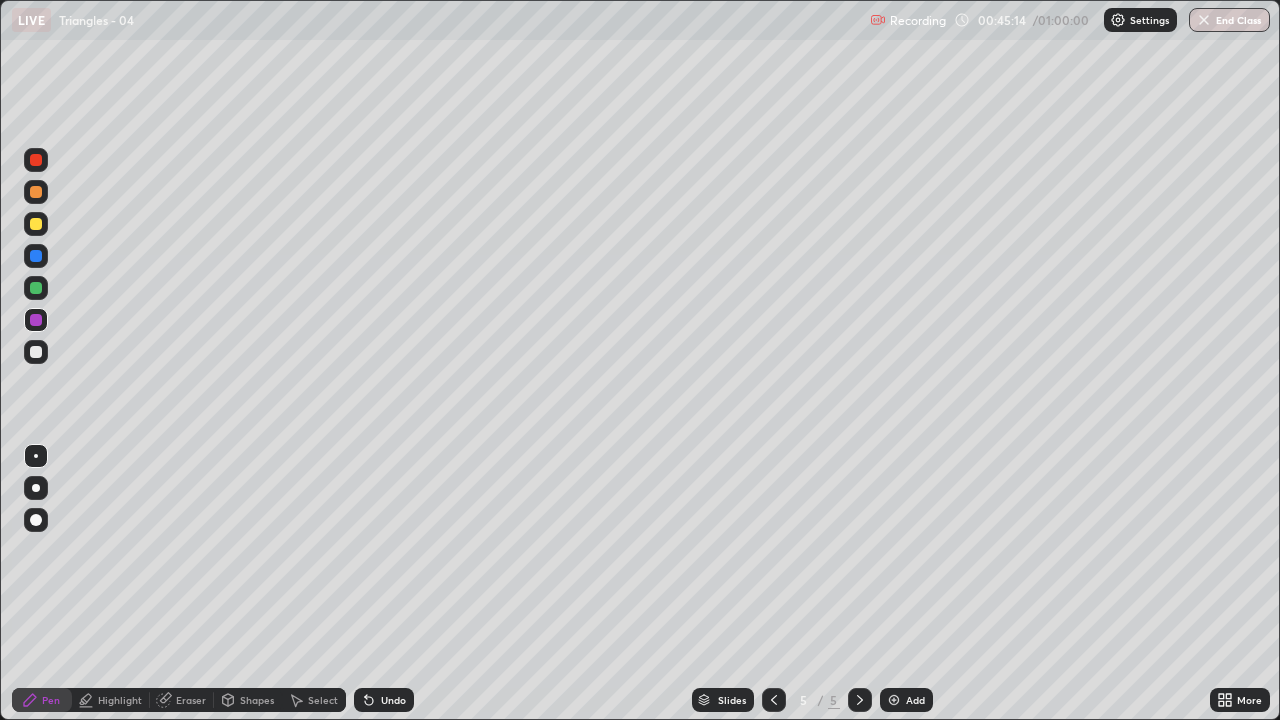 click on "Highlight" at bounding box center [120, 700] 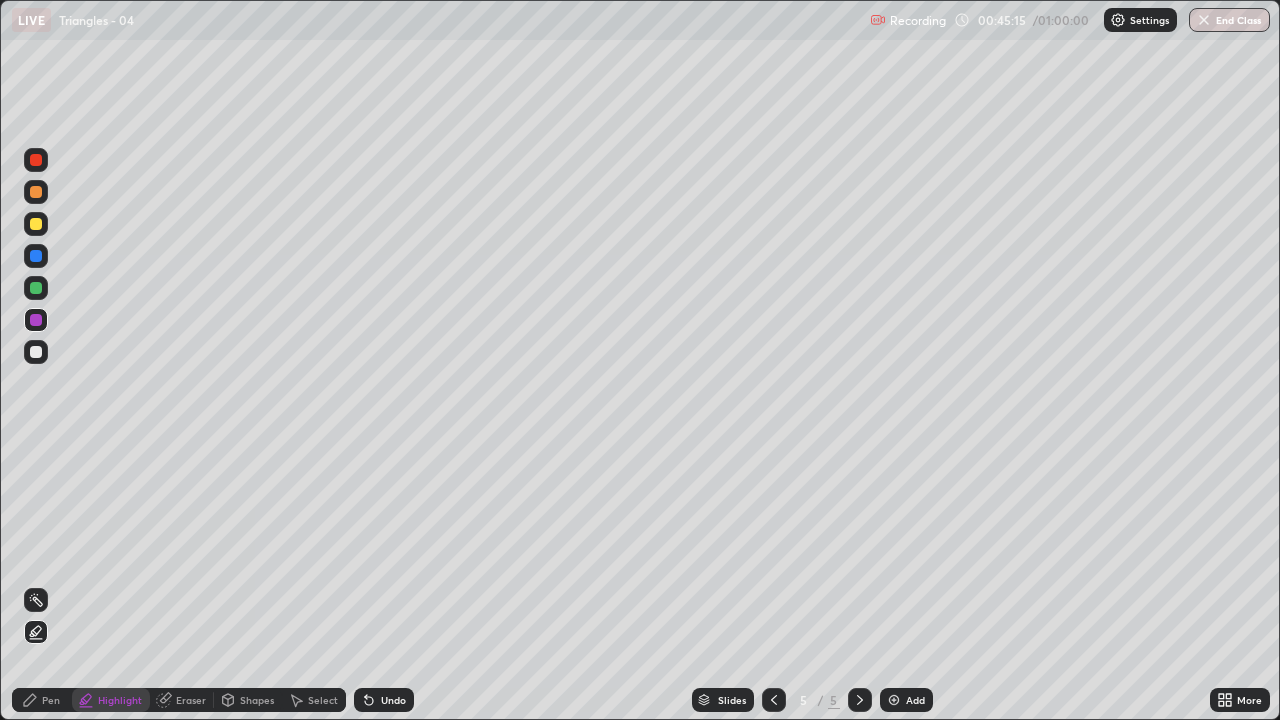 click 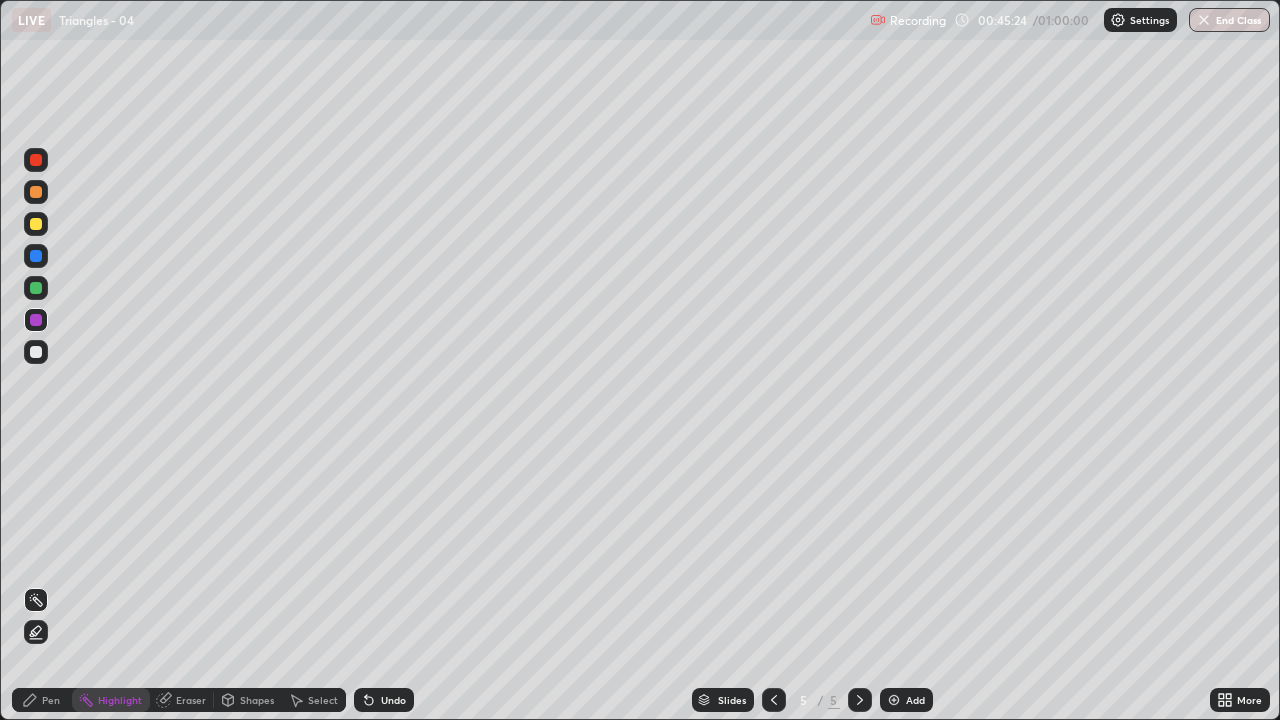 click 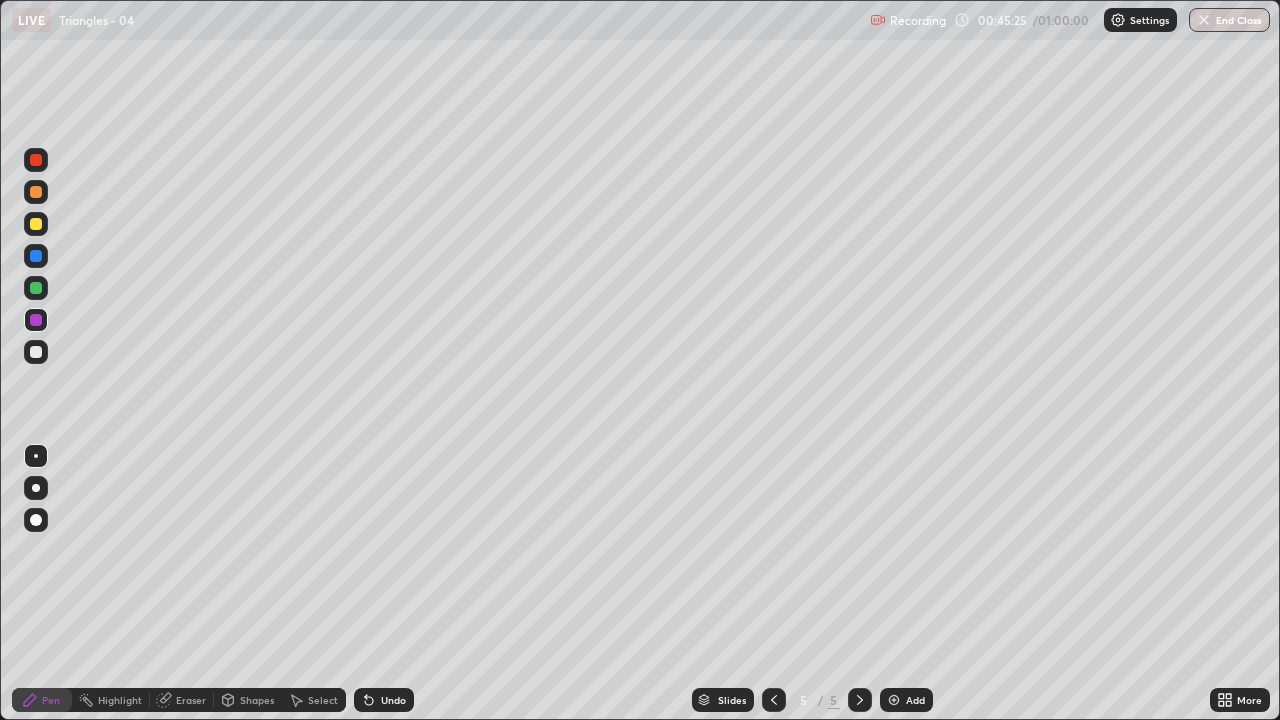click at bounding box center [36, 352] 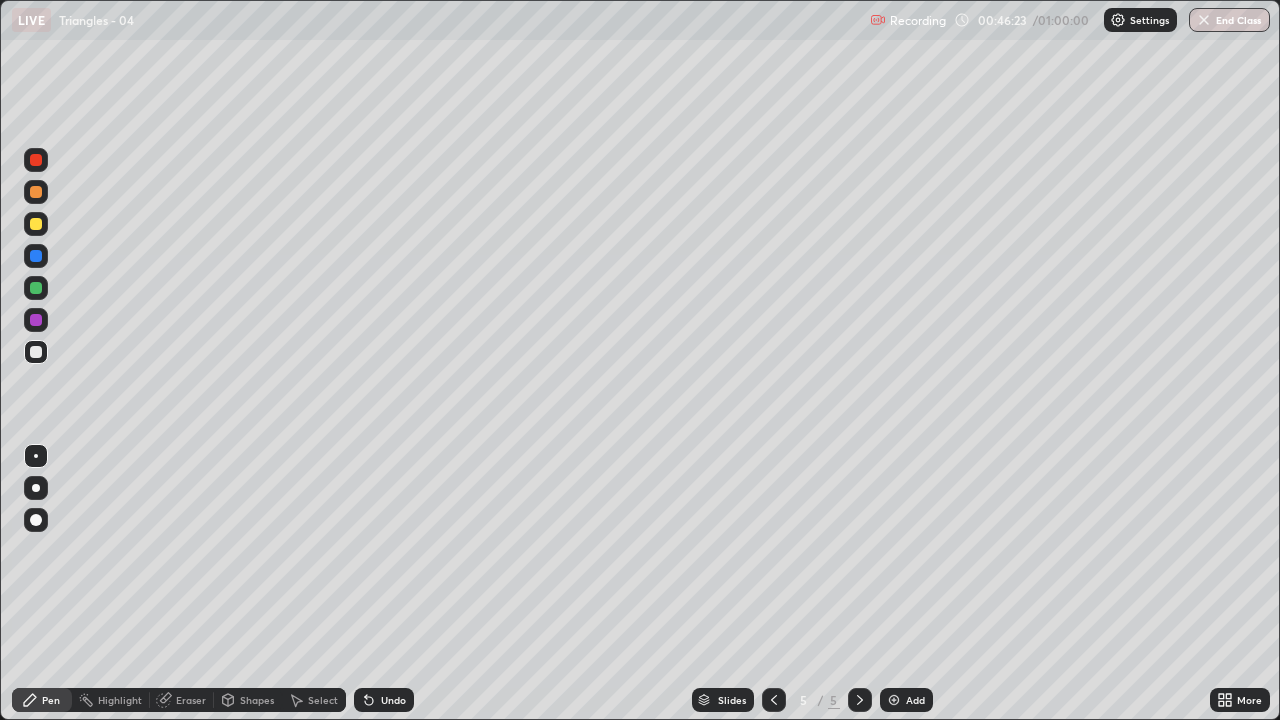 click on "Eraser" at bounding box center [191, 700] 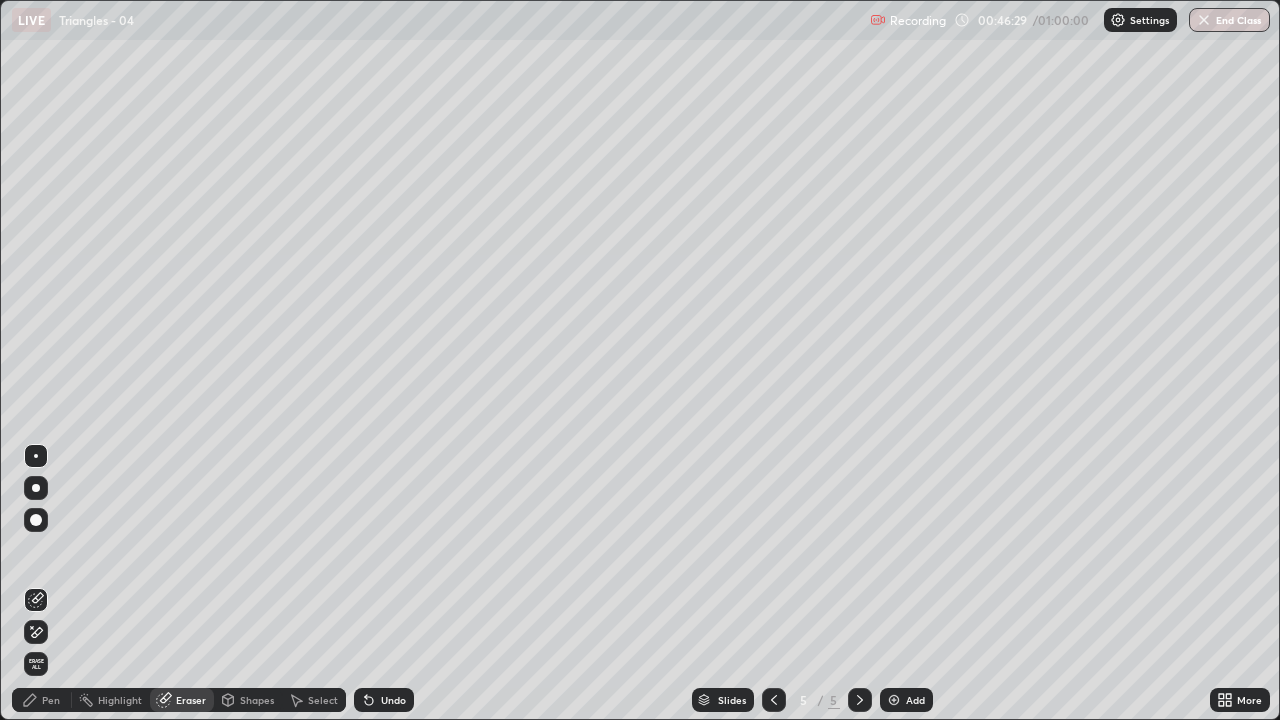 click on "Pen" at bounding box center (51, 700) 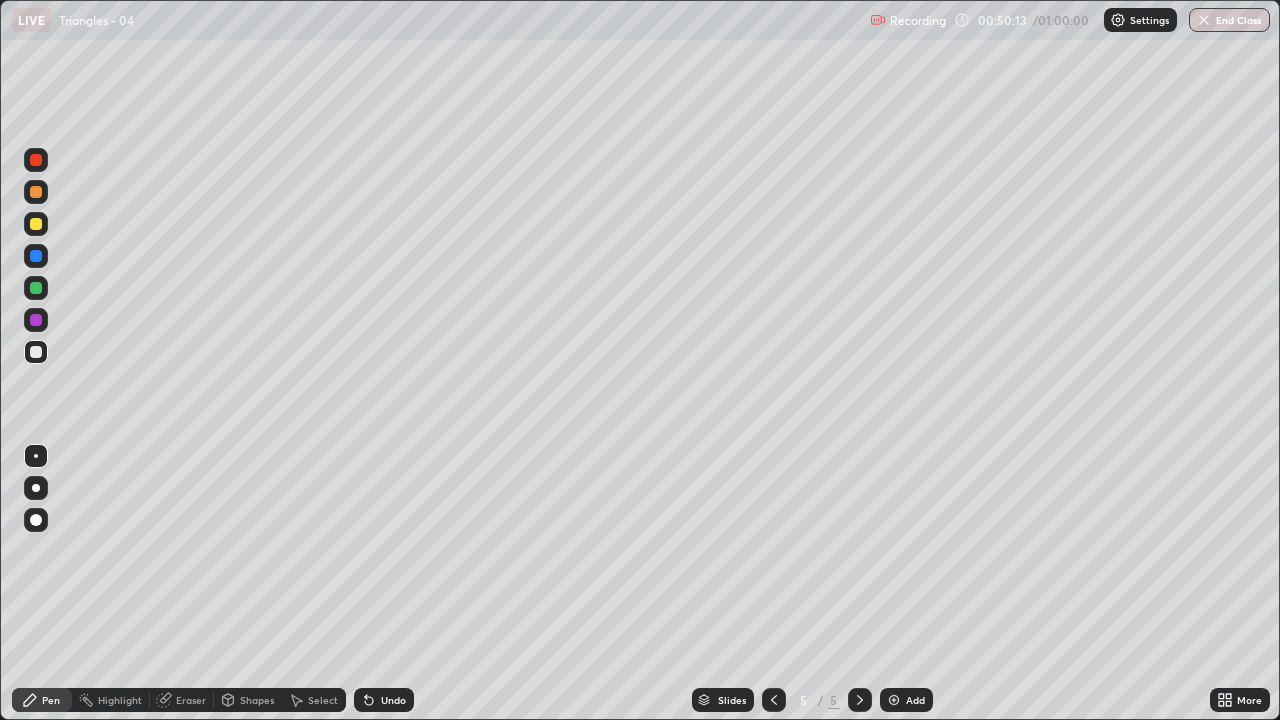 click on "Highlight" at bounding box center [120, 700] 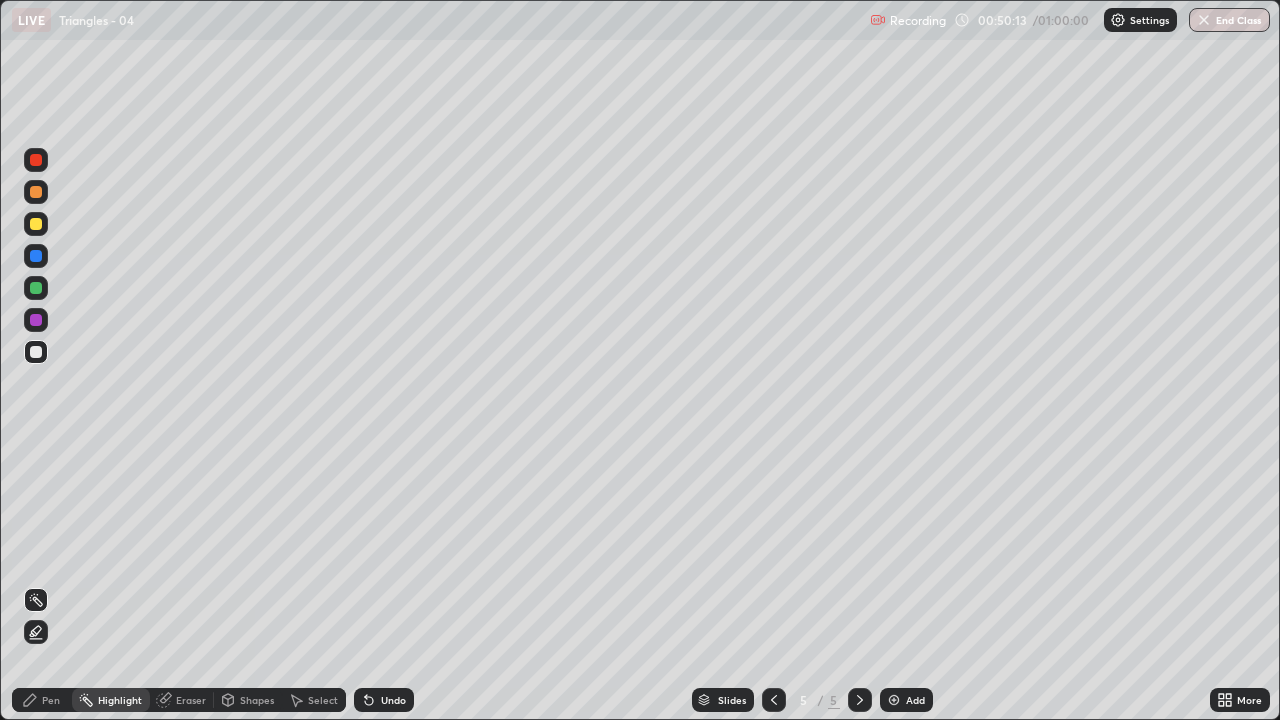 click at bounding box center [36, 320] 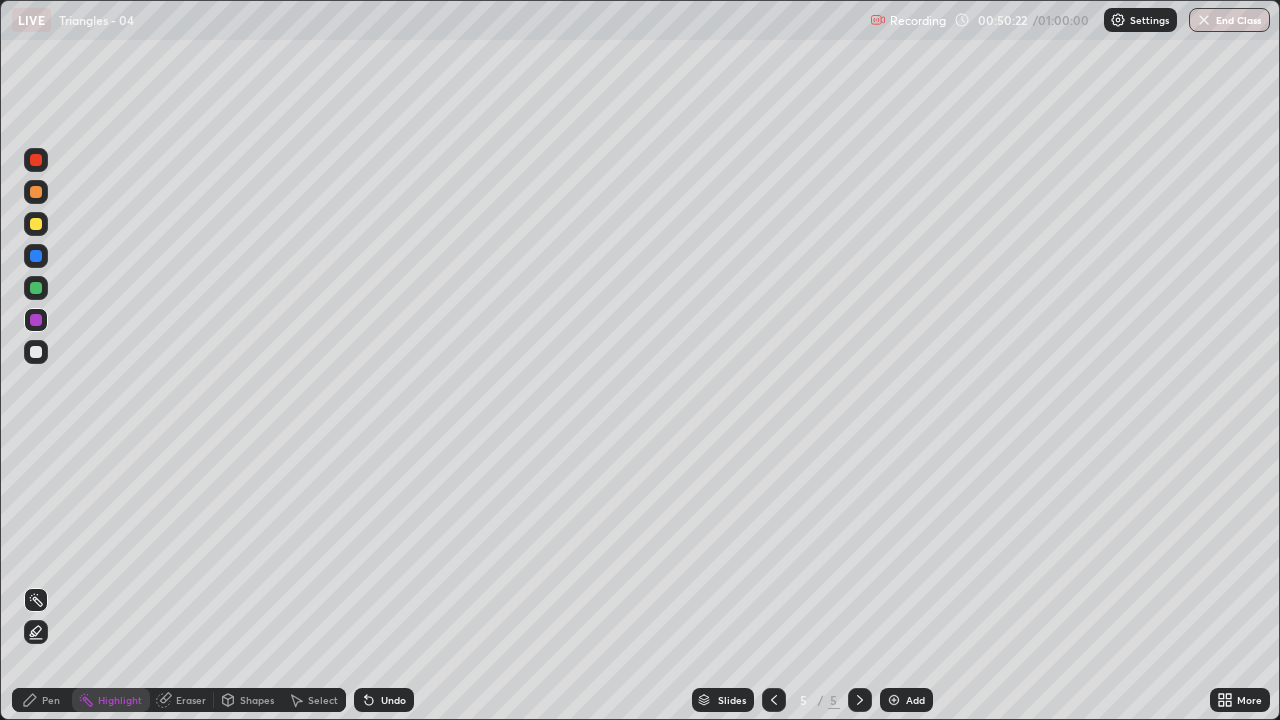 click 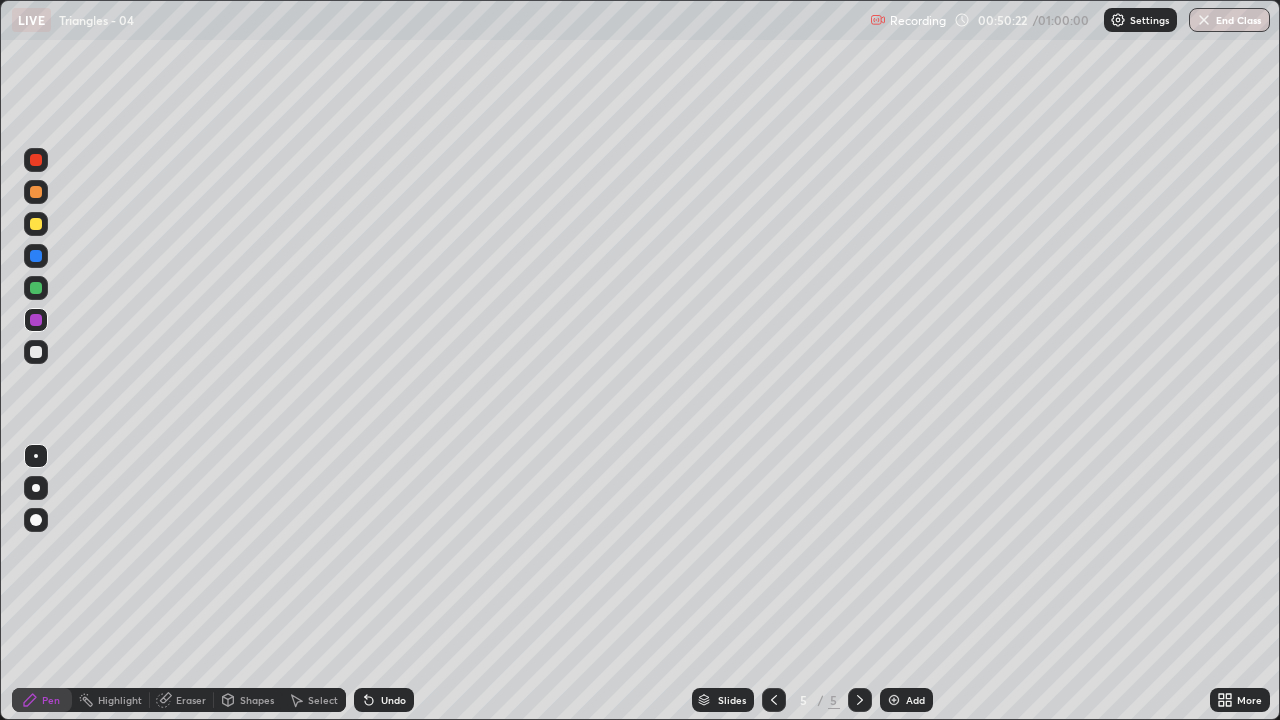 click at bounding box center [36, 352] 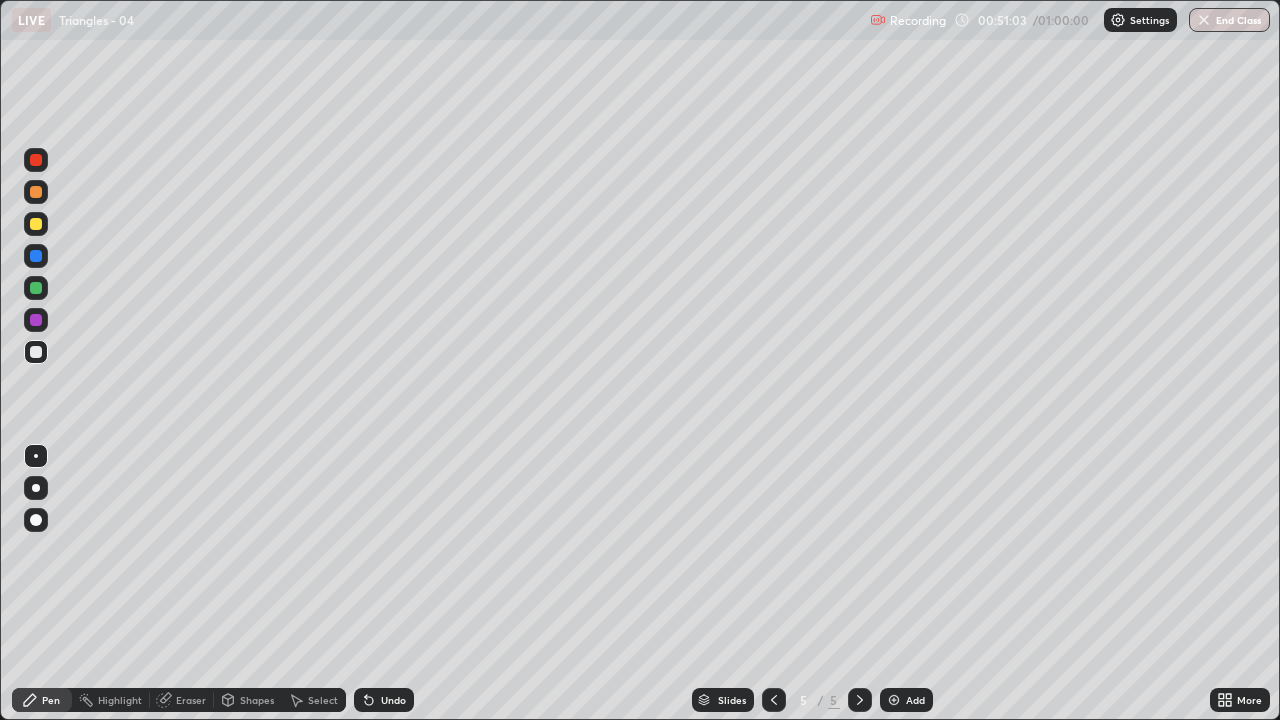 click on "Undo" at bounding box center (393, 700) 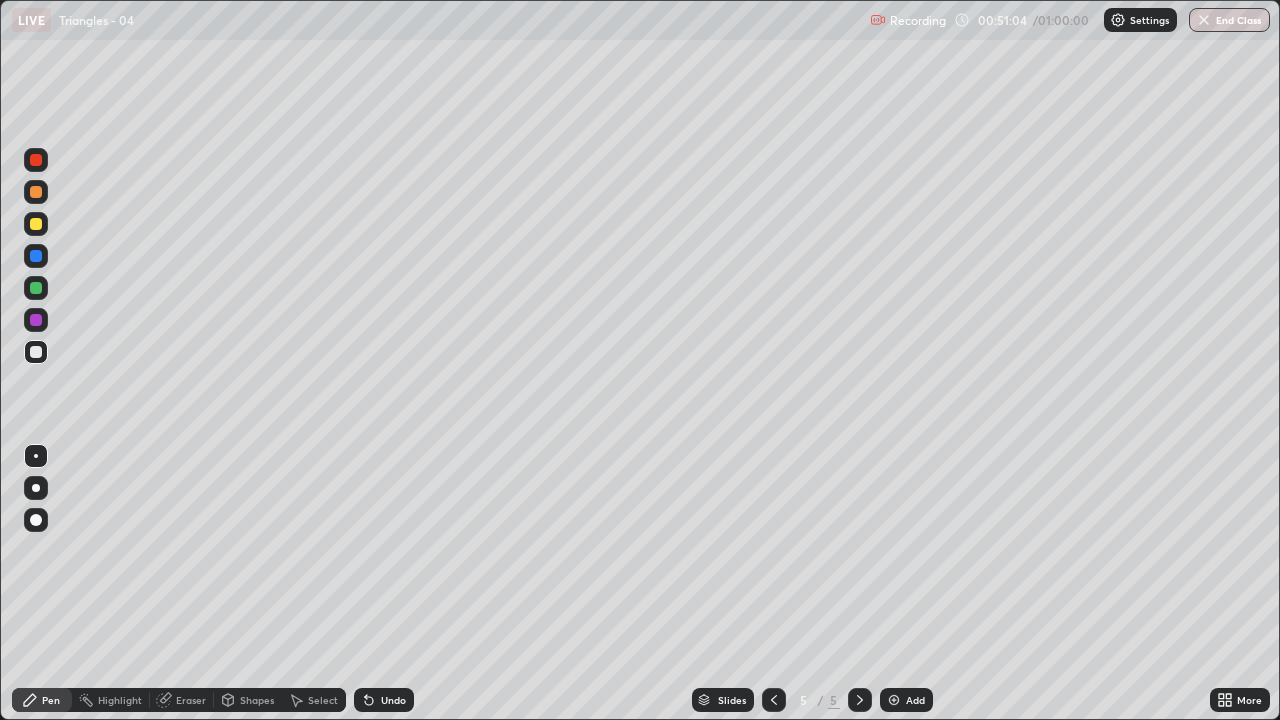 click on "Undo" at bounding box center (393, 700) 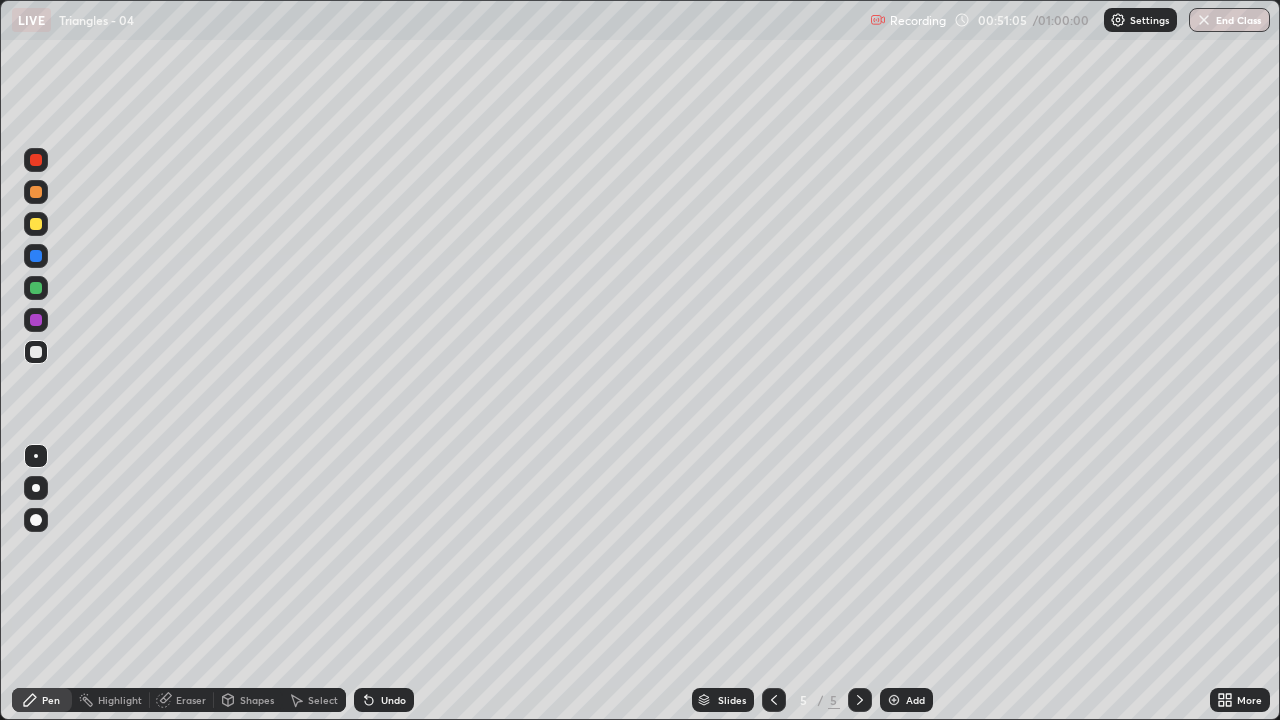 click on "Undo" at bounding box center [384, 700] 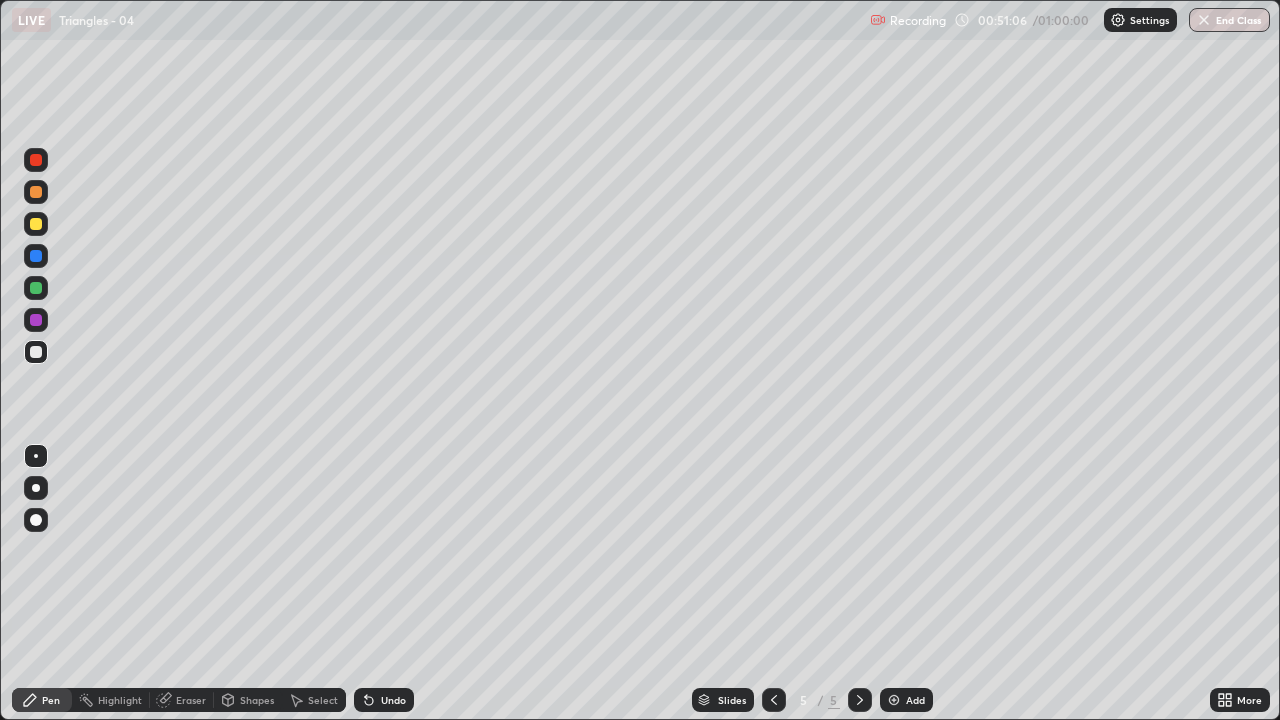 click 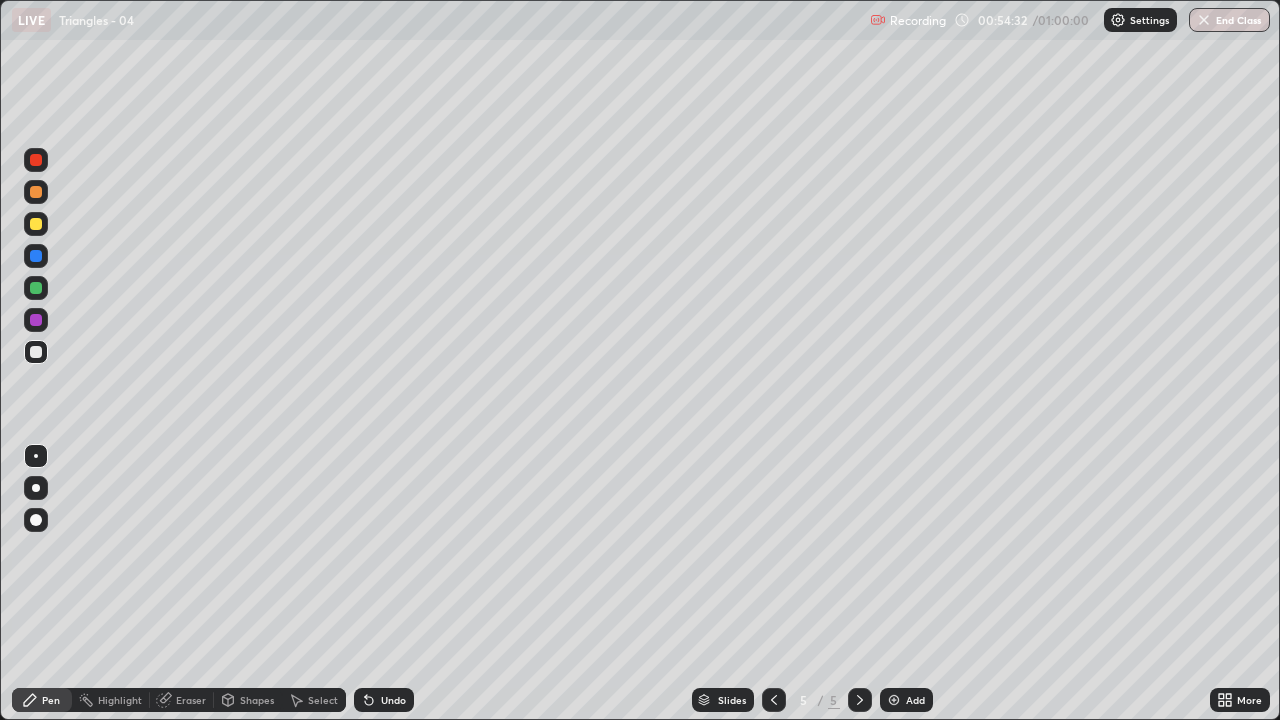 click on "End Class" at bounding box center (1229, 20) 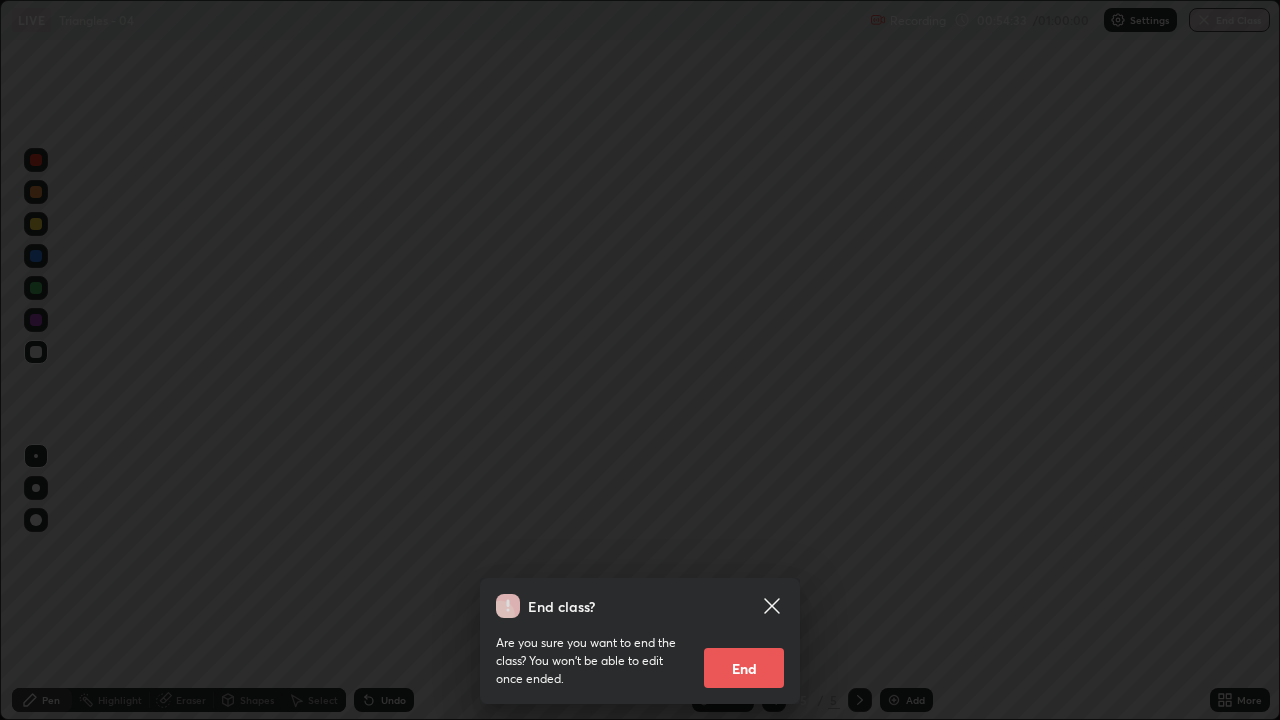 click on "End" at bounding box center [744, 668] 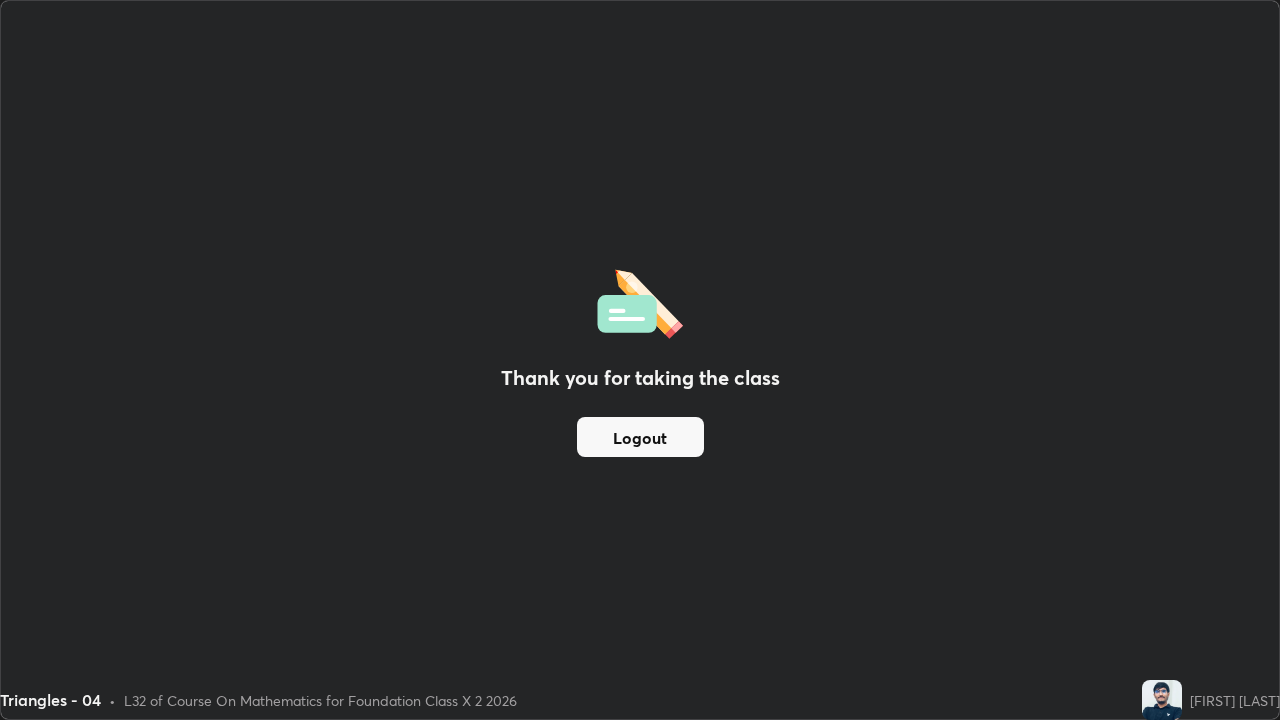click on "Logout" at bounding box center (640, 437) 